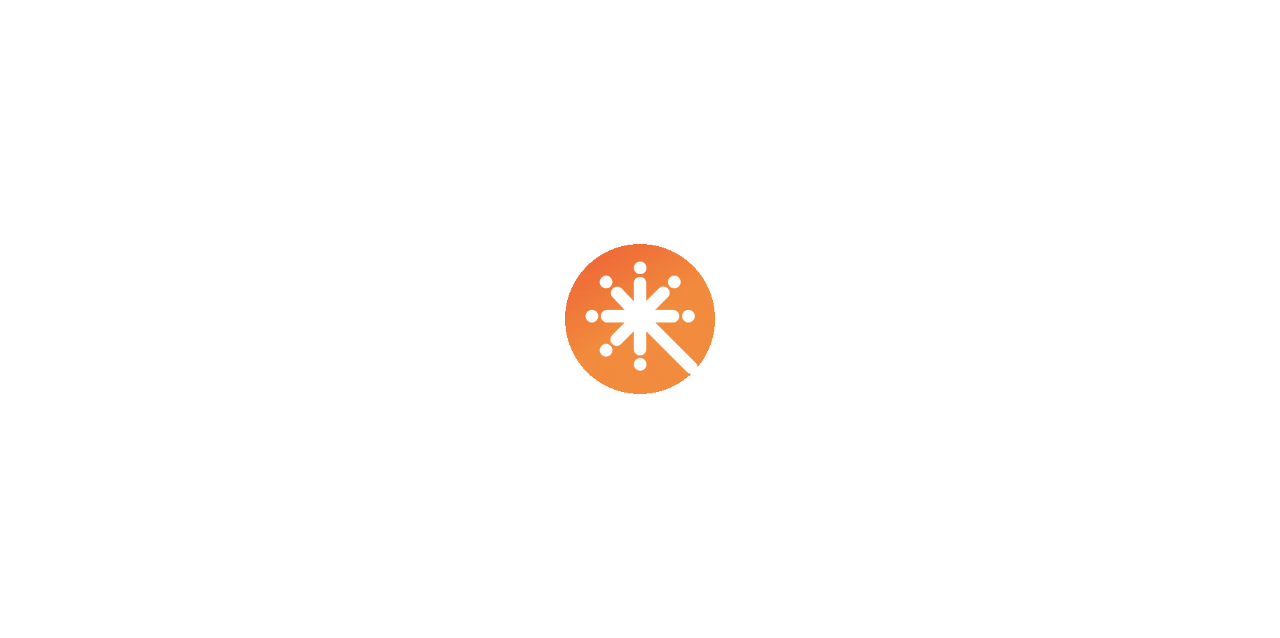 scroll, scrollTop: 0, scrollLeft: 0, axis: both 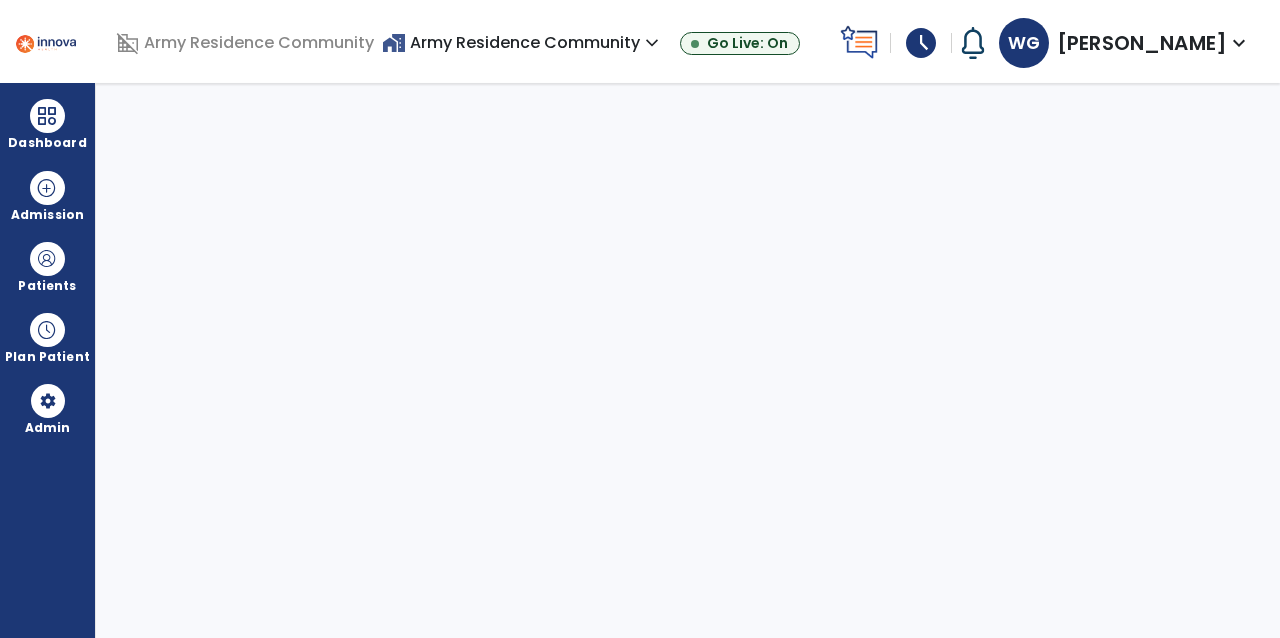 select on "****" 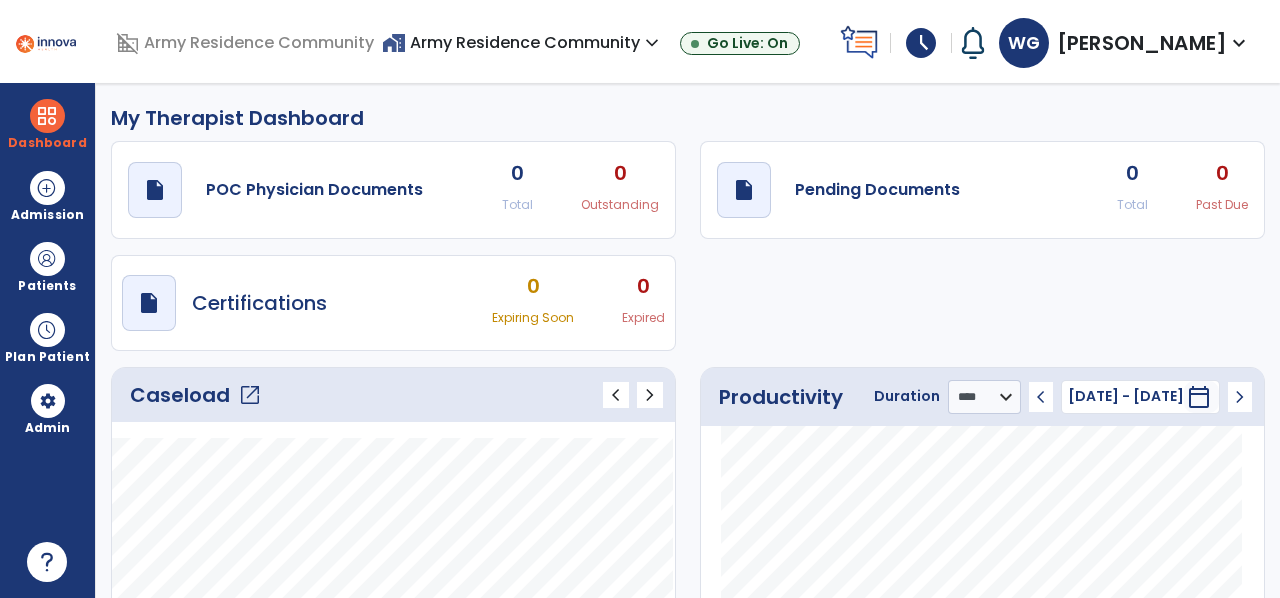 click on "expand_more" at bounding box center [1239, 43] 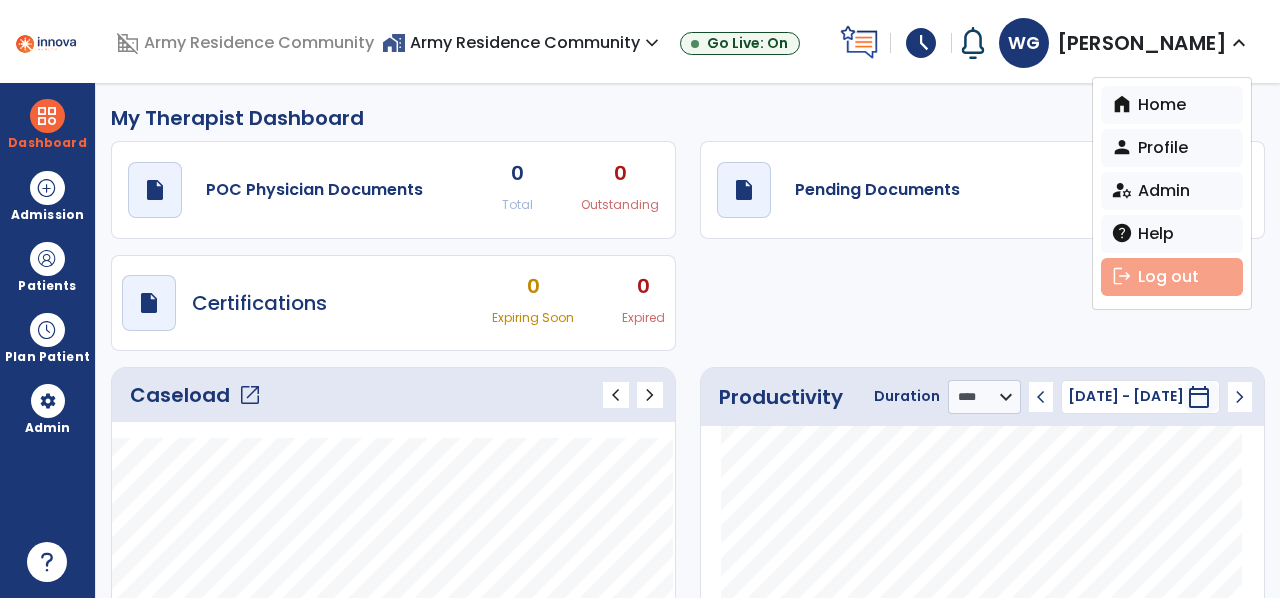 click on "logout   Log out" at bounding box center [1172, 277] 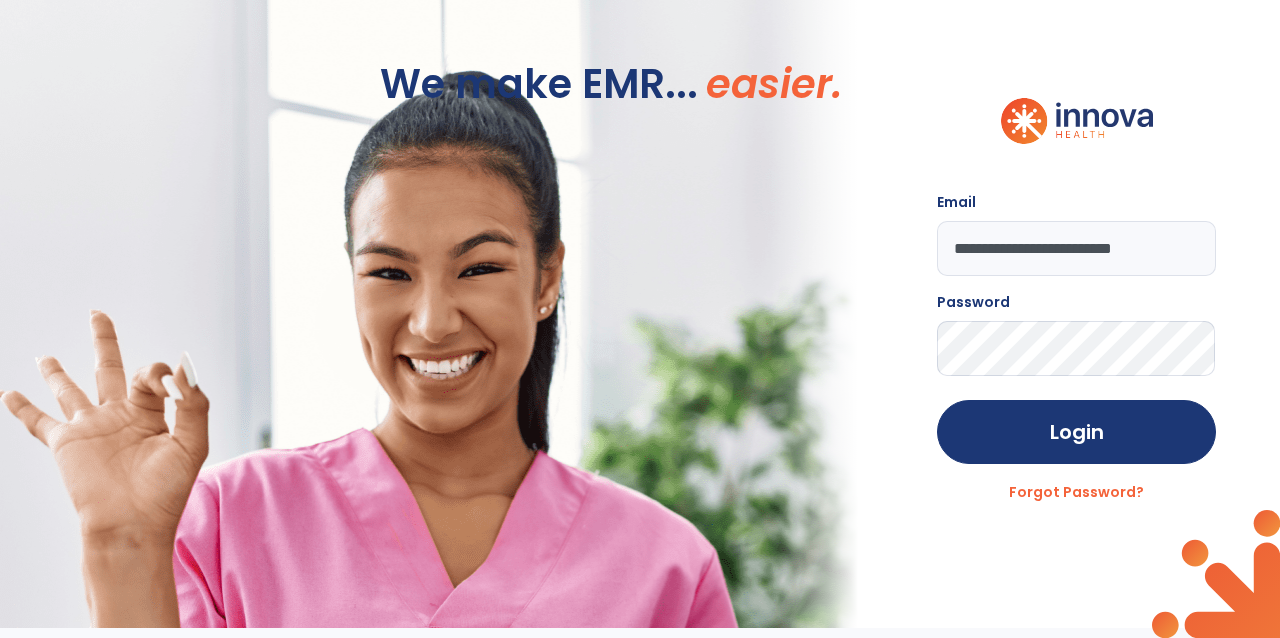 scroll, scrollTop: 0, scrollLeft: 4, axis: horizontal 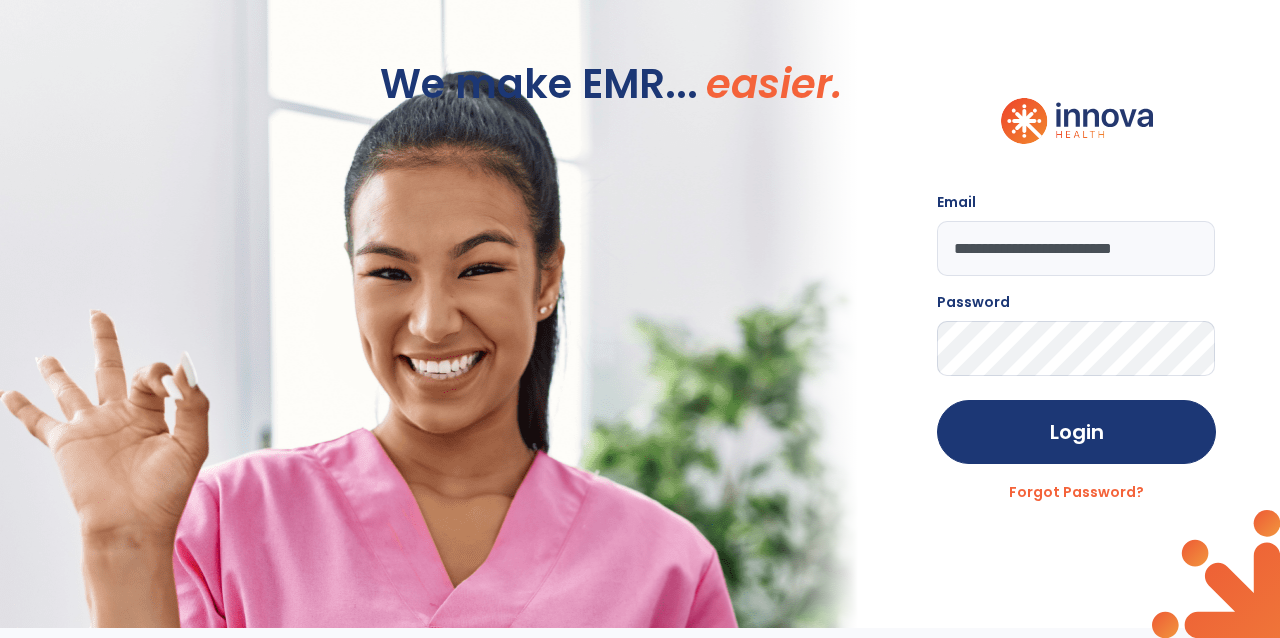 drag, startPoint x: 962, startPoint y: 249, endPoint x: 1268, endPoint y: 266, distance: 306.47186 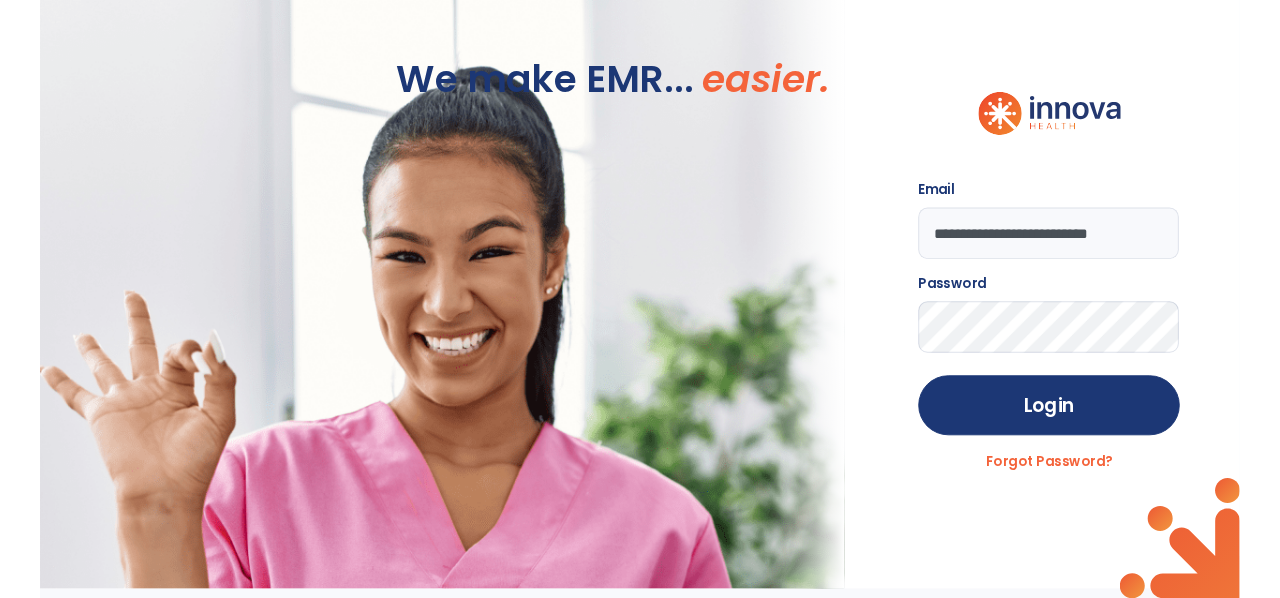 scroll, scrollTop: 0, scrollLeft: 0, axis: both 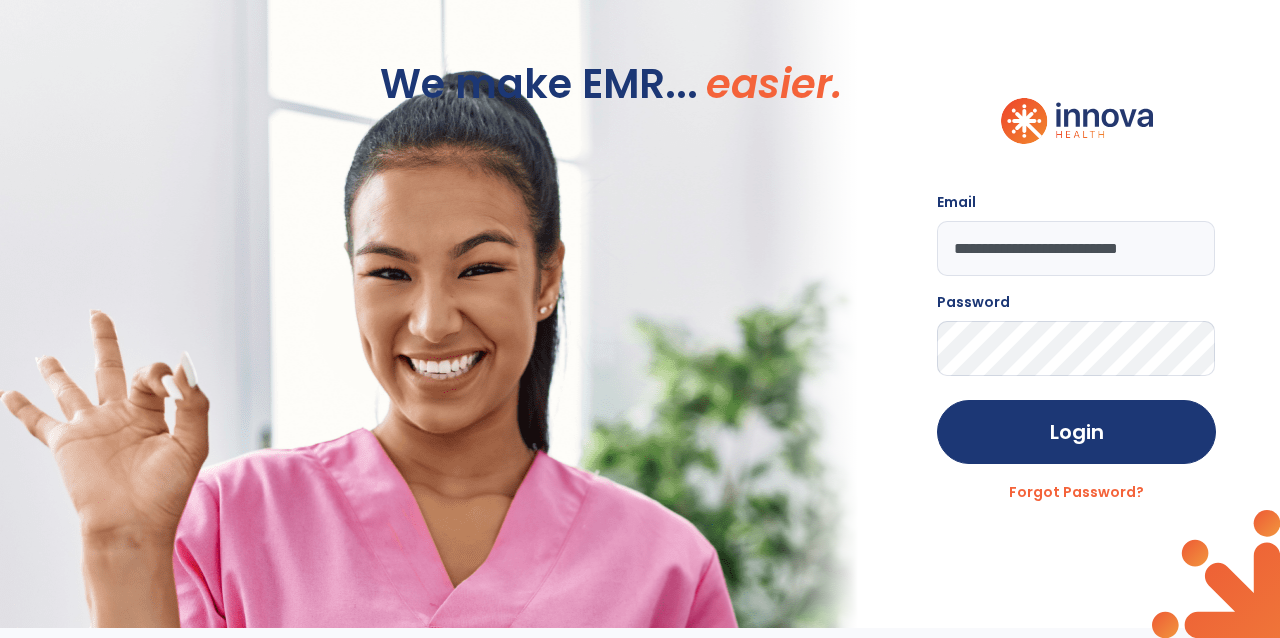 click on "Login" 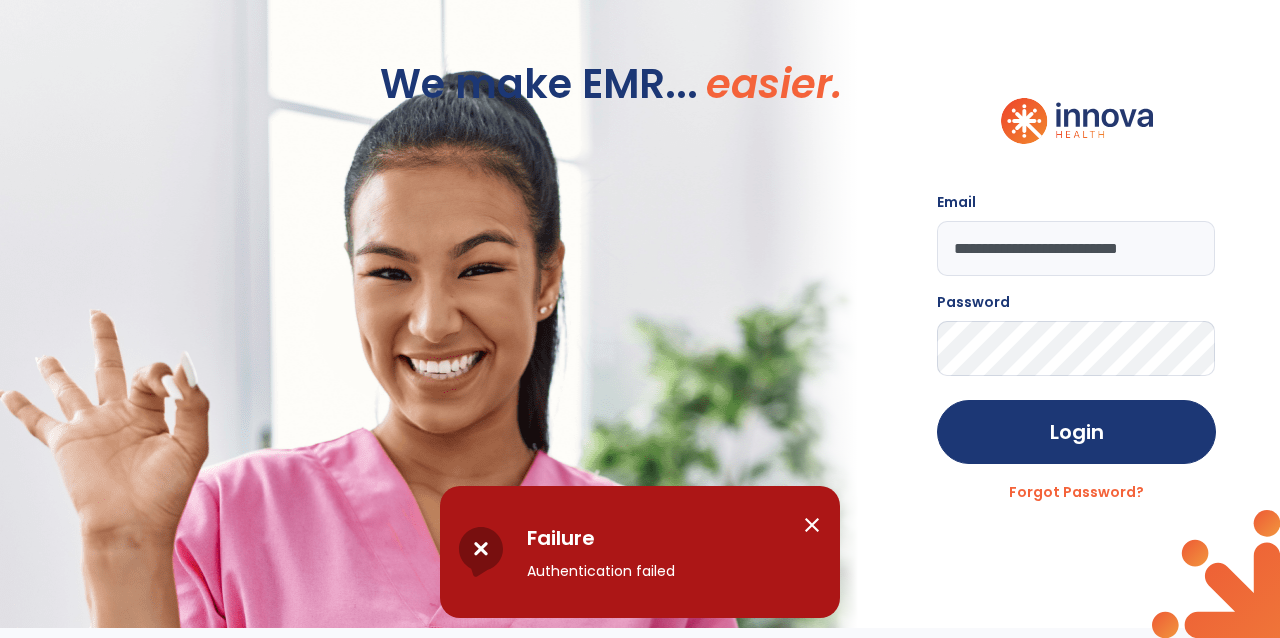 click on "**********" 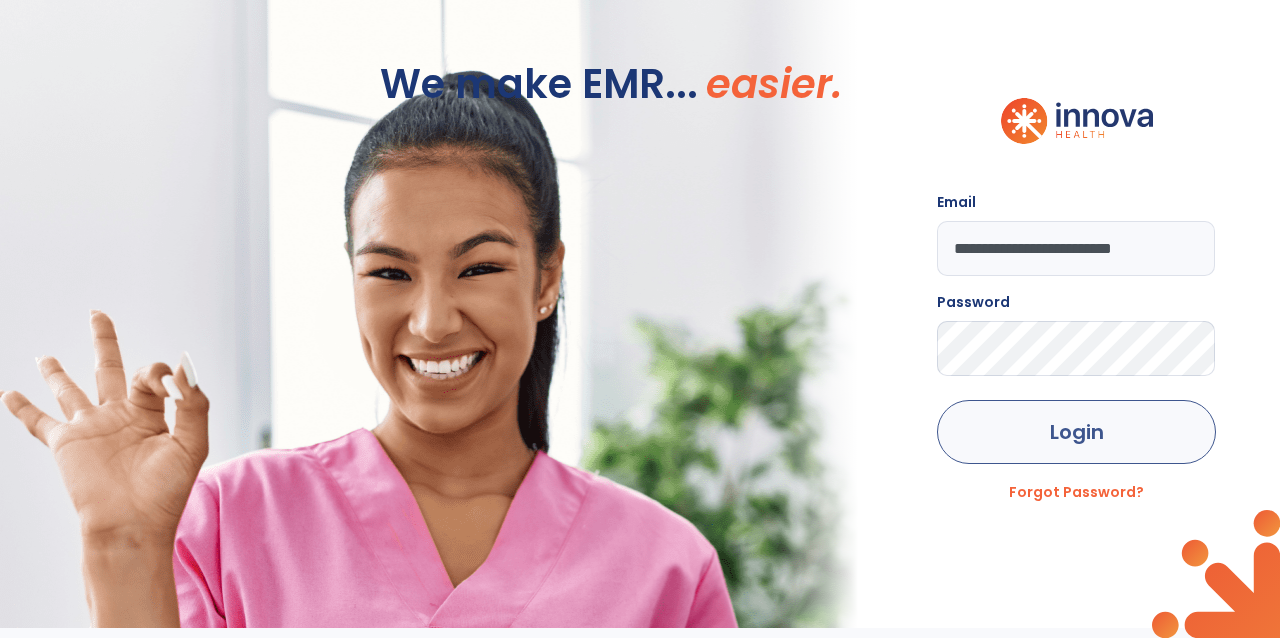 type on "**********" 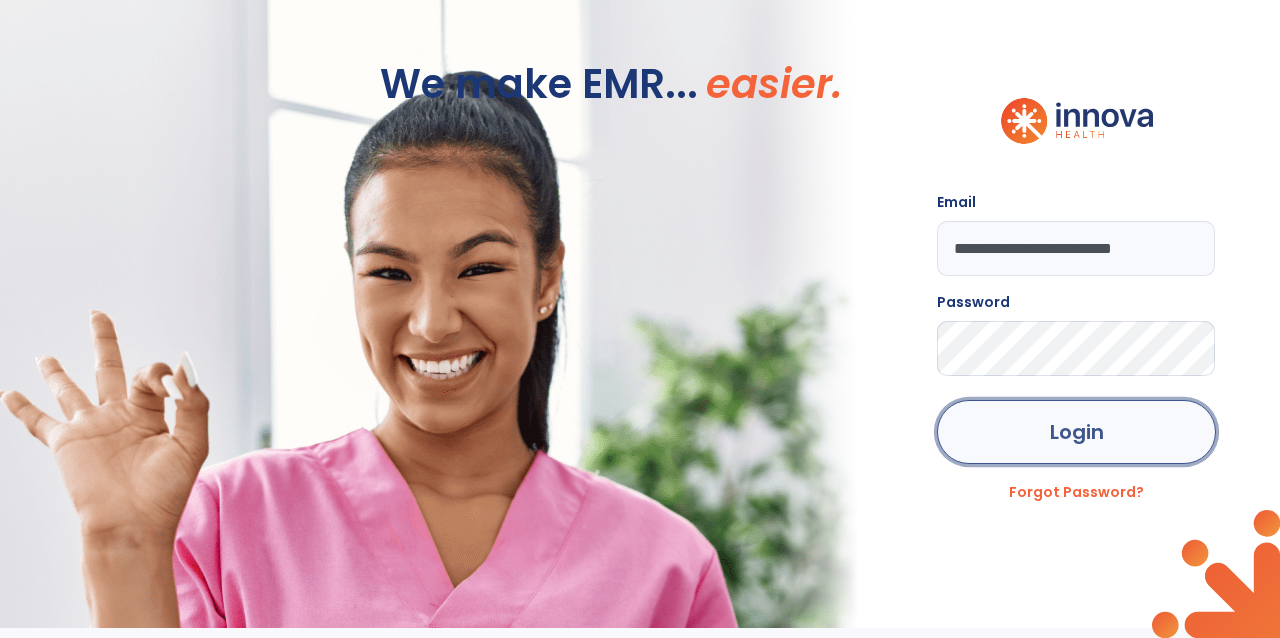 click on "Login" 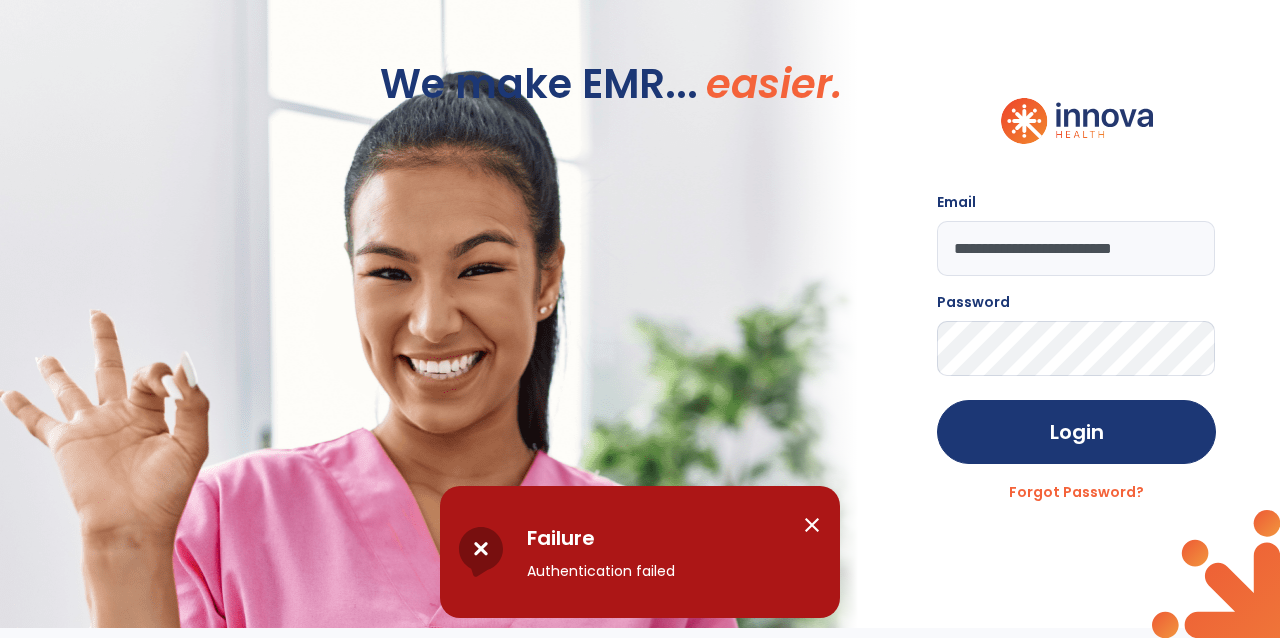 click on "close" at bounding box center (812, 525) 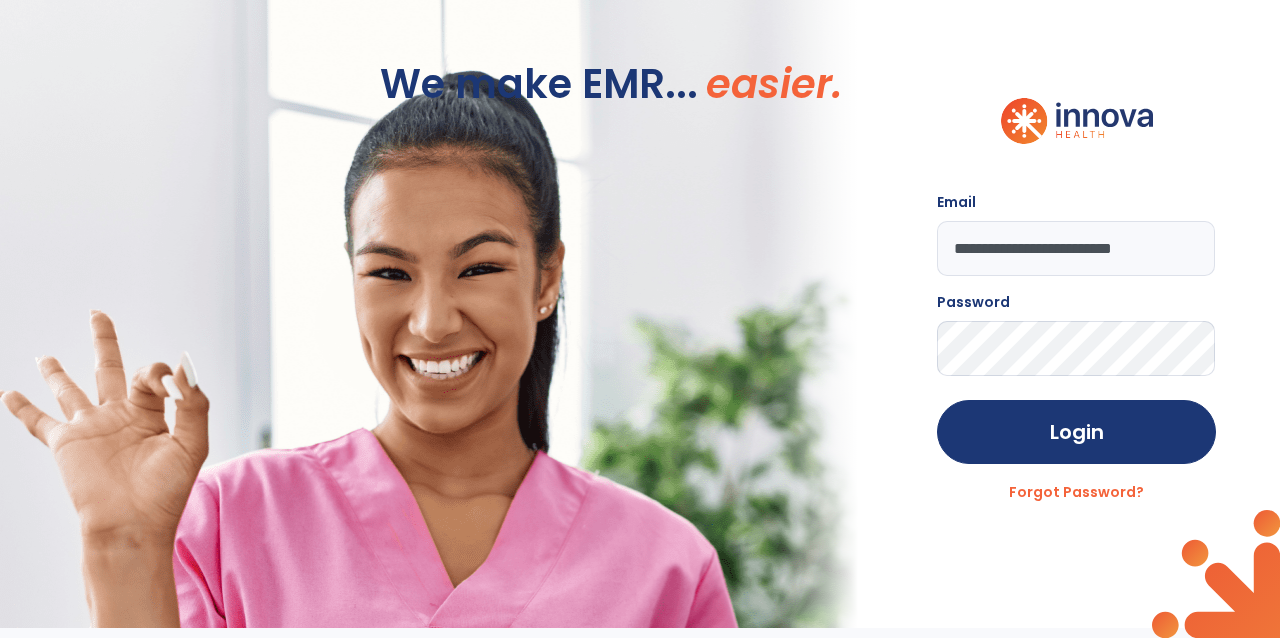 click on "**********" 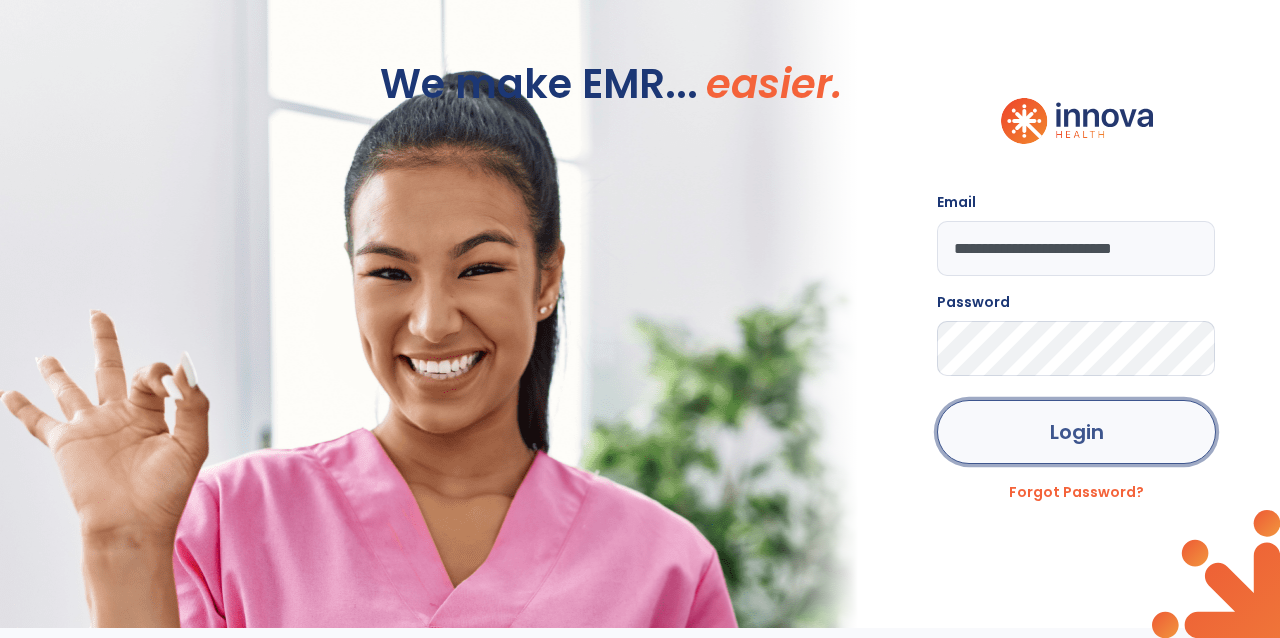 click on "Login" 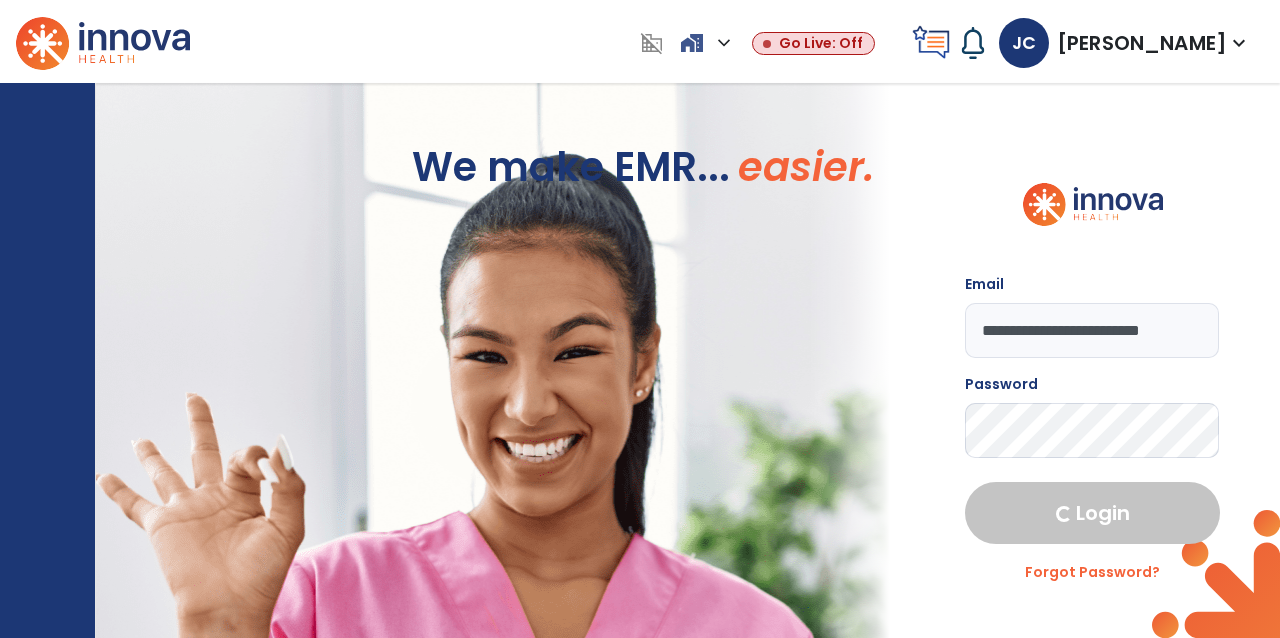 select on "****" 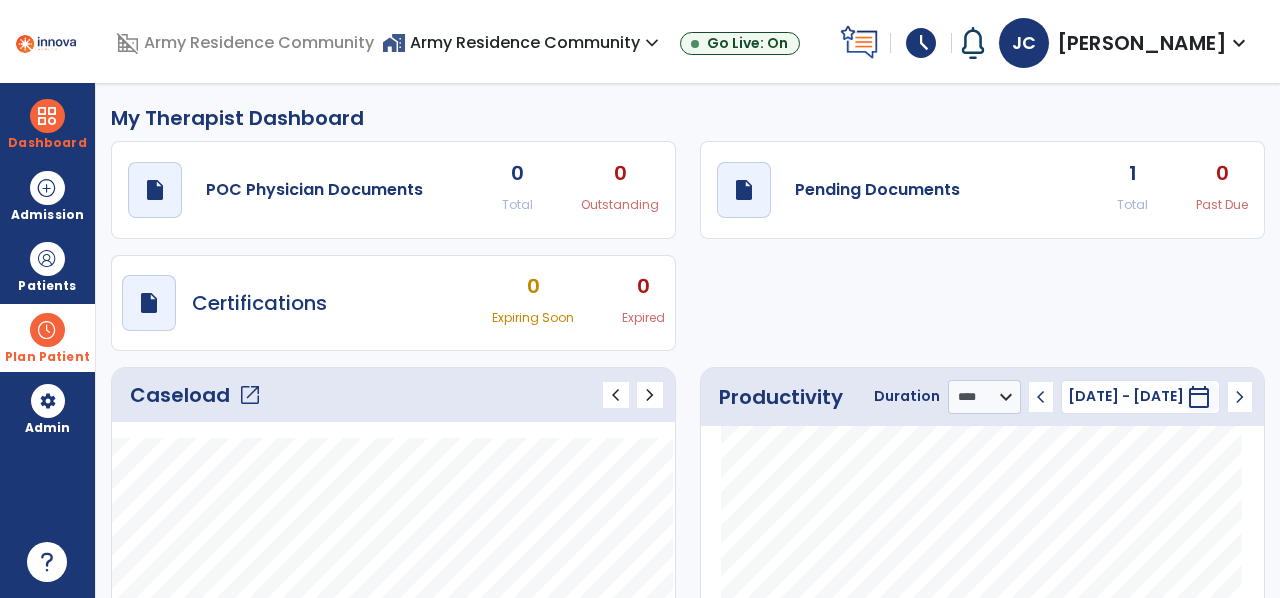 click at bounding box center (47, 330) 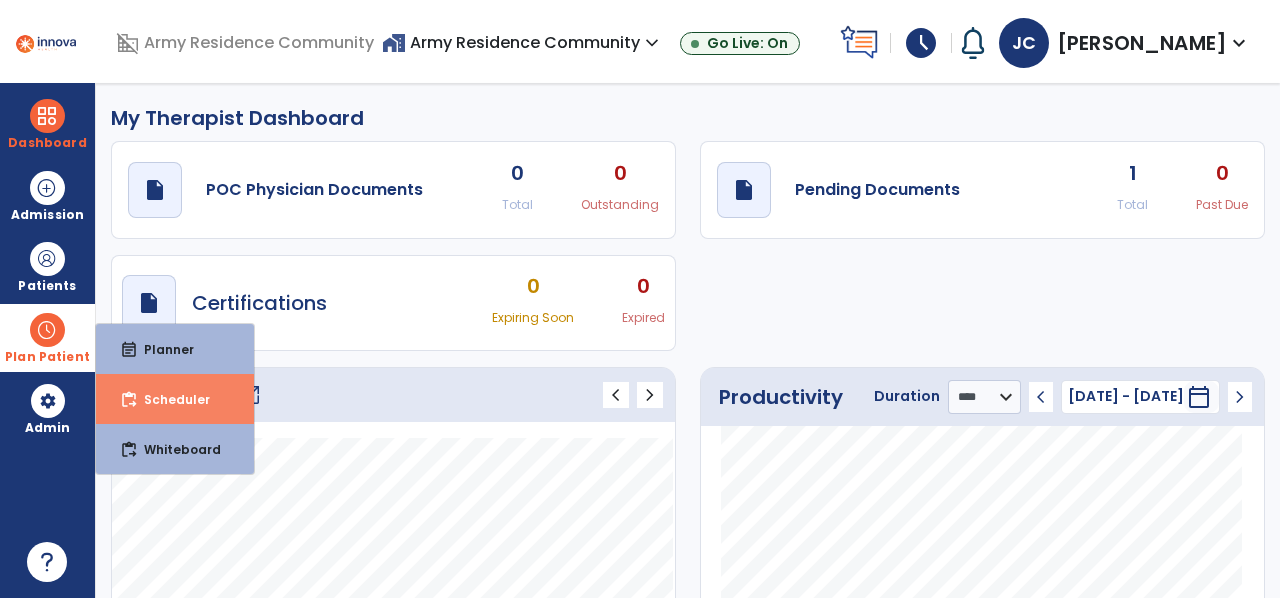 click on "content_paste_go  Scheduler" at bounding box center [175, 399] 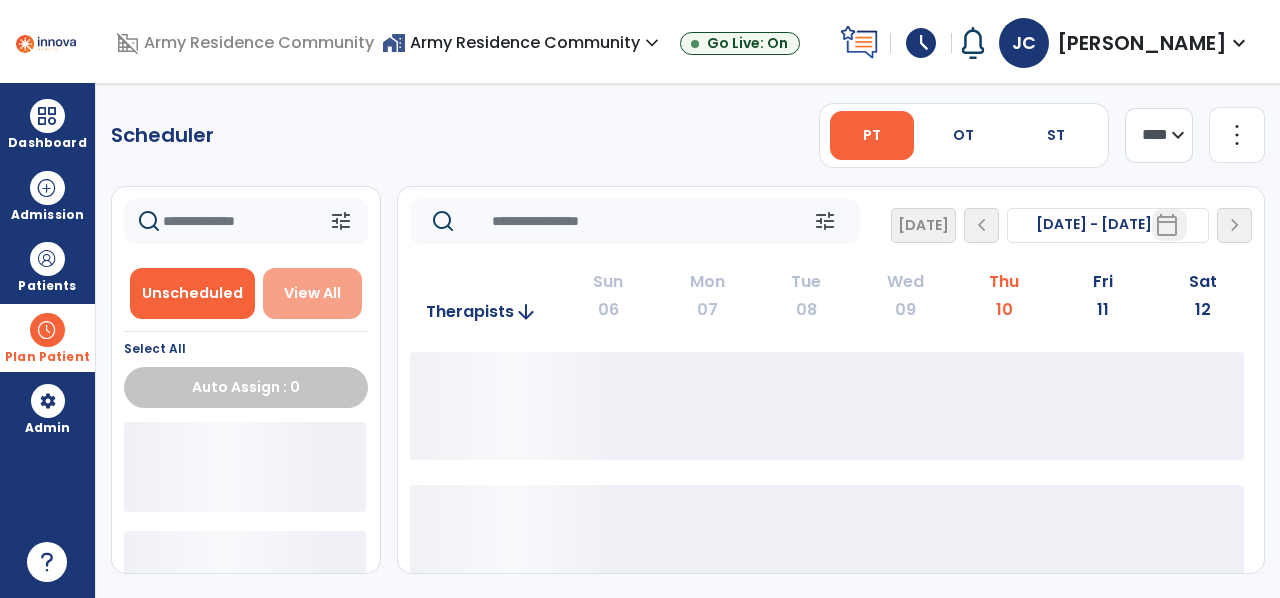 click on "View All" at bounding box center (312, 293) 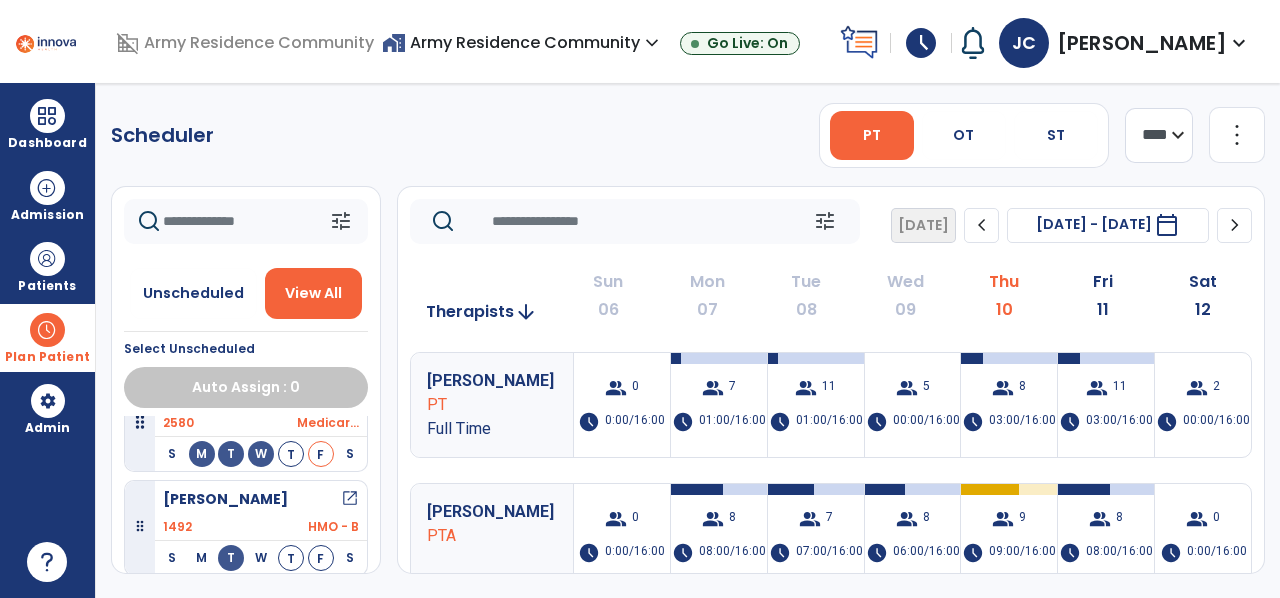 scroll, scrollTop: 3393, scrollLeft: 0, axis: vertical 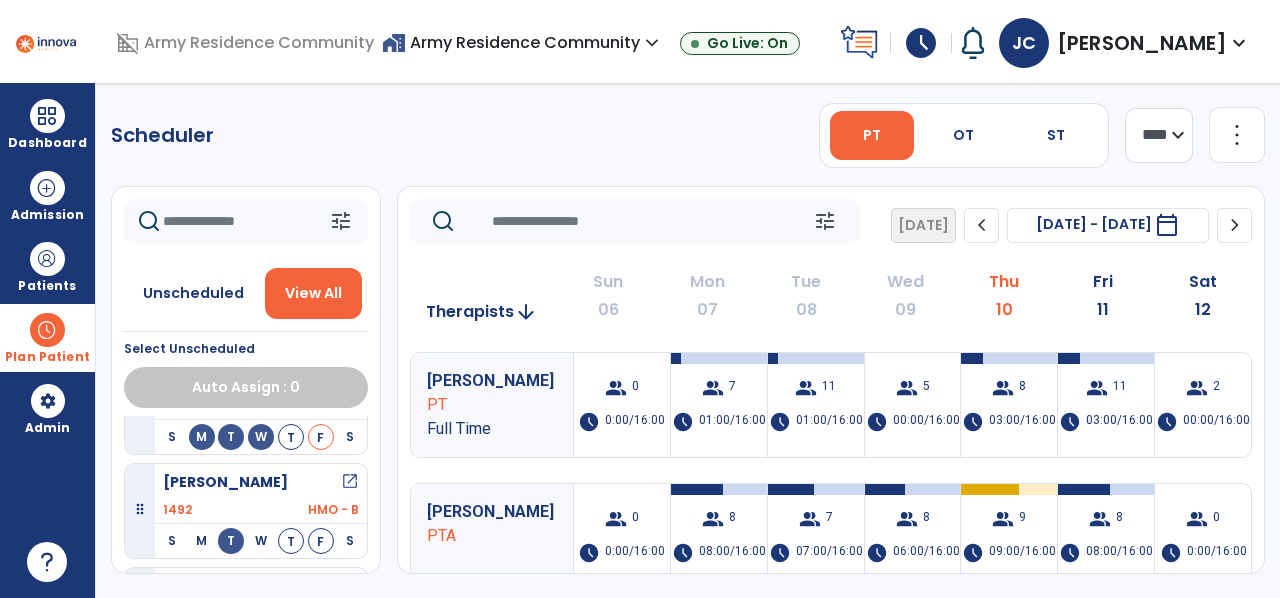click on "open_in_new" at bounding box center [350, 482] 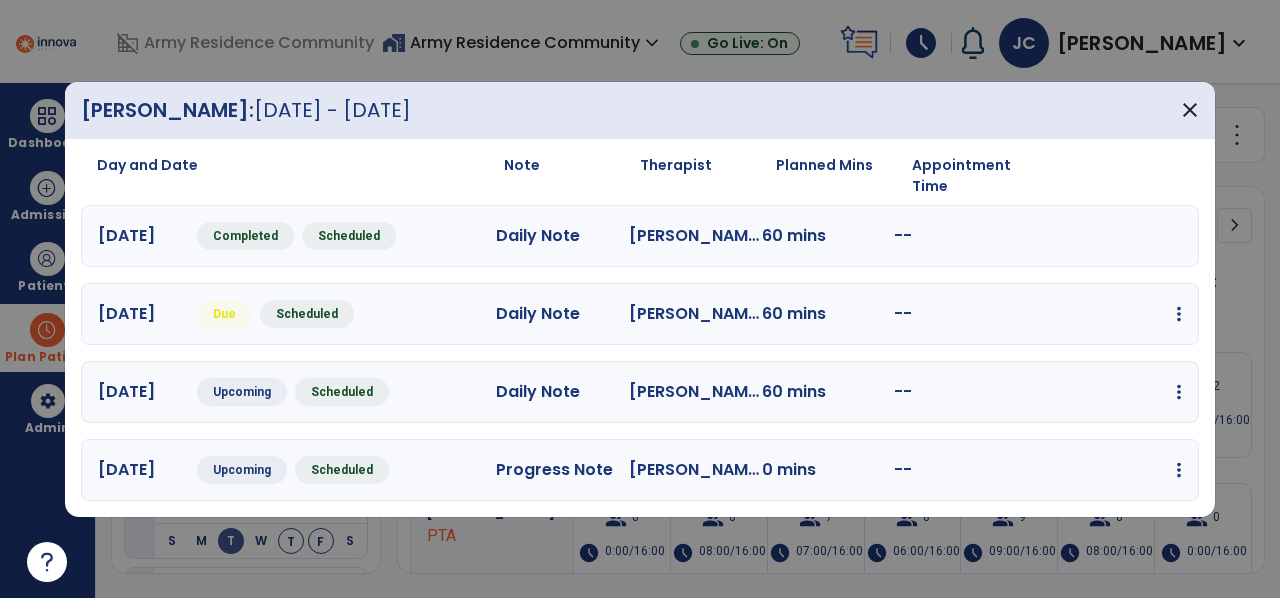 click on "[DATE] Due Scheduled Daily Note  [PERSON_NAME]  PT  60 mins   --   edit   Edit Session   alt_route   Split Minutes  add_comment  Add Note" at bounding box center (640, 314) 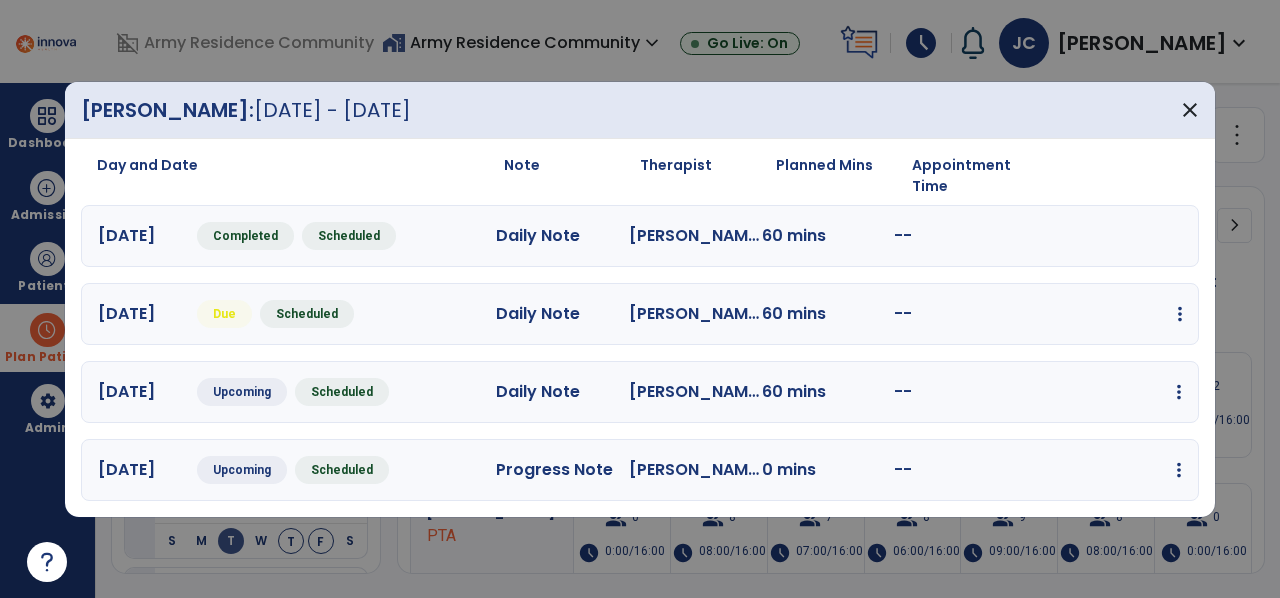 click at bounding box center (1180, 314) 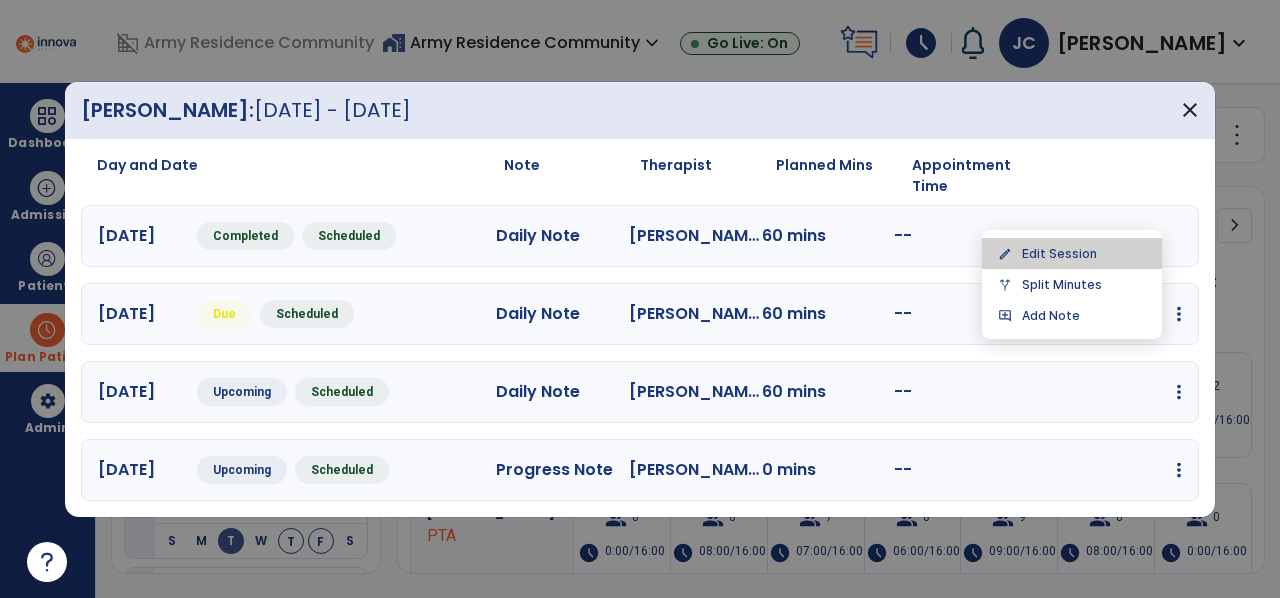 click on "edit   Edit Session" at bounding box center (1072, 253) 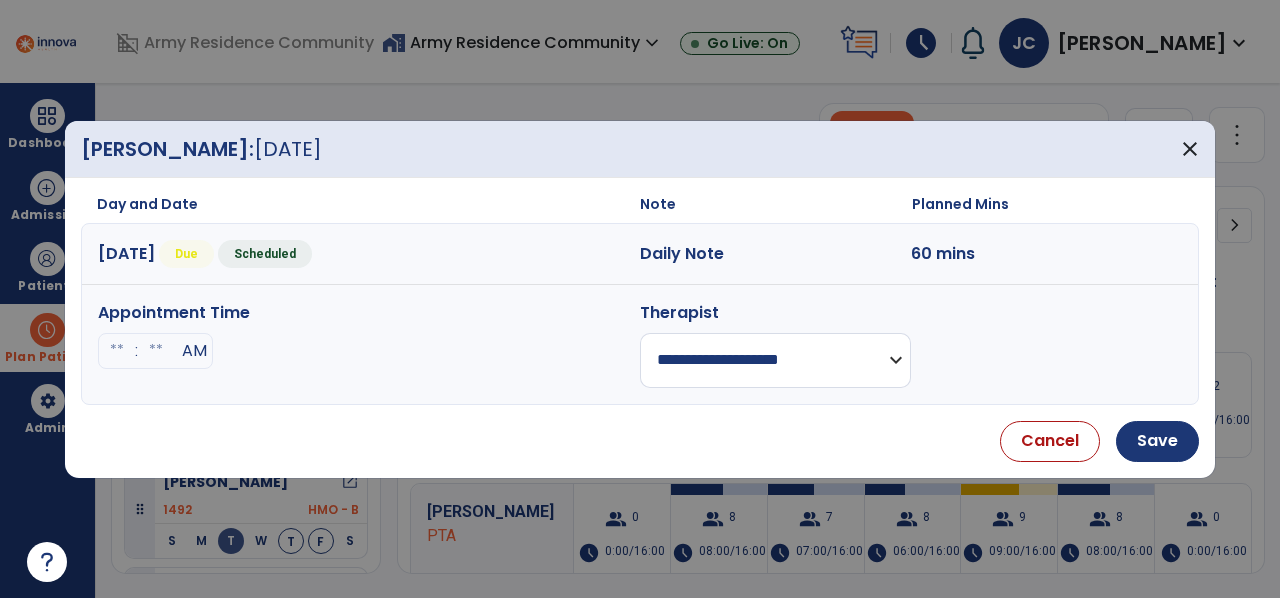 click on "**********" at bounding box center (775, 360) 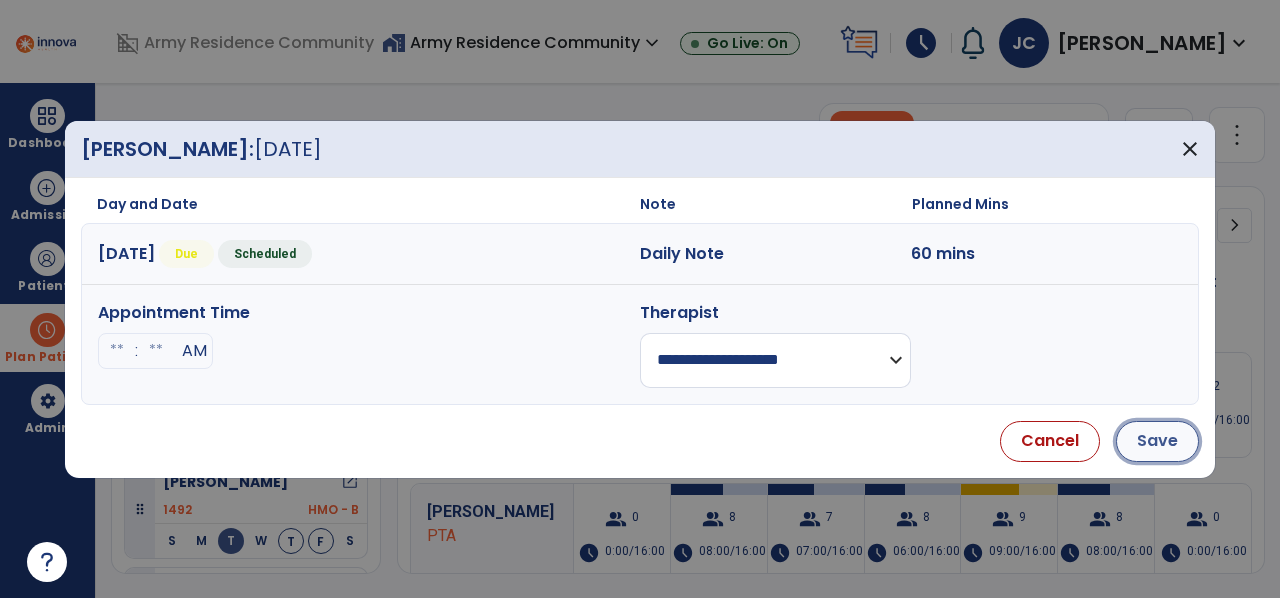 click on "Save" at bounding box center (1157, 441) 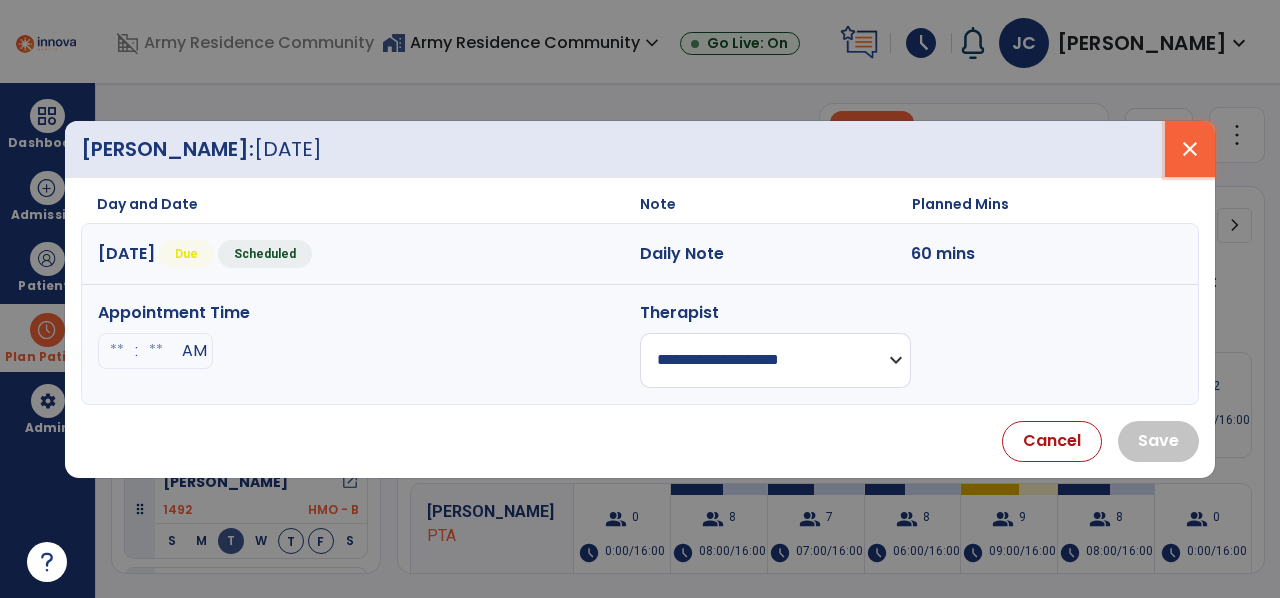 click on "close" at bounding box center (1190, 149) 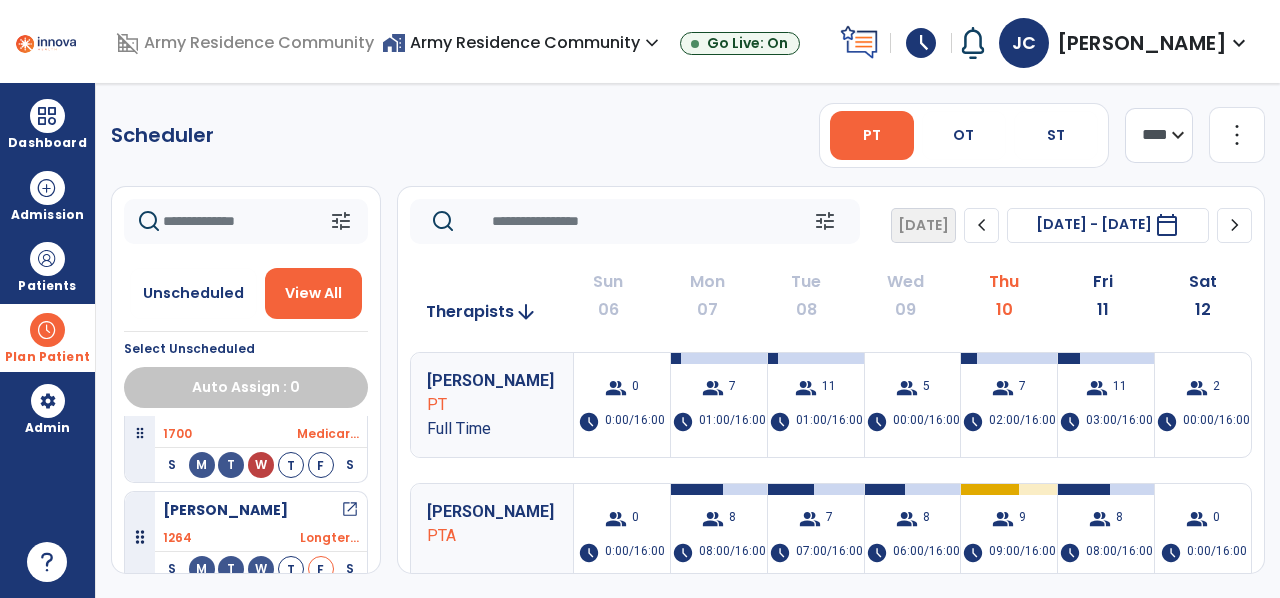 scroll, scrollTop: 0, scrollLeft: 0, axis: both 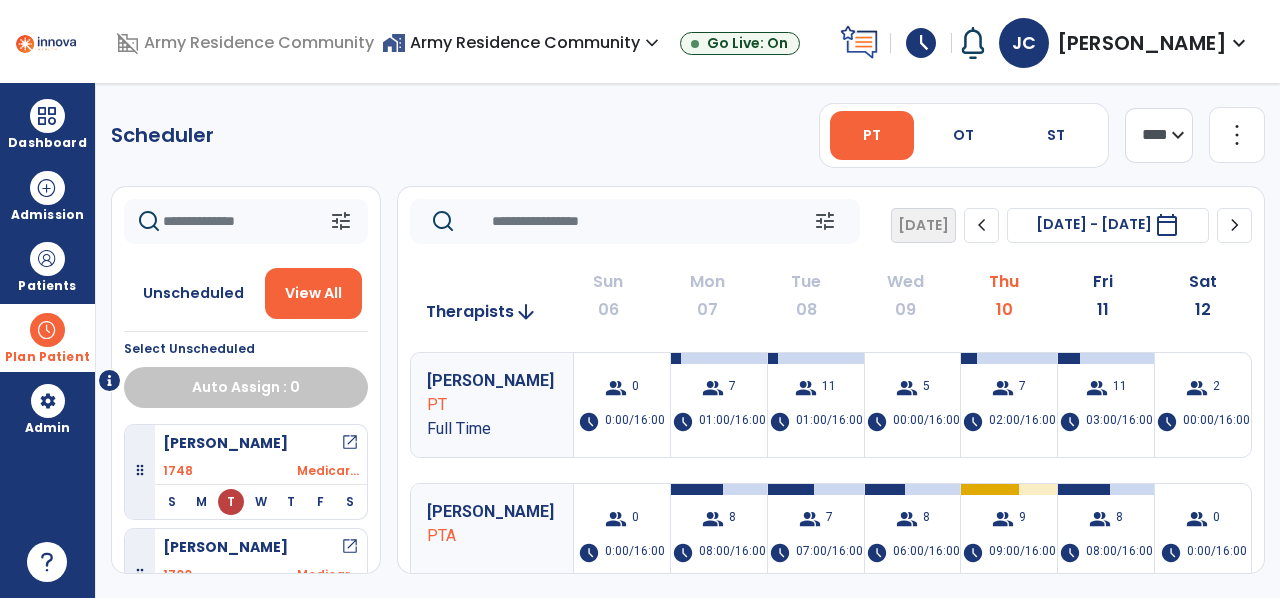 click on "open_in_new" at bounding box center [350, 443] 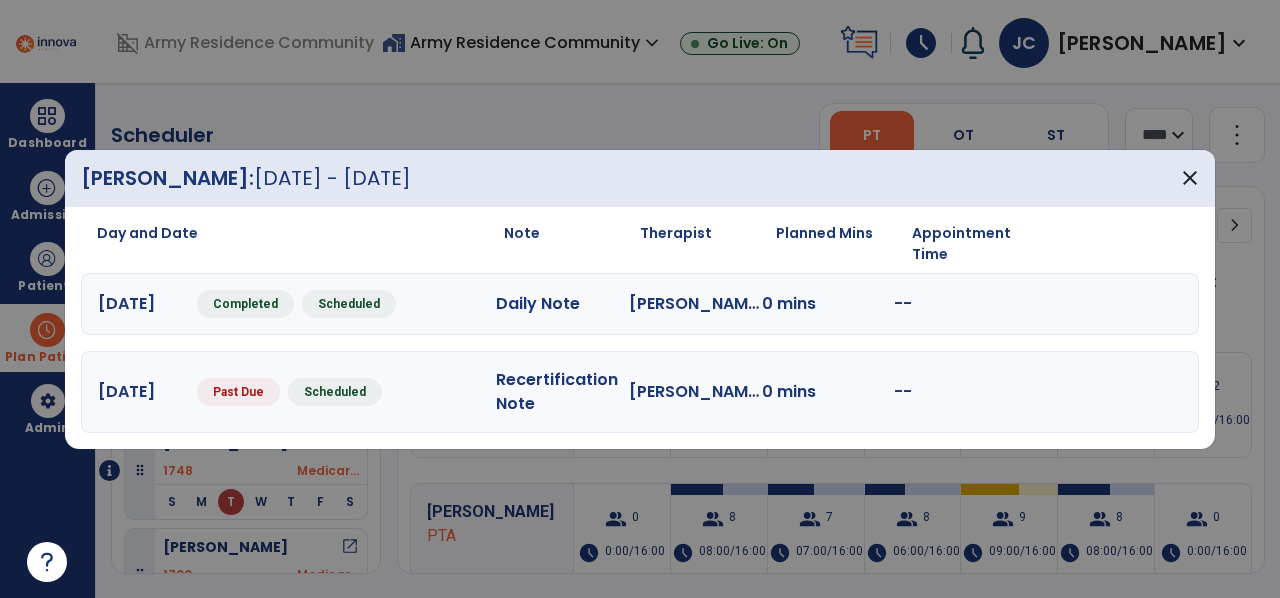 click at bounding box center (640, 299) 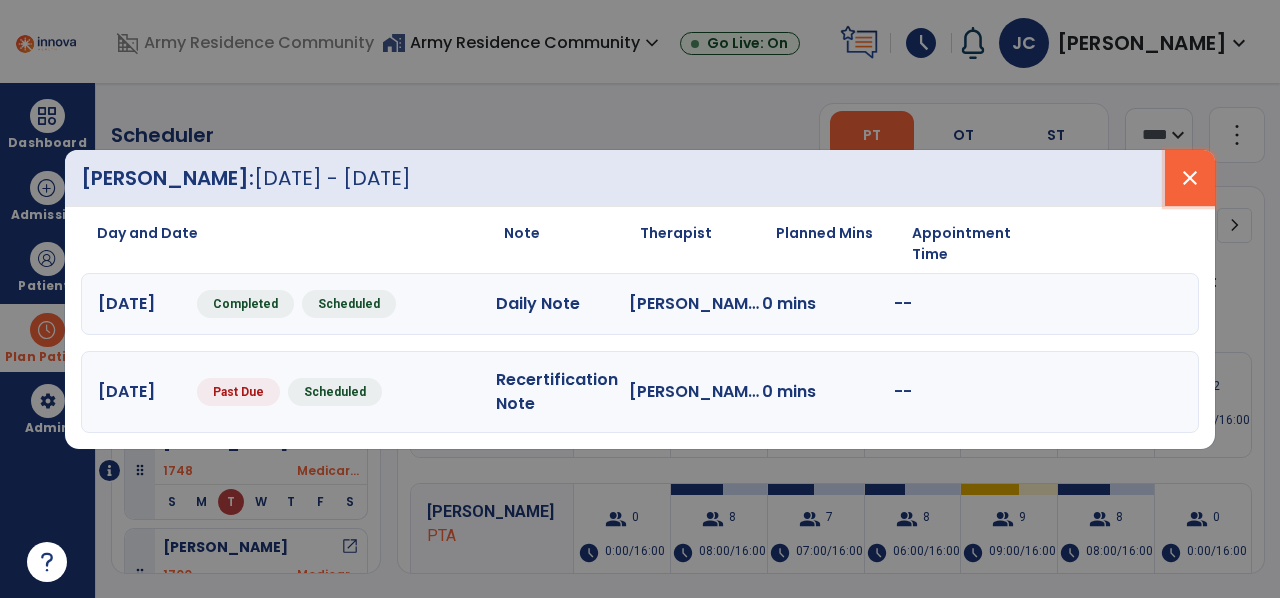 click on "close" at bounding box center [1190, 178] 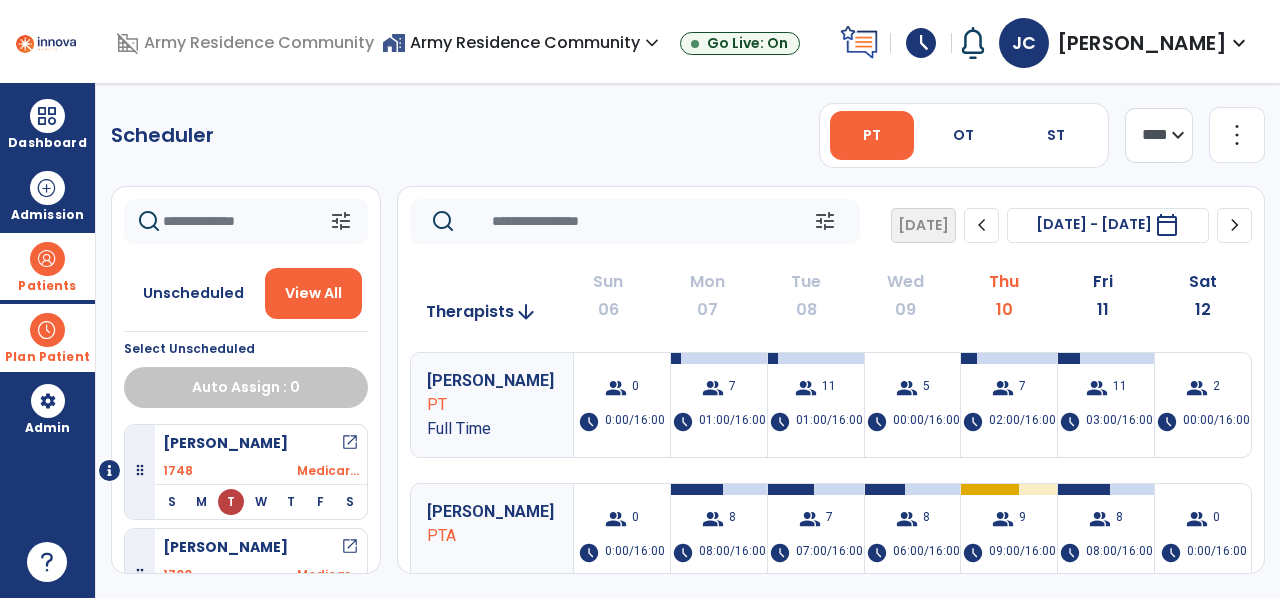 click at bounding box center [47, 259] 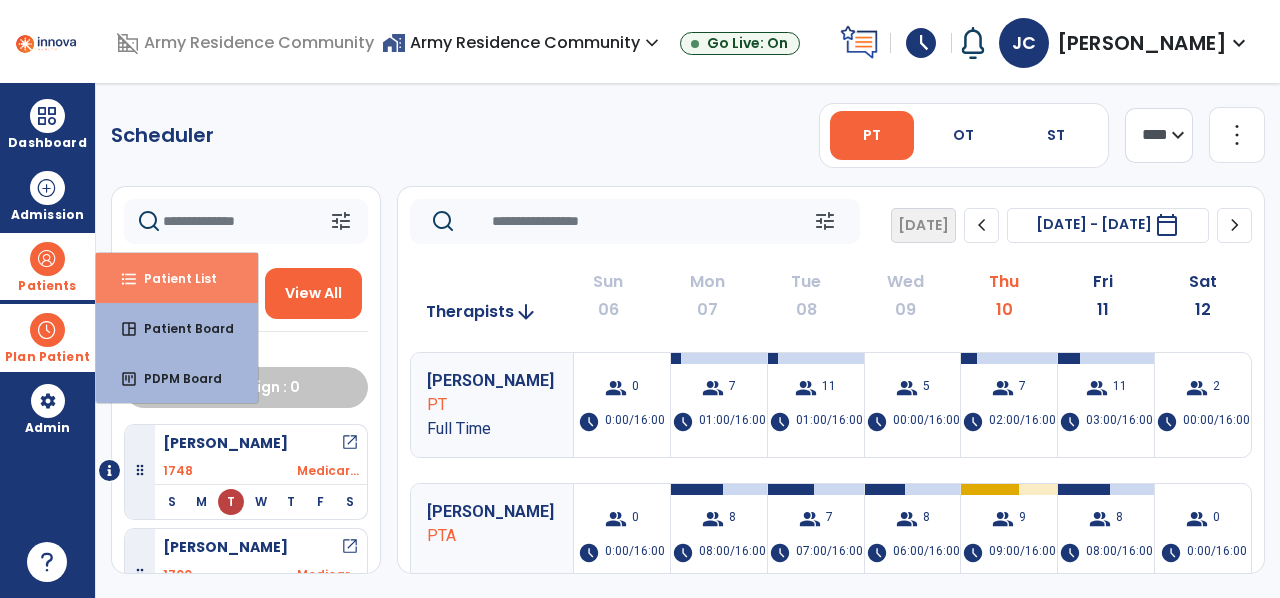click on "Patient List" at bounding box center [172, 278] 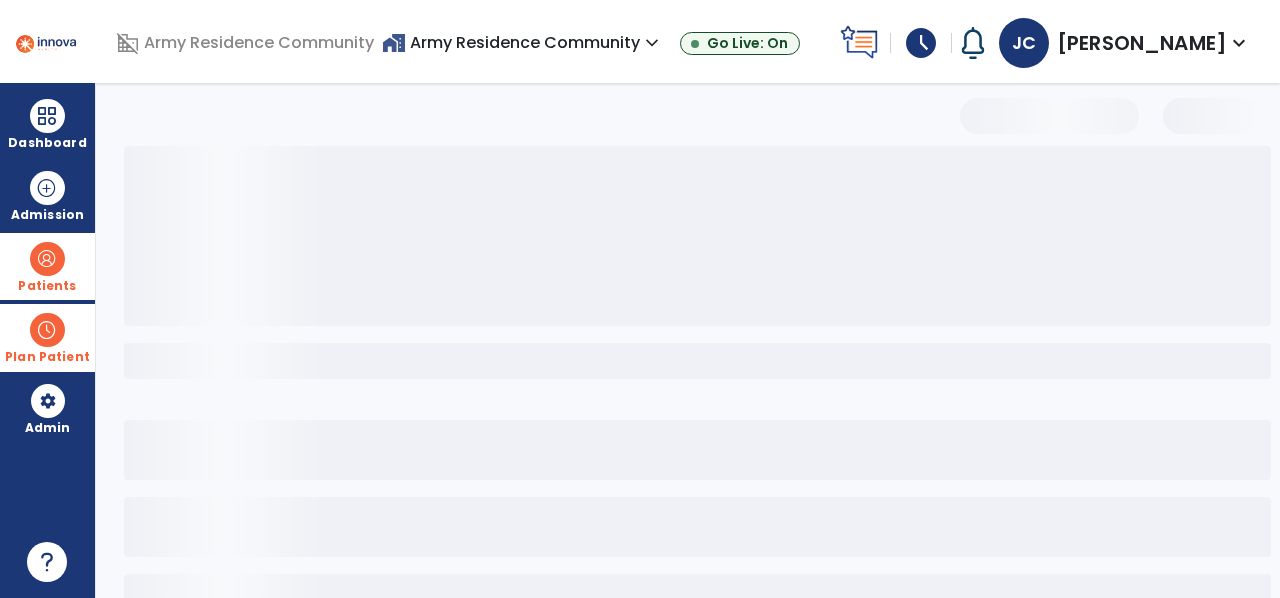 select on "***" 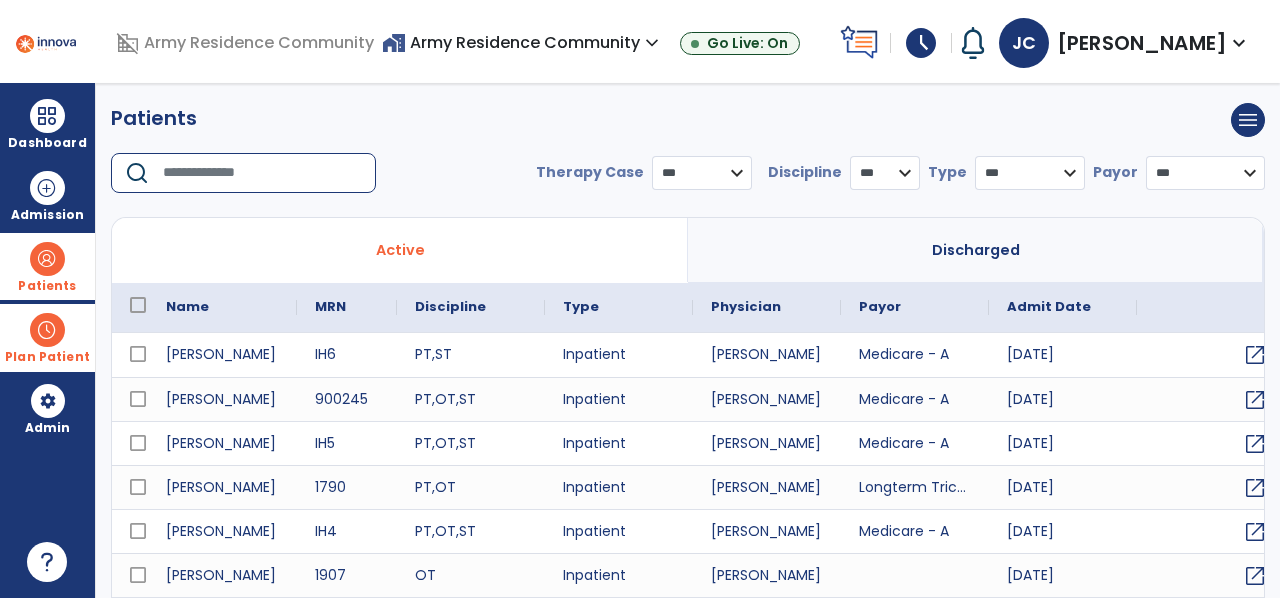click at bounding box center [262, 173] 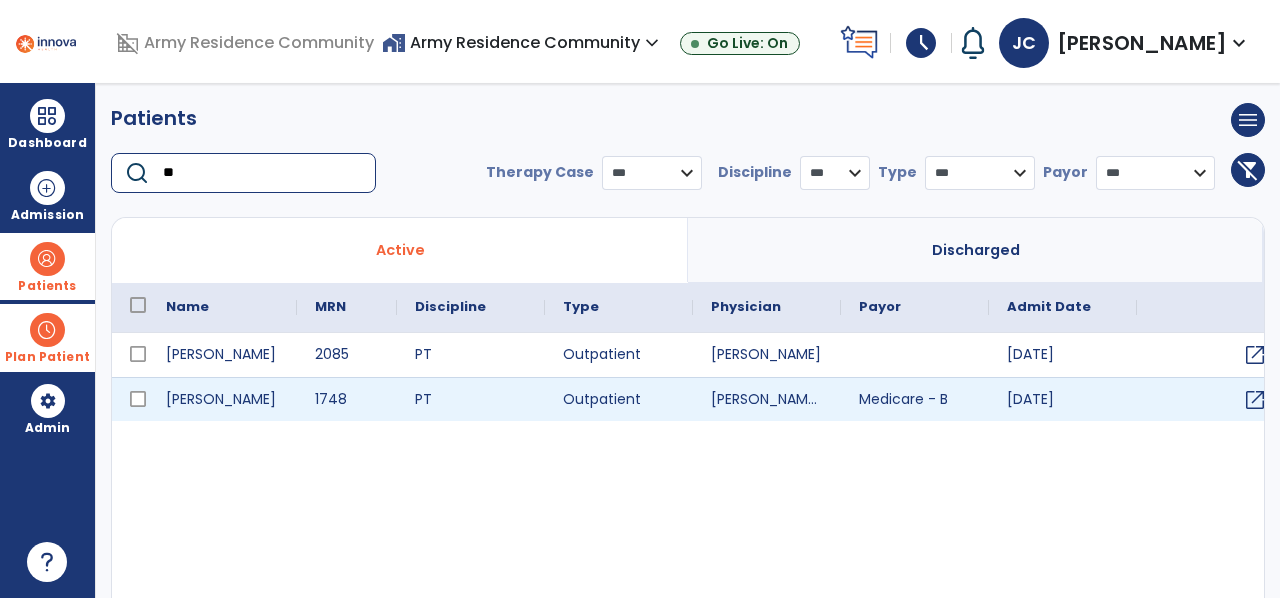 type on "**" 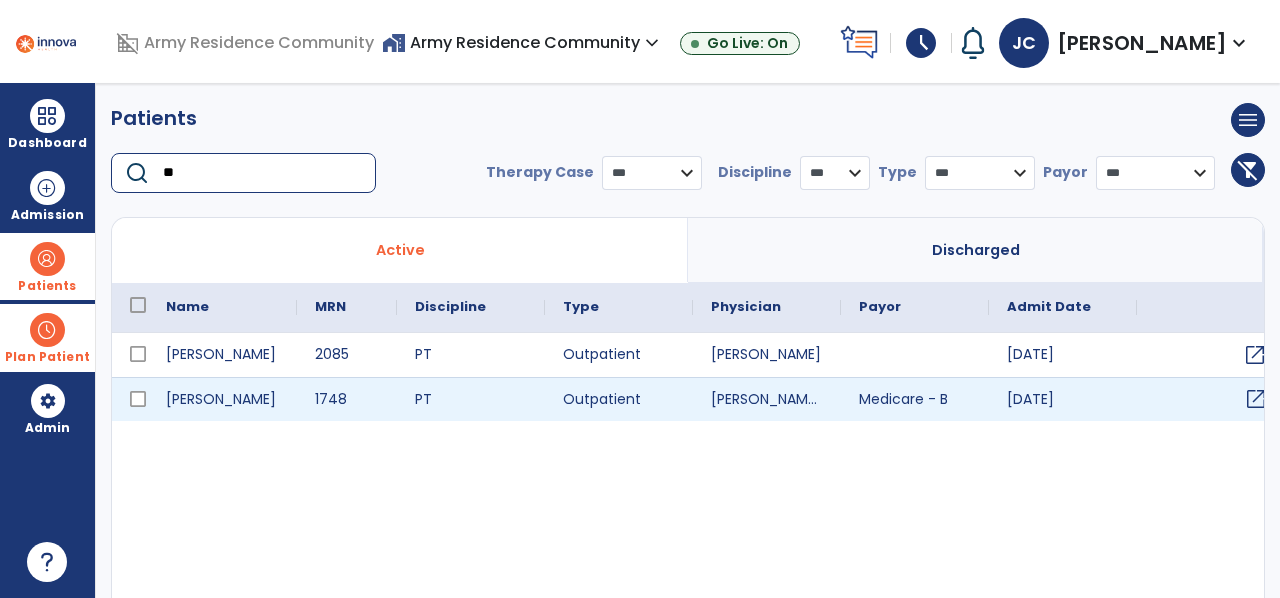 click on "open_in_new" at bounding box center (1256, 399) 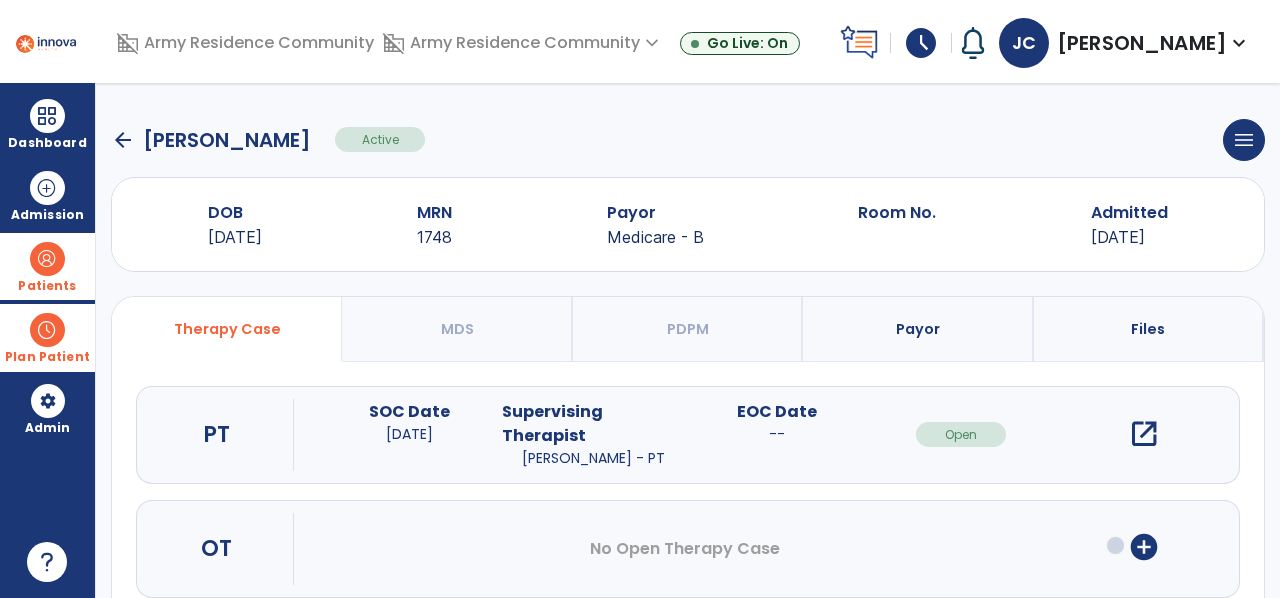 click on "open_in_new" at bounding box center (1144, 434) 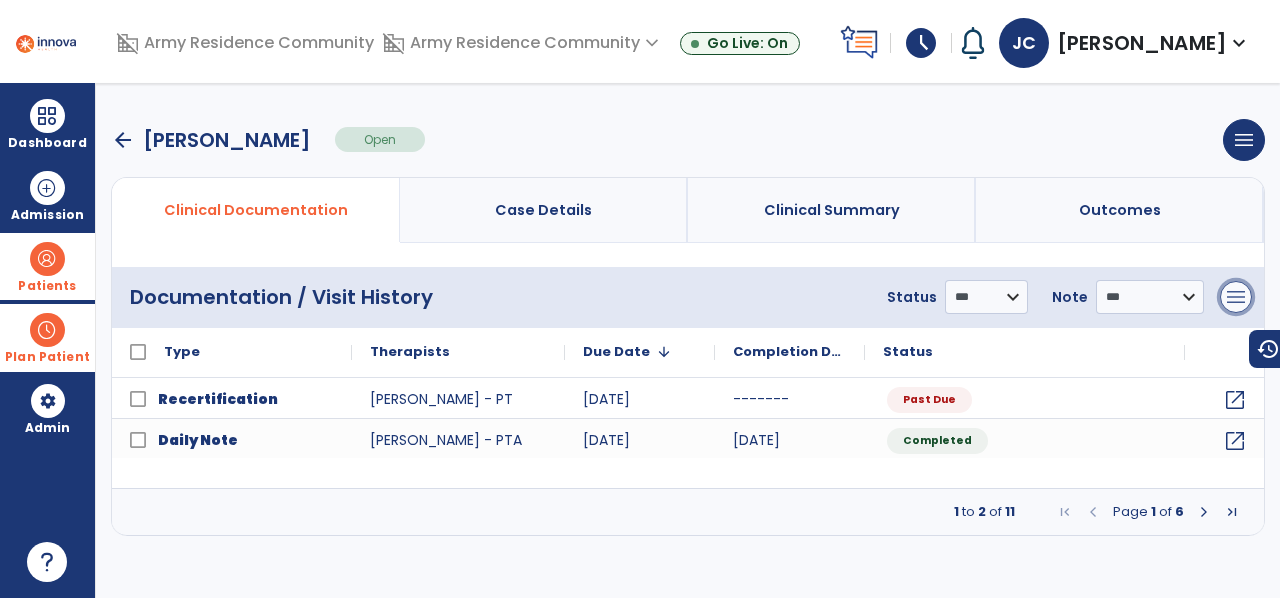 click on "menu" at bounding box center [1236, 297] 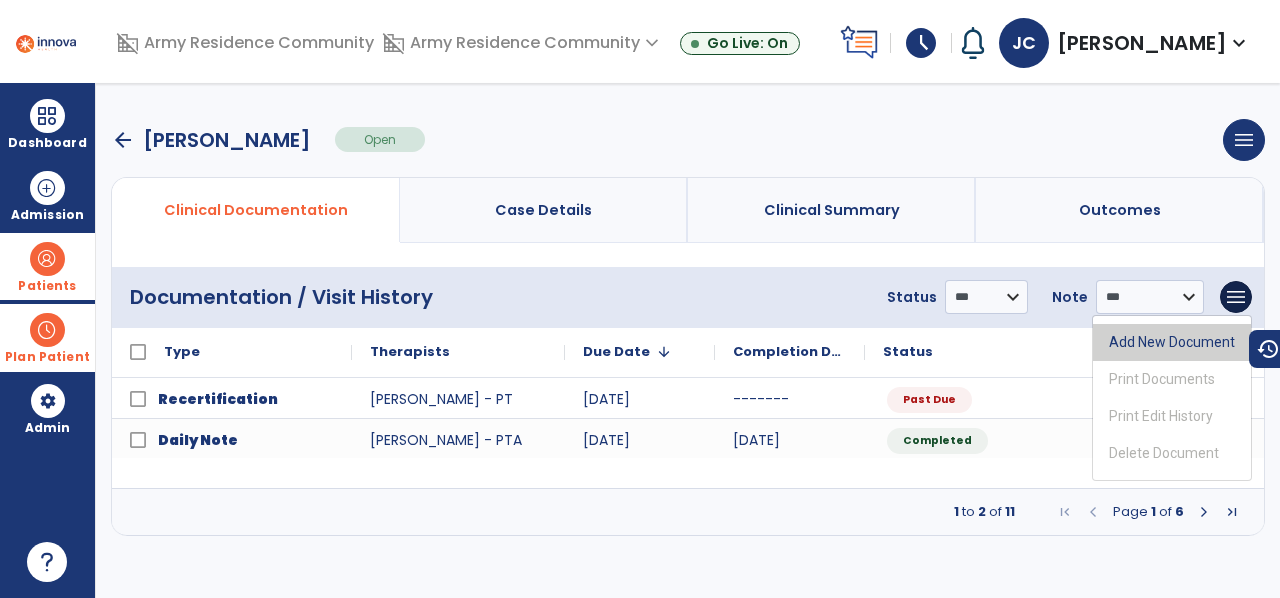 click on "Add New Document" at bounding box center (1172, 342) 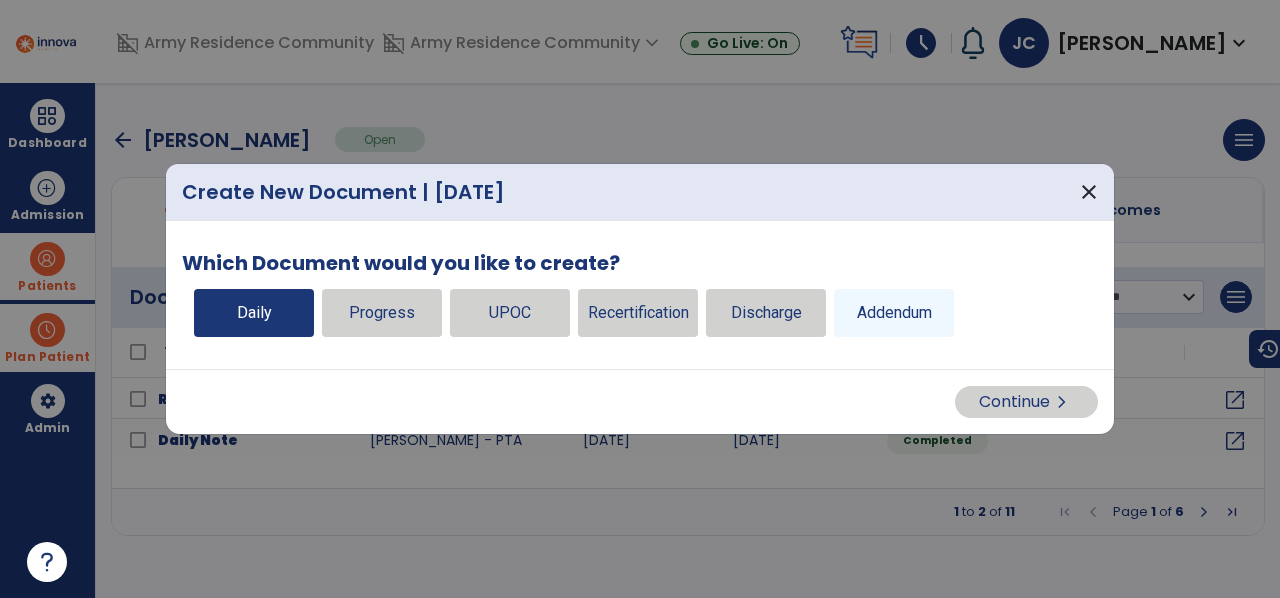 click on "Daily" at bounding box center [254, 313] 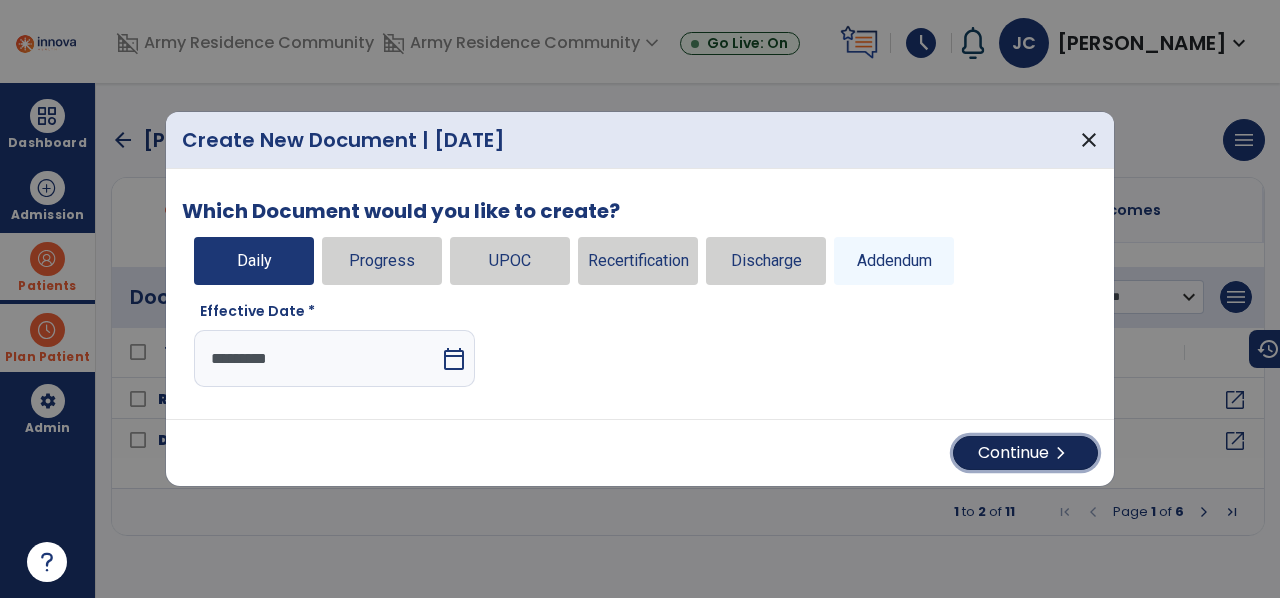 click on "Continue   chevron_right" at bounding box center (1025, 453) 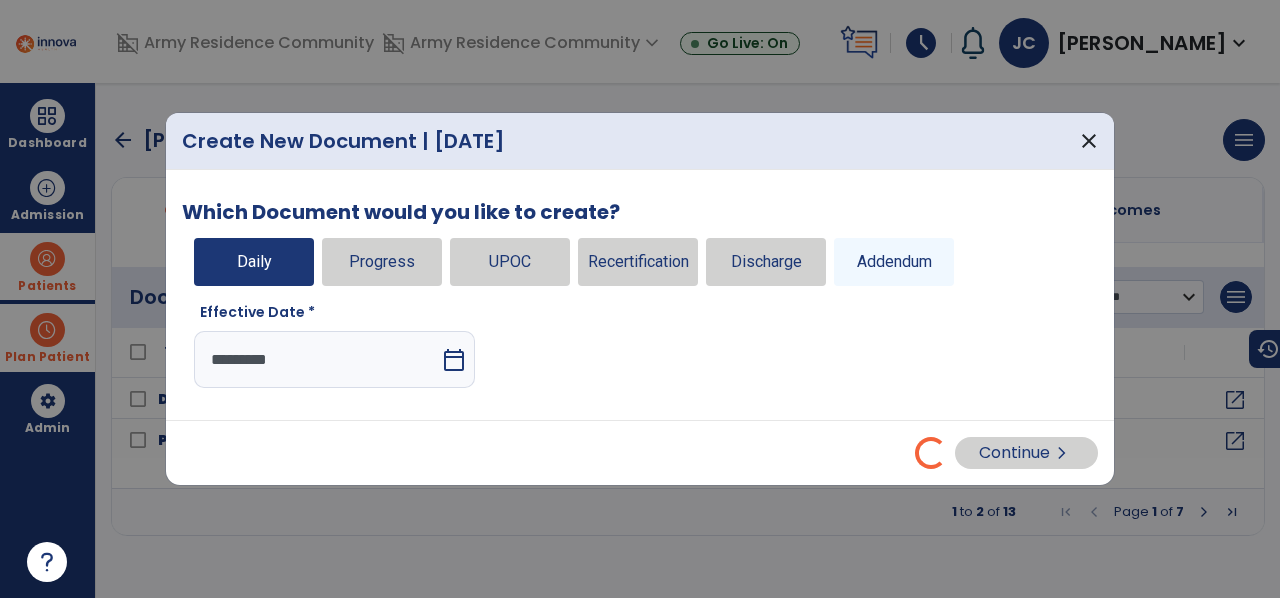 select on "*" 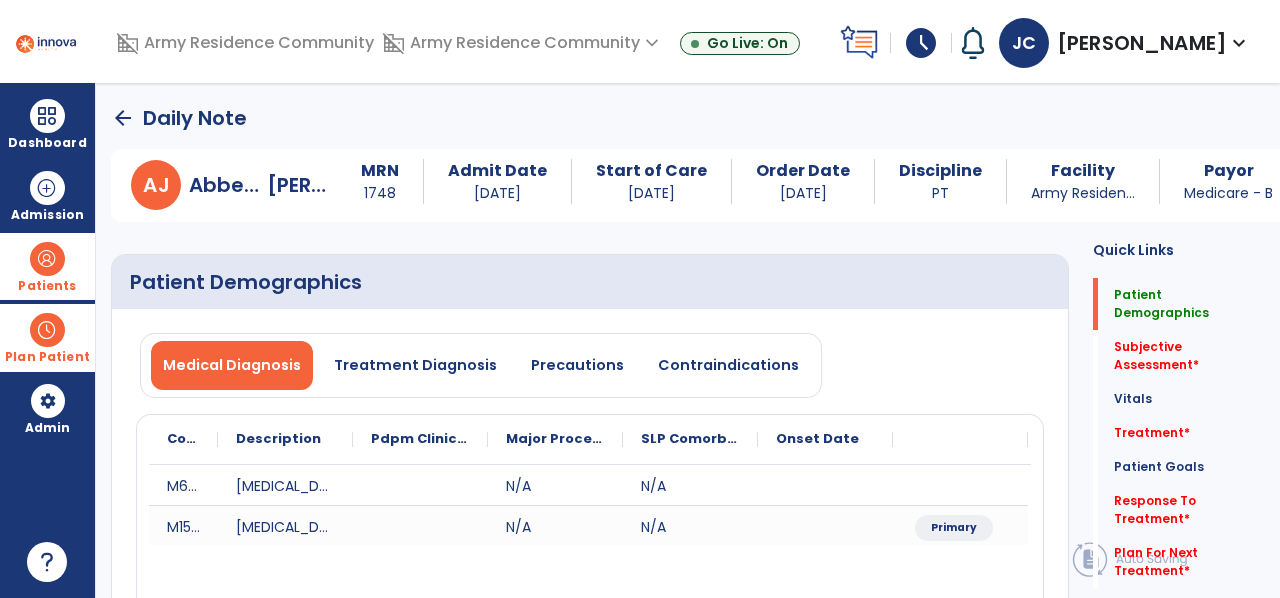 click on "arrow_back" 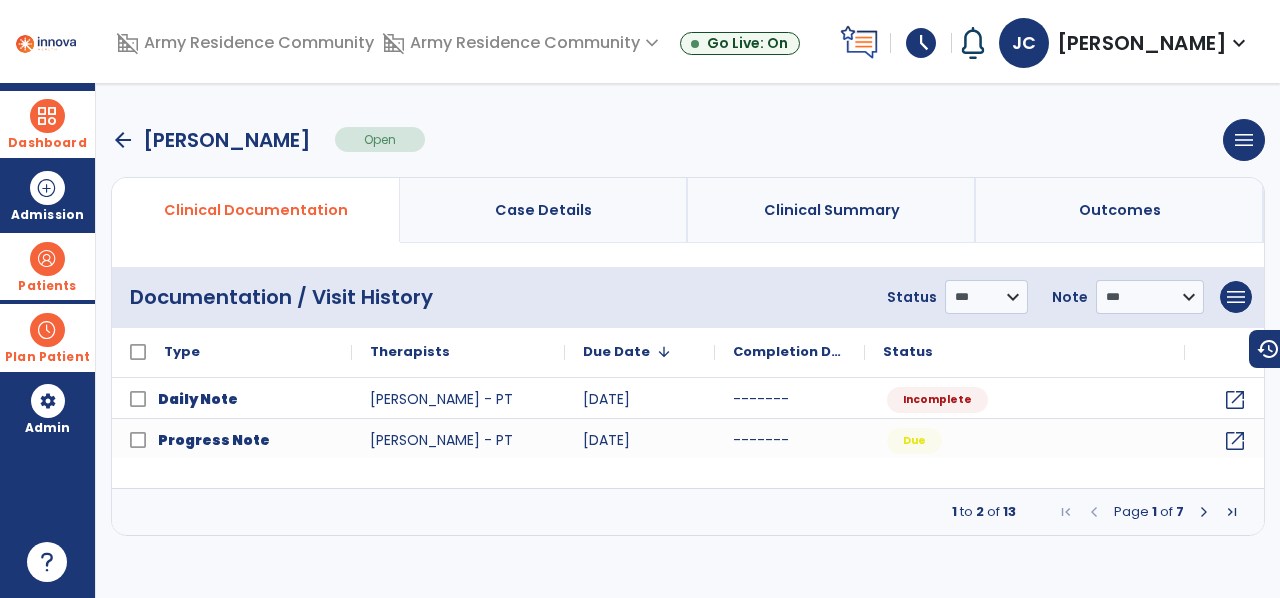 click at bounding box center [47, 116] 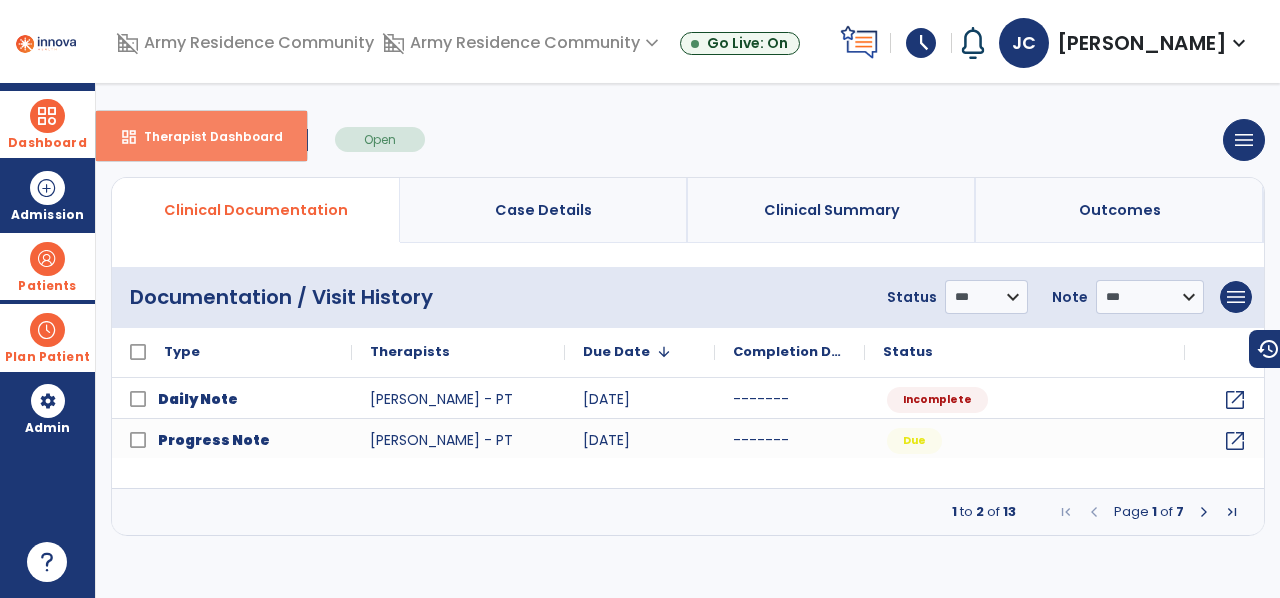 click on "dashboard  Therapist Dashboard" at bounding box center (201, 136) 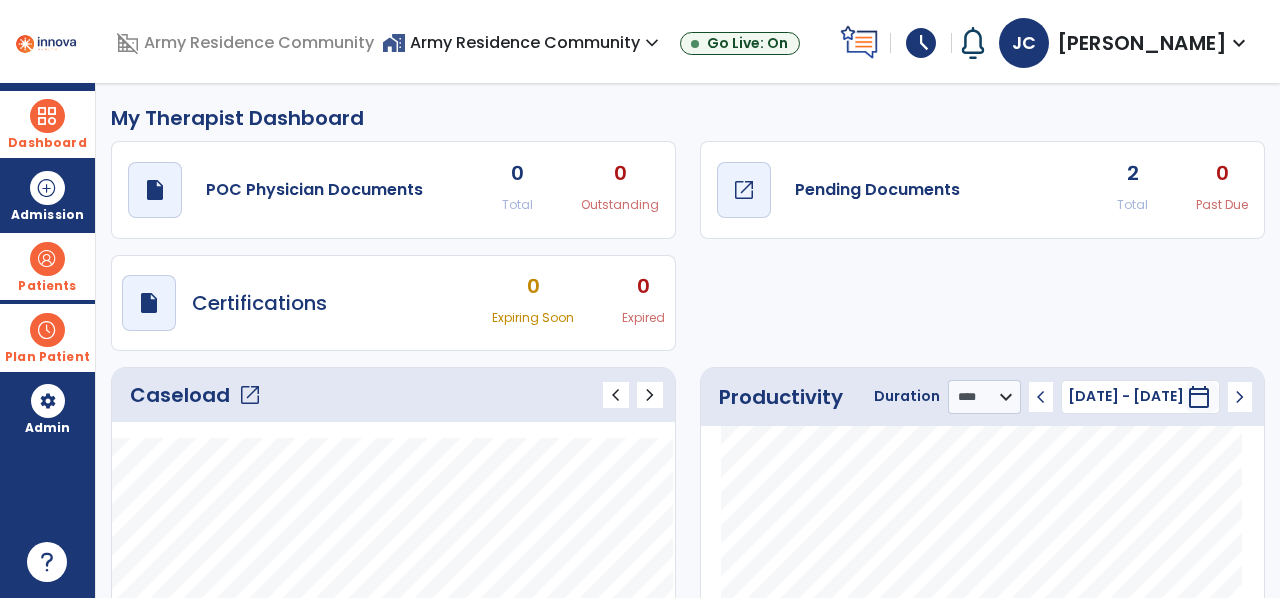 click on "draft   open_in_new  Pending Documents" 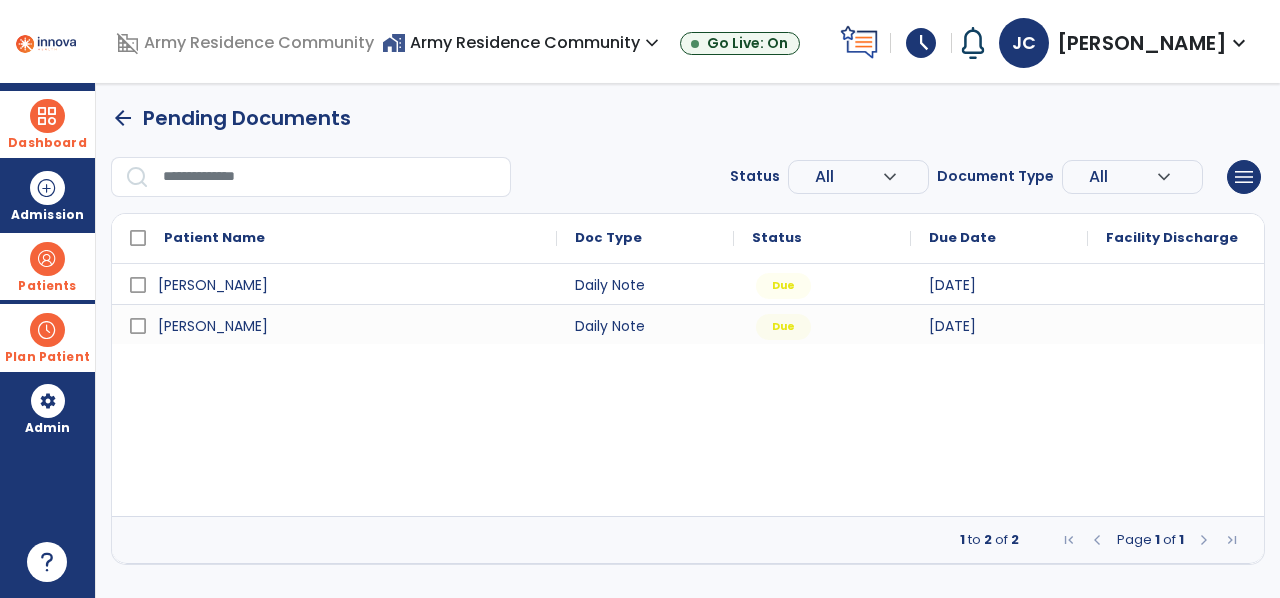 click at bounding box center (47, 259) 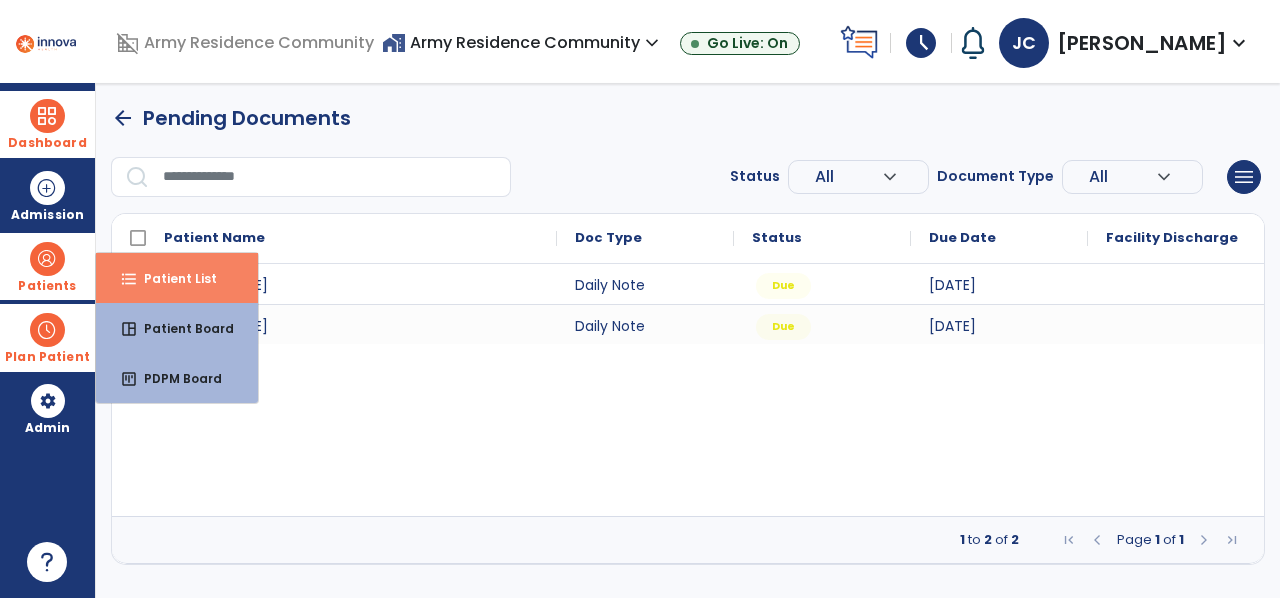 click on "Patient List" at bounding box center [172, 278] 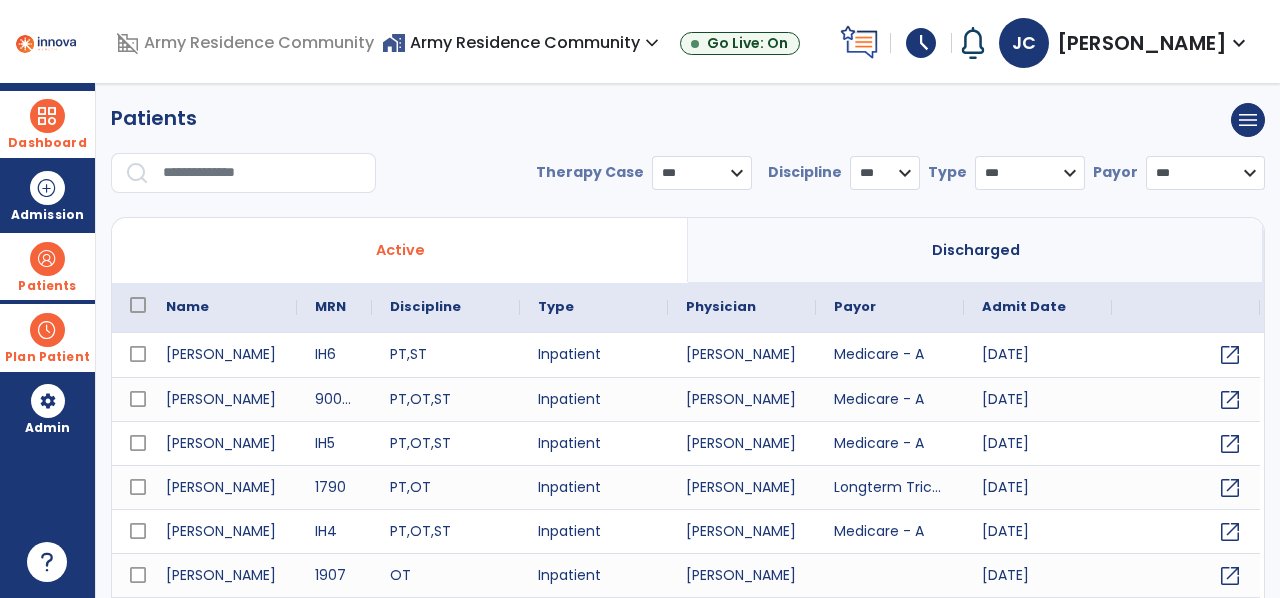 click at bounding box center (262, 173) 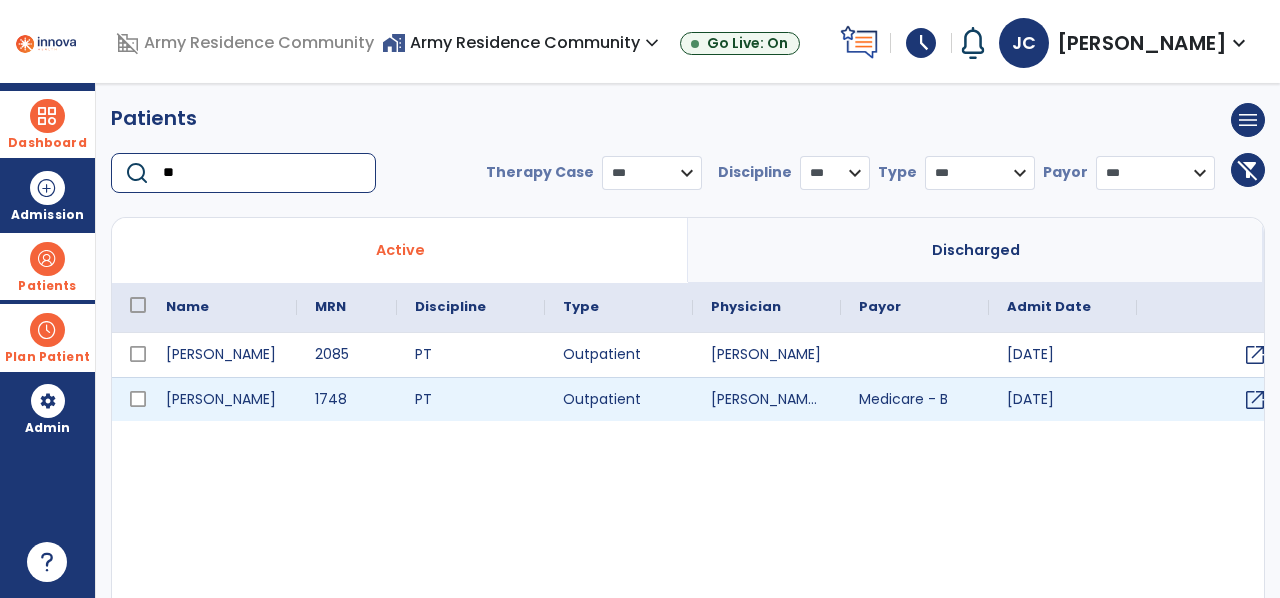 type on "**" 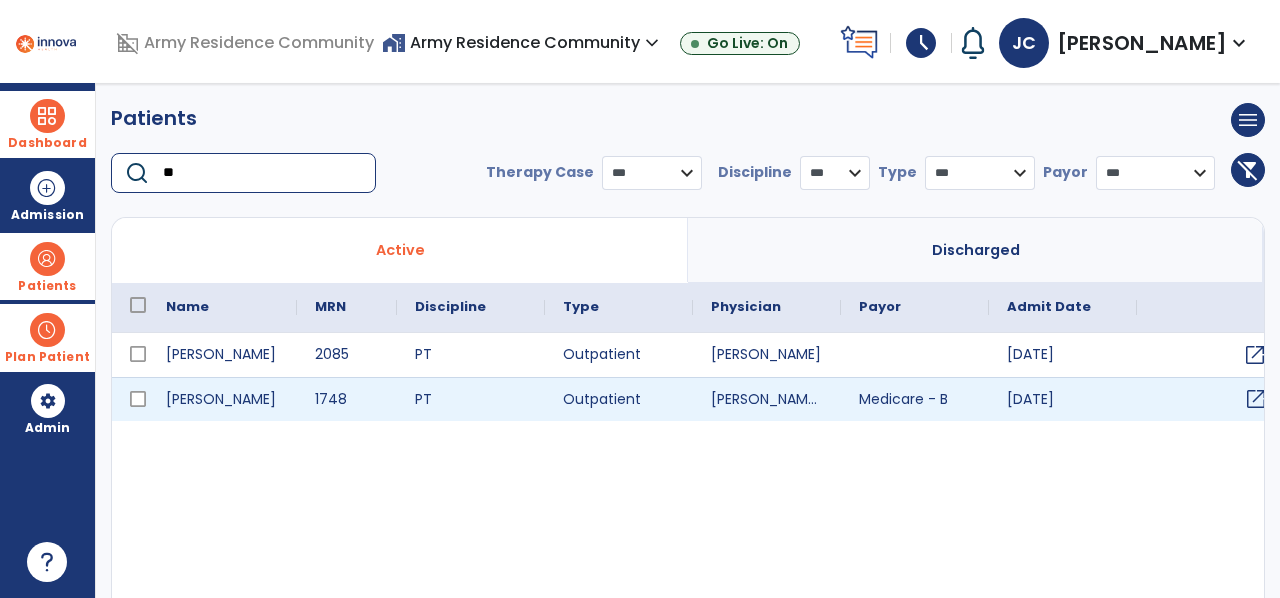 click on "open_in_new" at bounding box center (1256, 399) 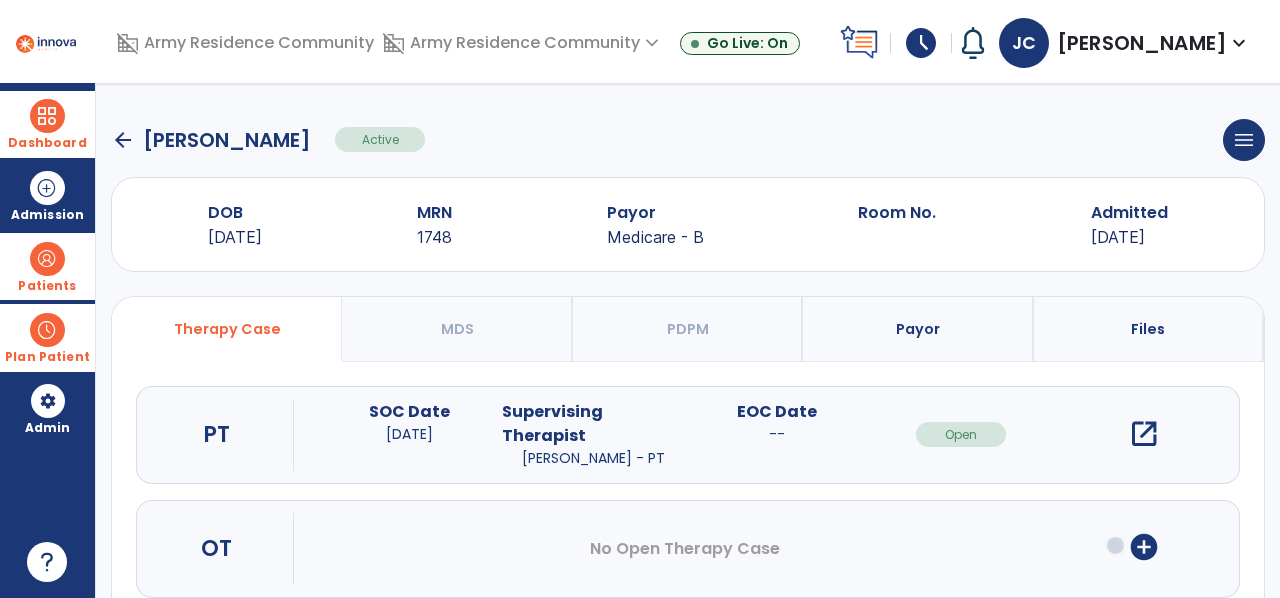click on "open_in_new" at bounding box center [1144, 434] 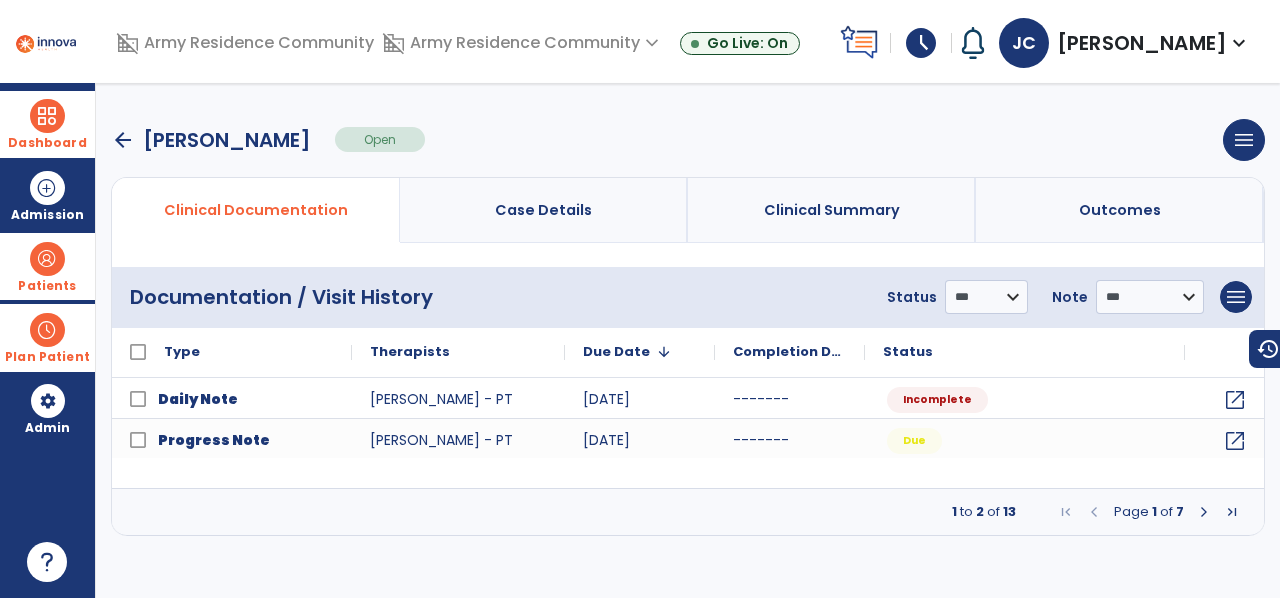 click on "Plan Patient" at bounding box center [47, 266] 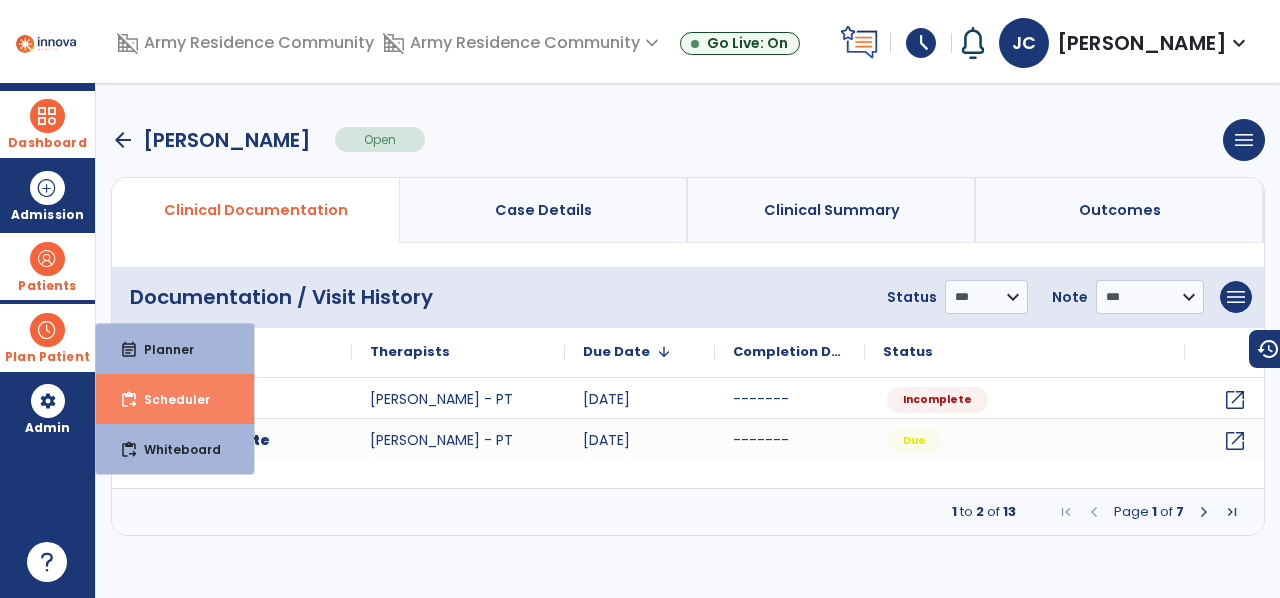 click on "Scheduler" at bounding box center [169, 399] 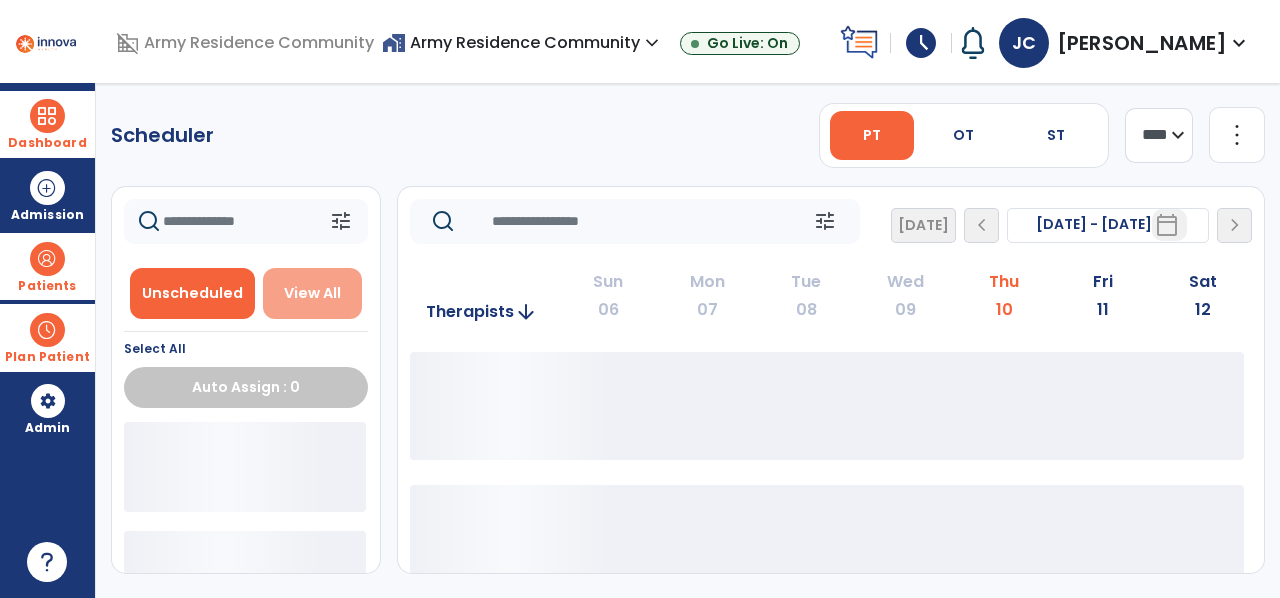 click on "View All" at bounding box center [312, 293] 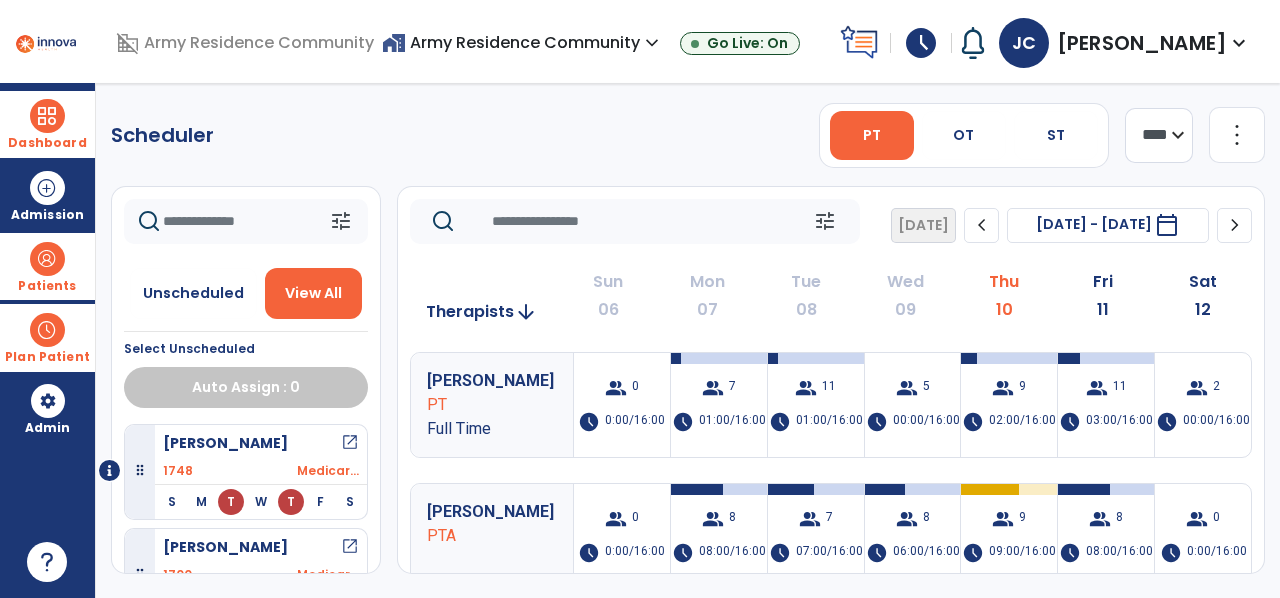 scroll, scrollTop: 8, scrollLeft: 0, axis: vertical 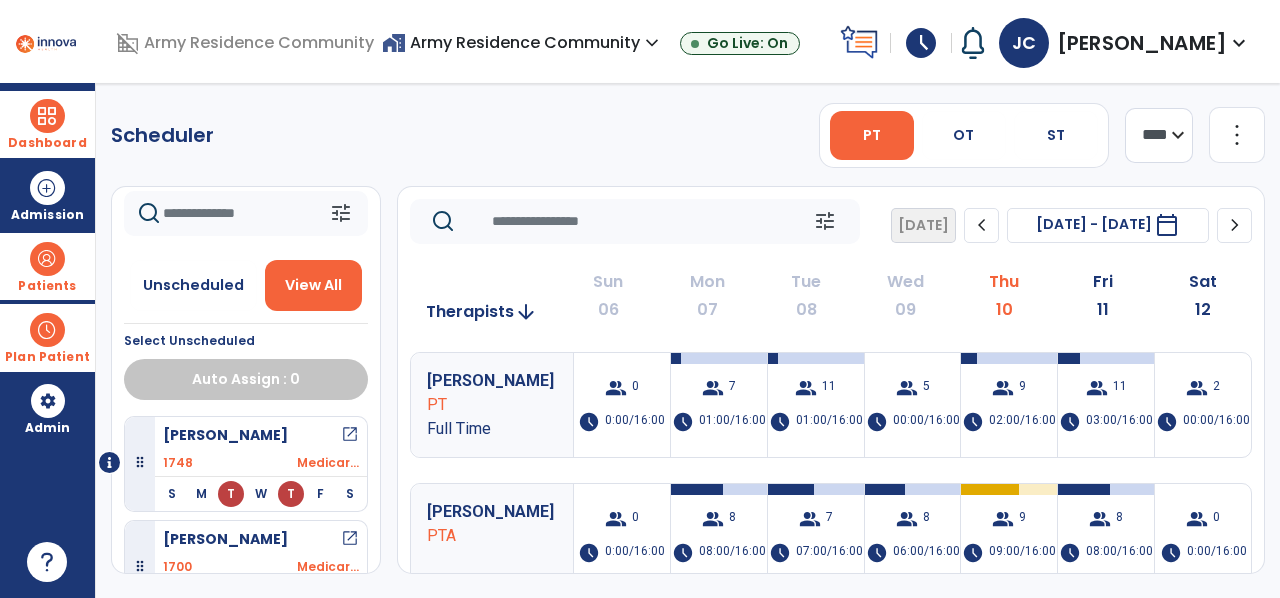 click on "open_in_new" at bounding box center [350, 435] 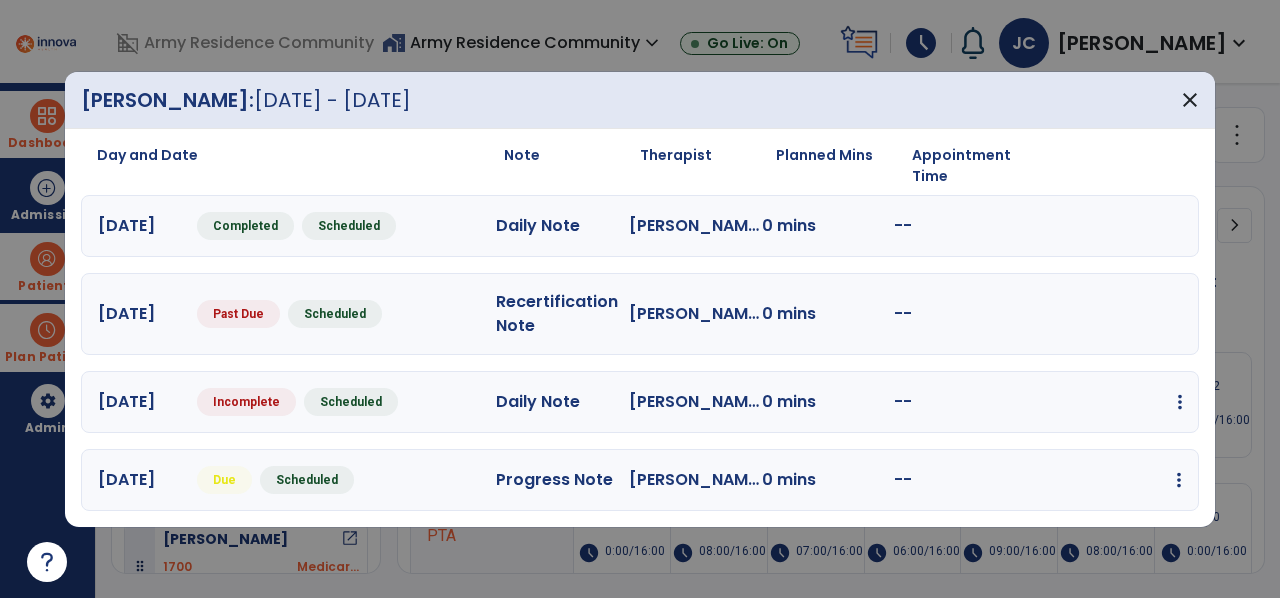 click at bounding box center [1180, 402] 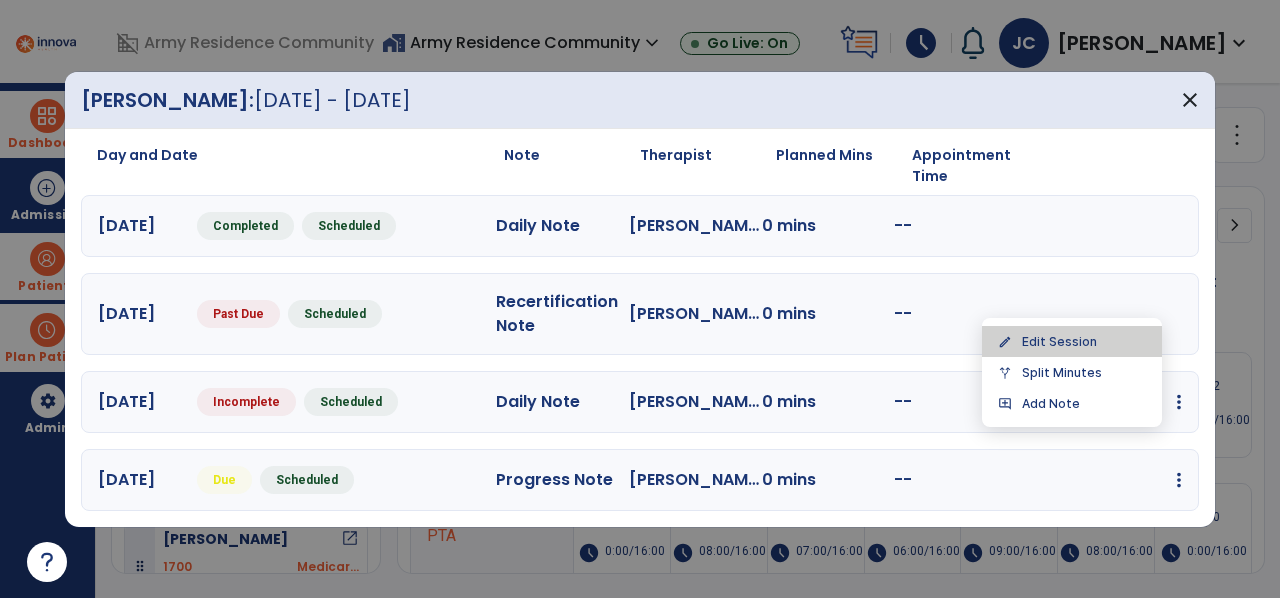 click on "edit   Edit Session" at bounding box center (1072, 341) 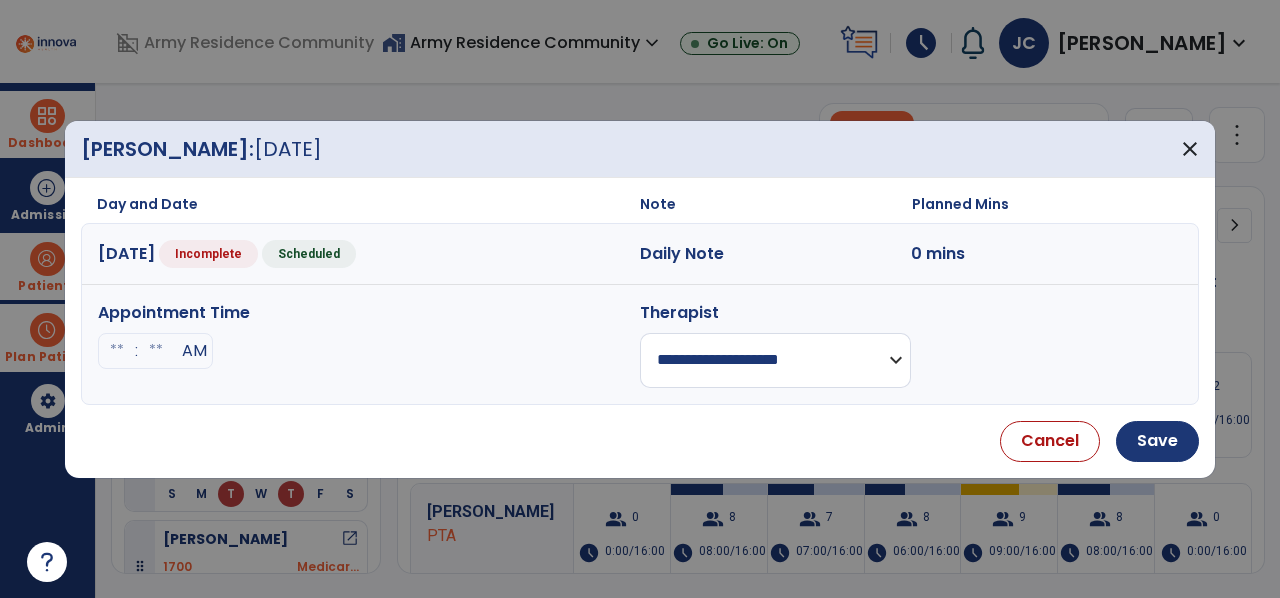 click on "**********" at bounding box center (775, 360) 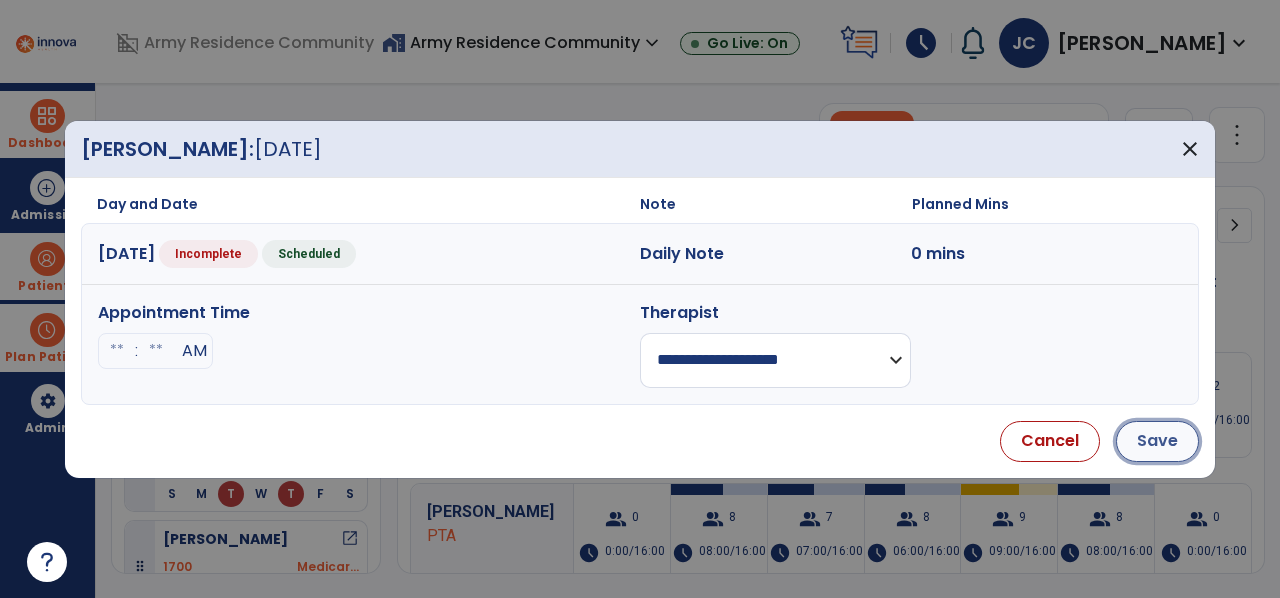 click on "Save" at bounding box center [1157, 441] 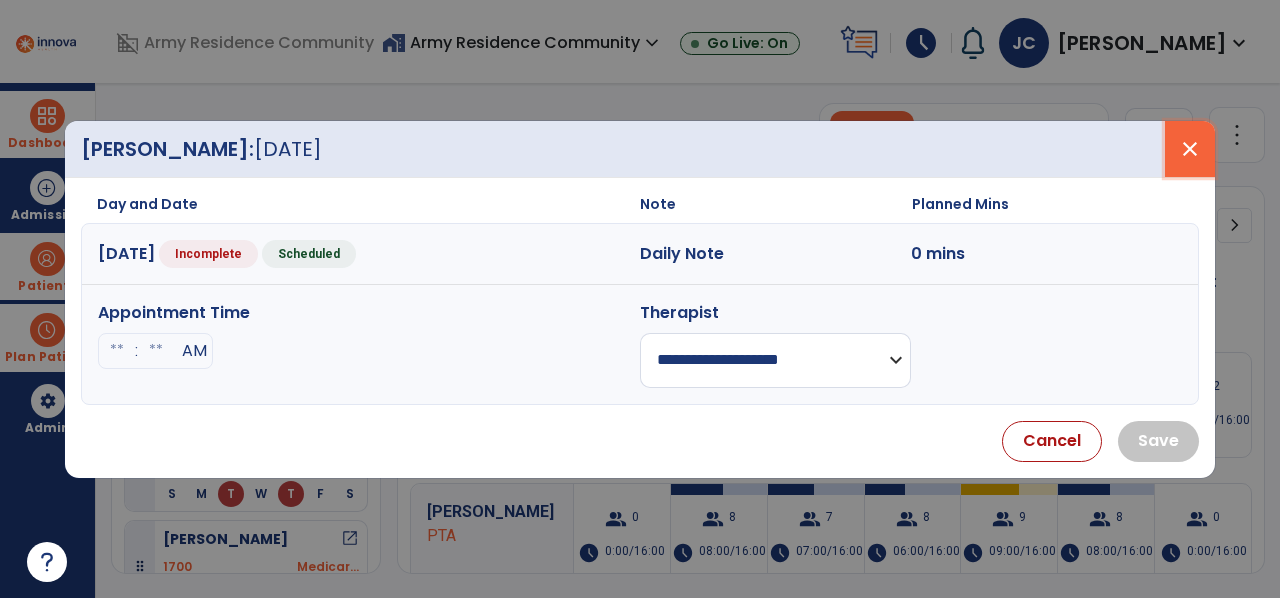 click on "close" at bounding box center [1190, 149] 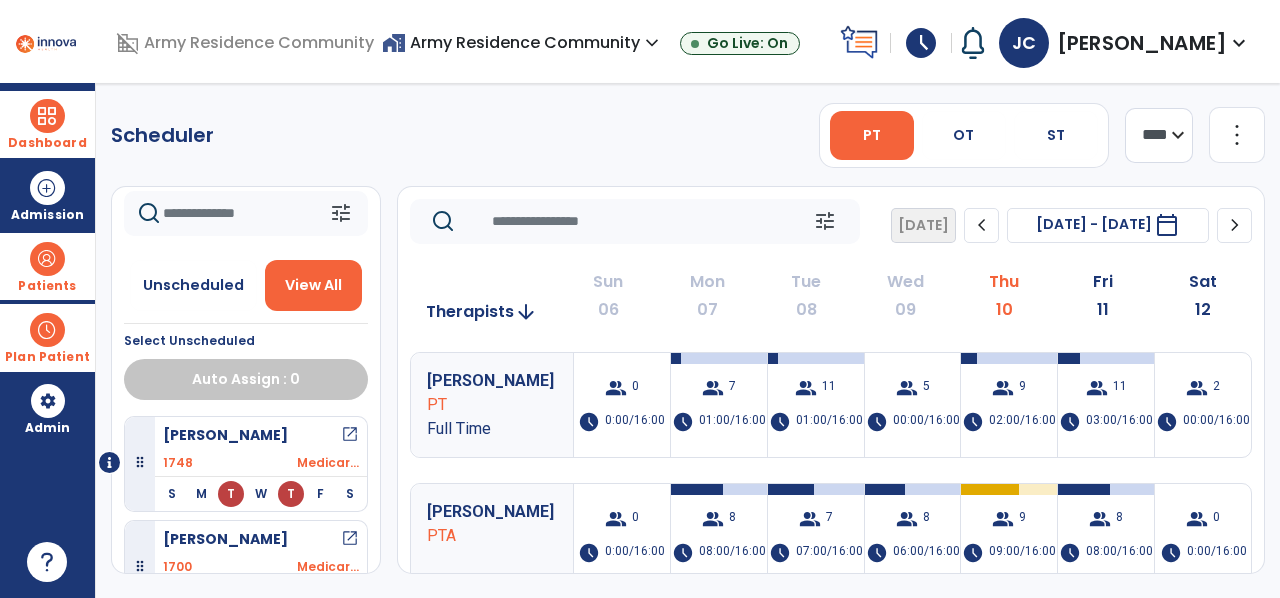click on "Scheduler   PT   OT   ST  **** *** more_vert  Manage Labor   View All Therapists   Print" 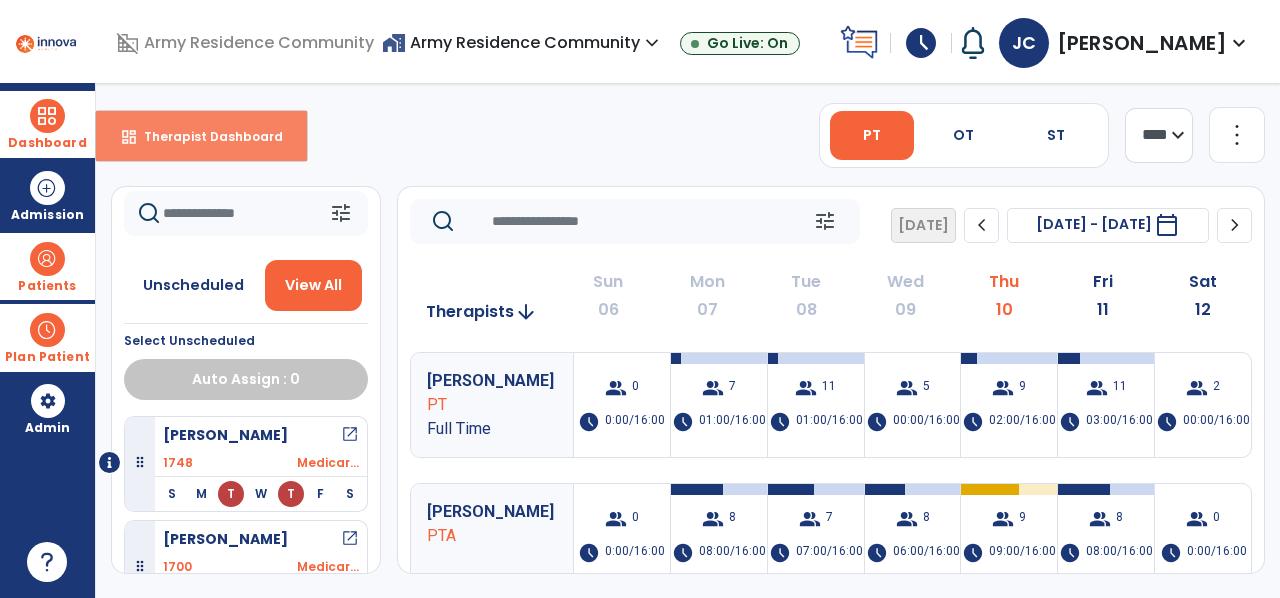 click on "dashboard  Therapist Dashboard" at bounding box center [201, 136] 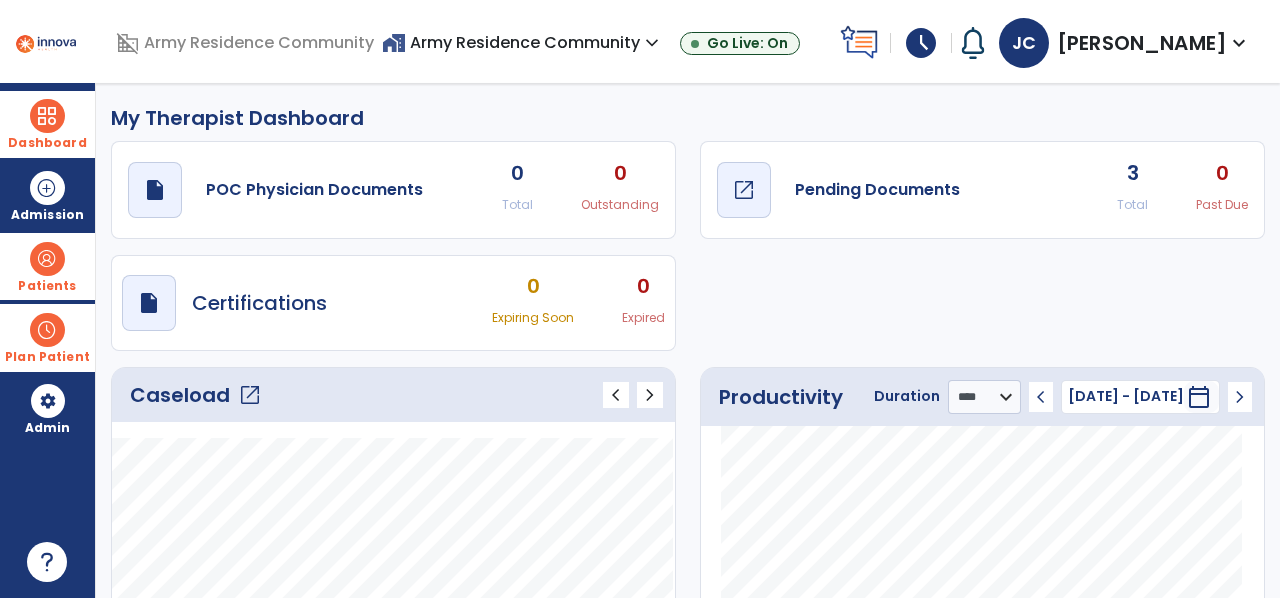 click on "Pending Documents" 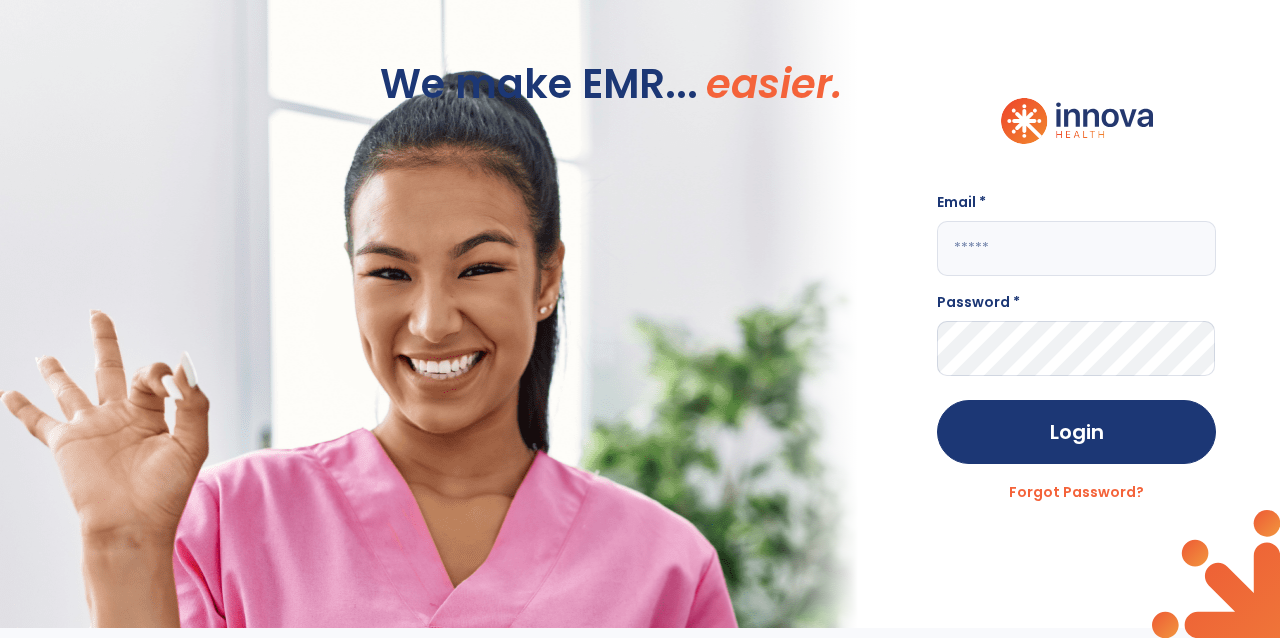 click 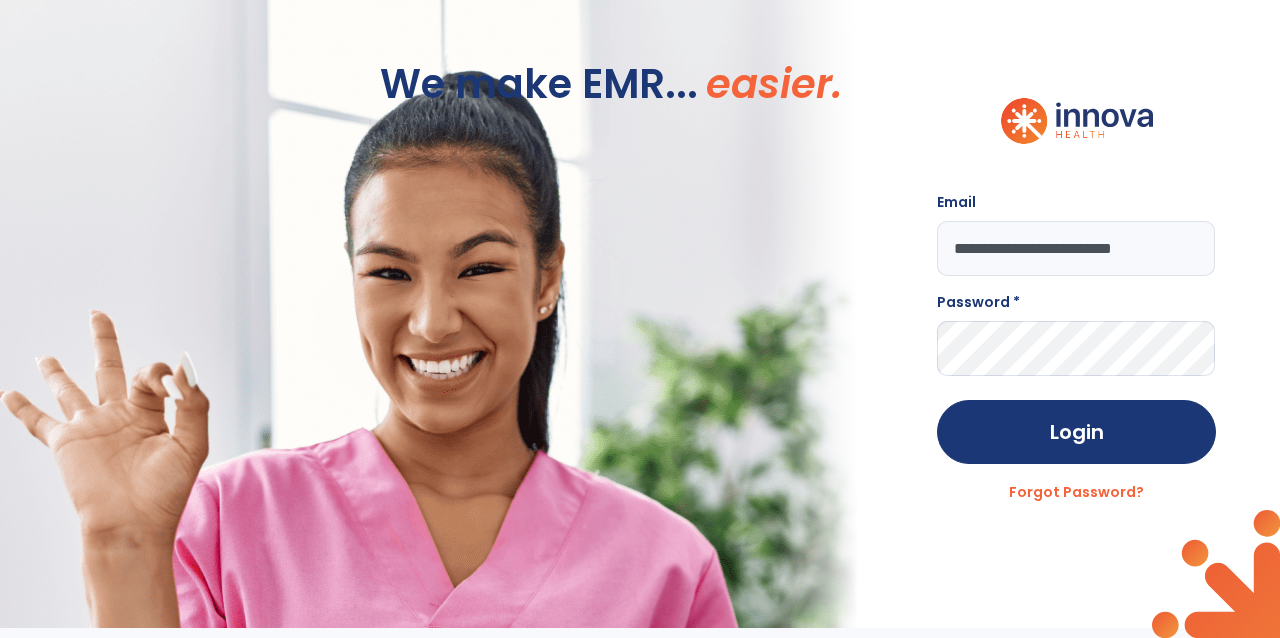 type on "**********" 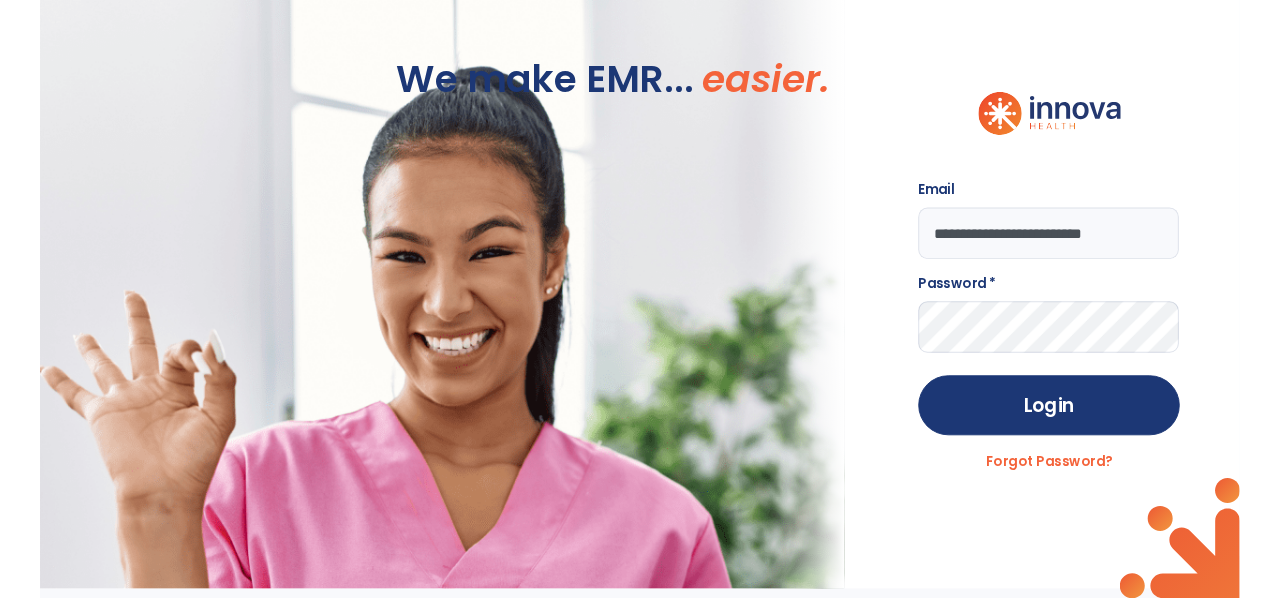 scroll, scrollTop: 0, scrollLeft: 0, axis: both 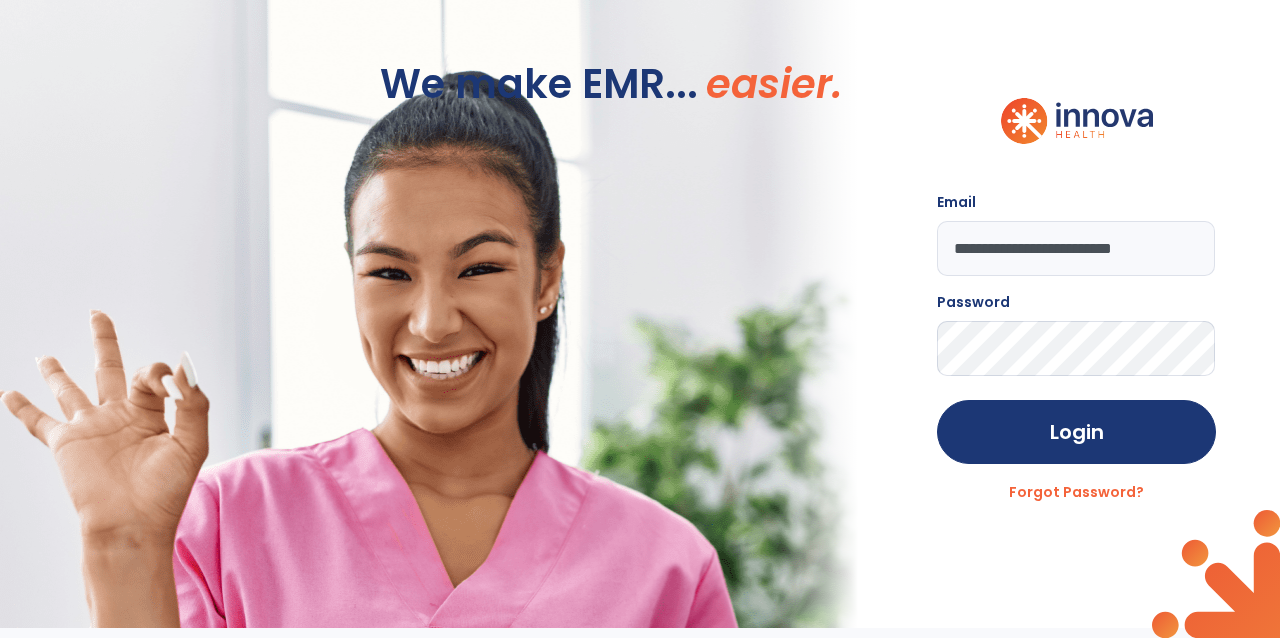 click on "Login" 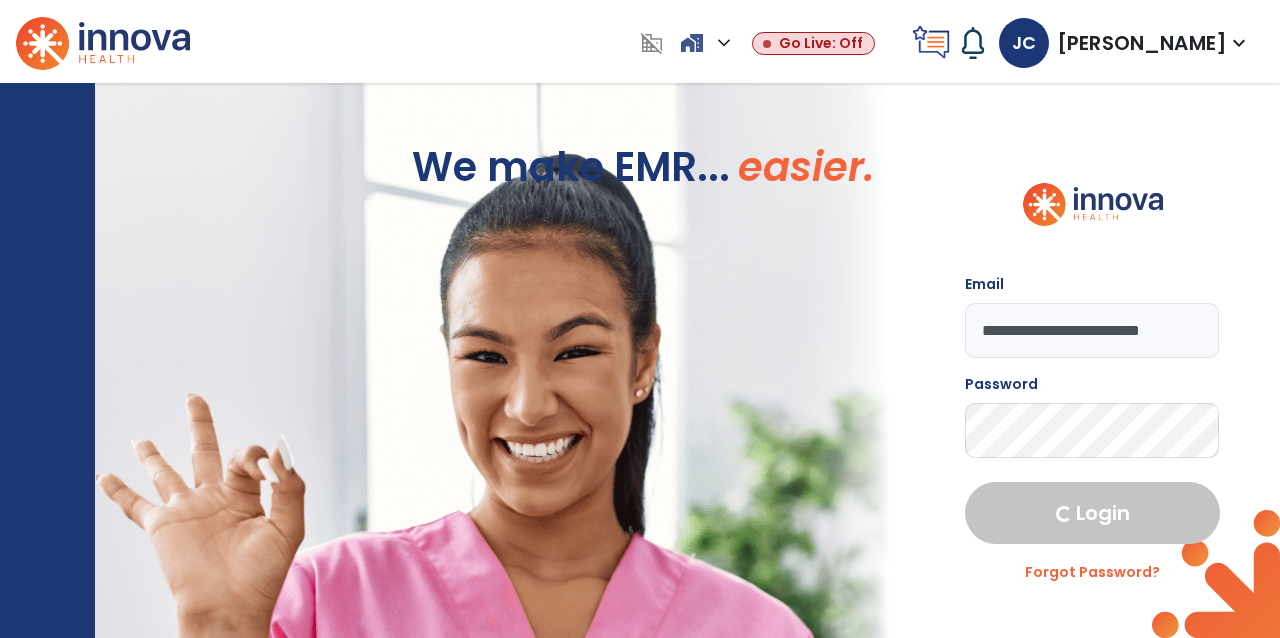 select on "****" 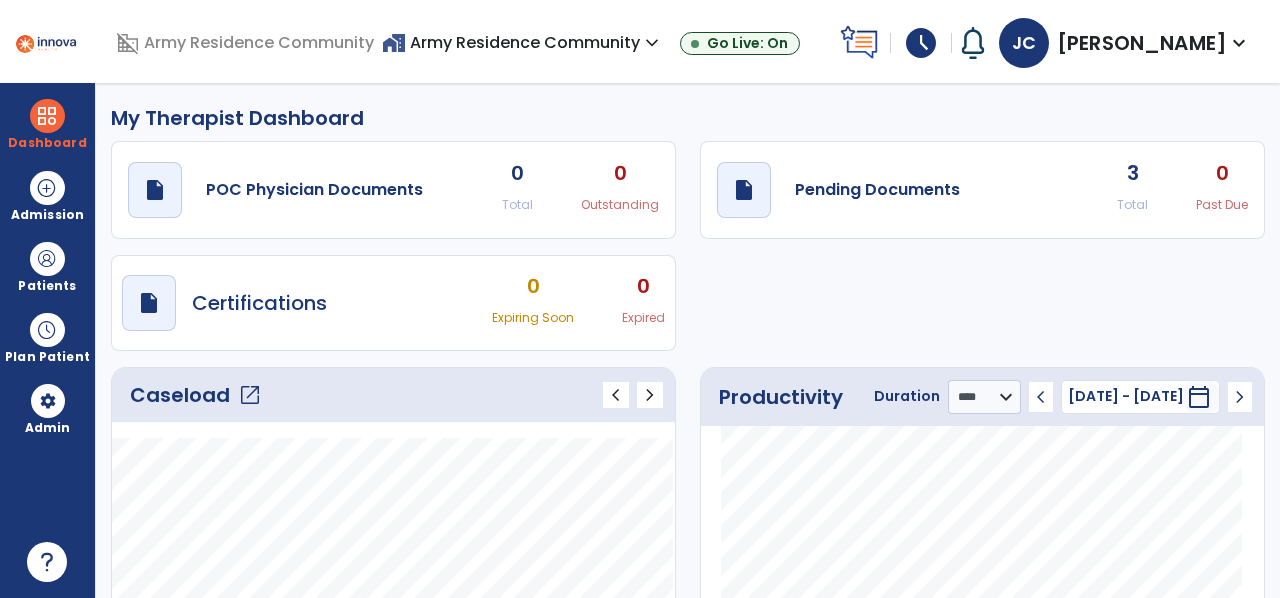 click on "My Therapist Dashboard" 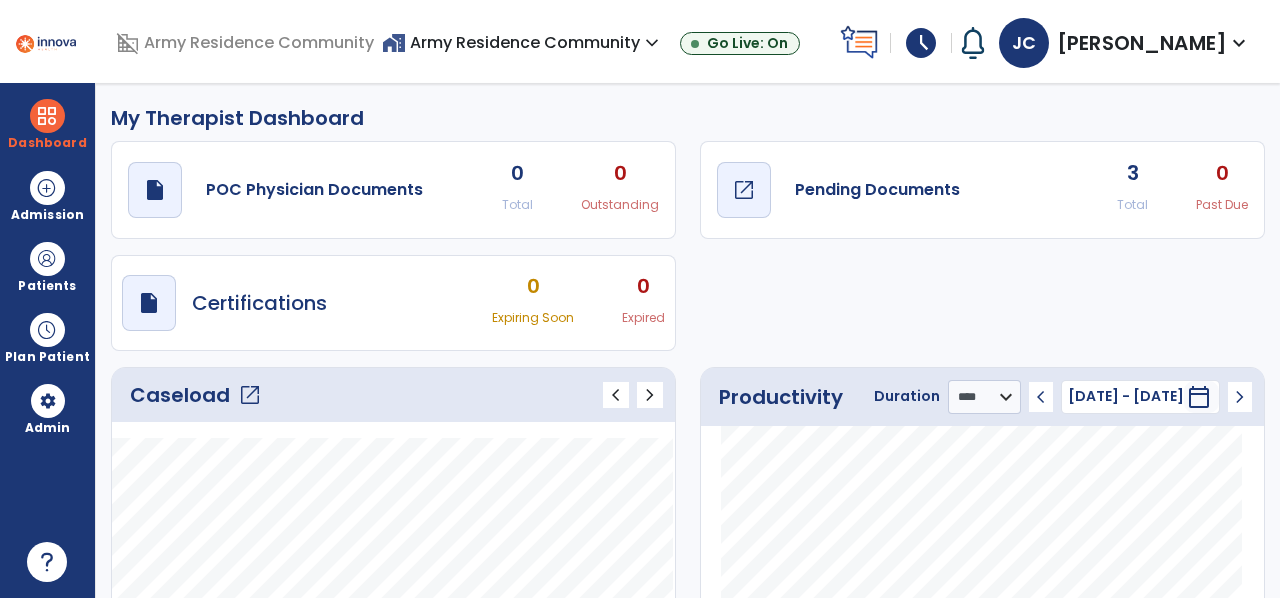 click on "Pending Documents" 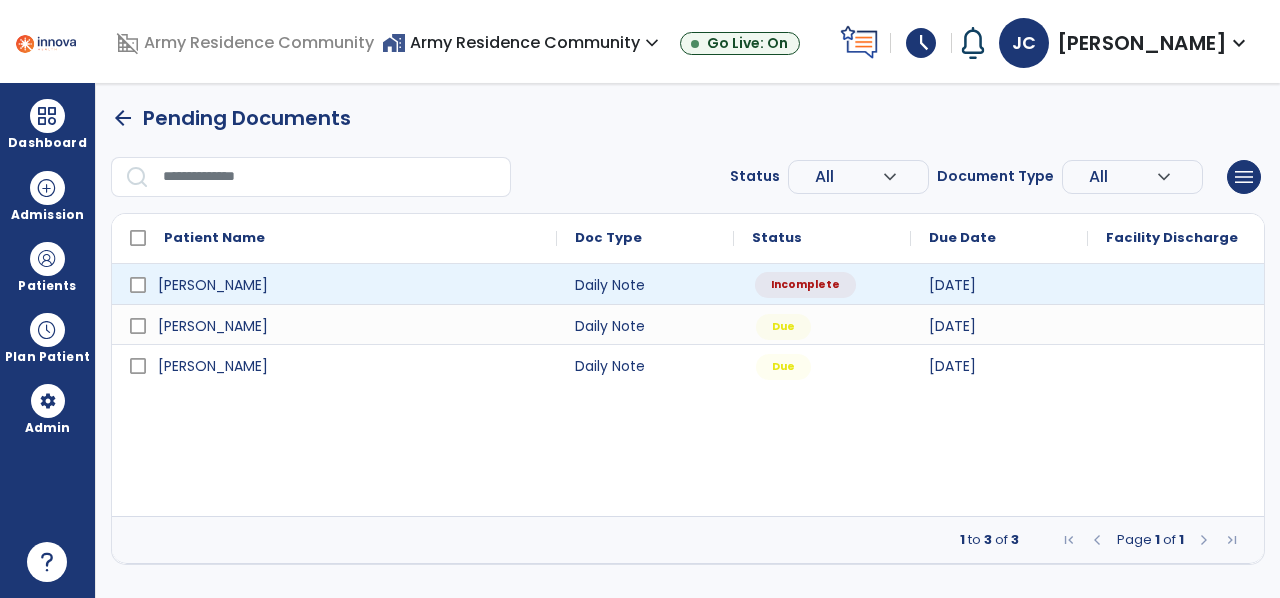 click on "Incomplete" at bounding box center (822, 284) 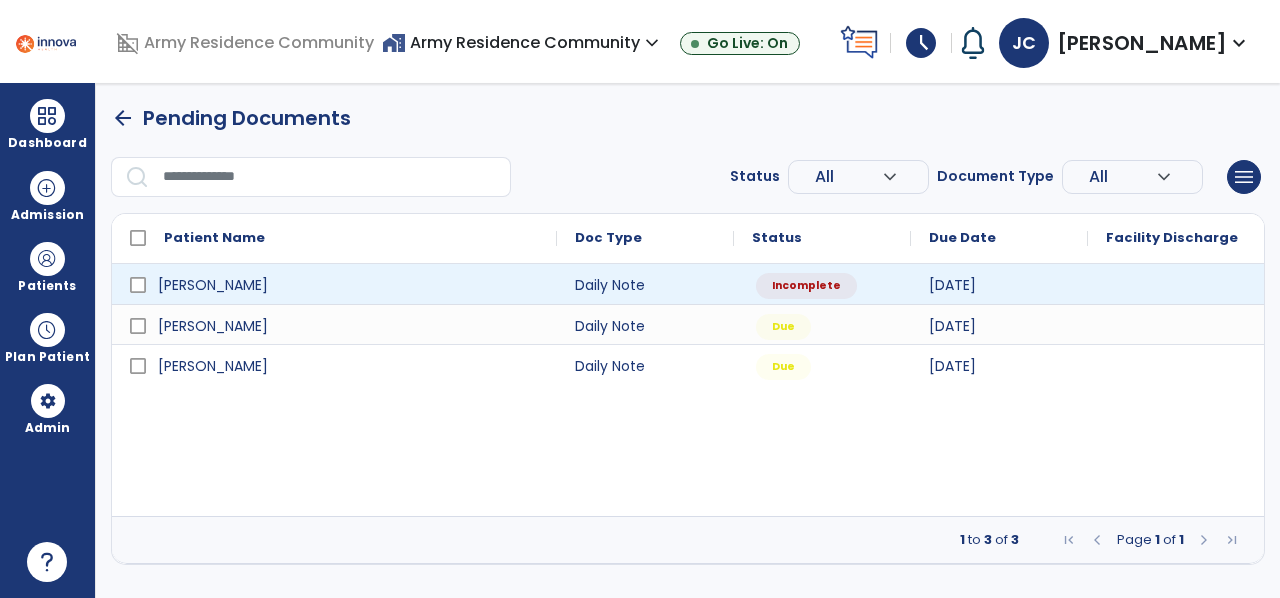 select on "*" 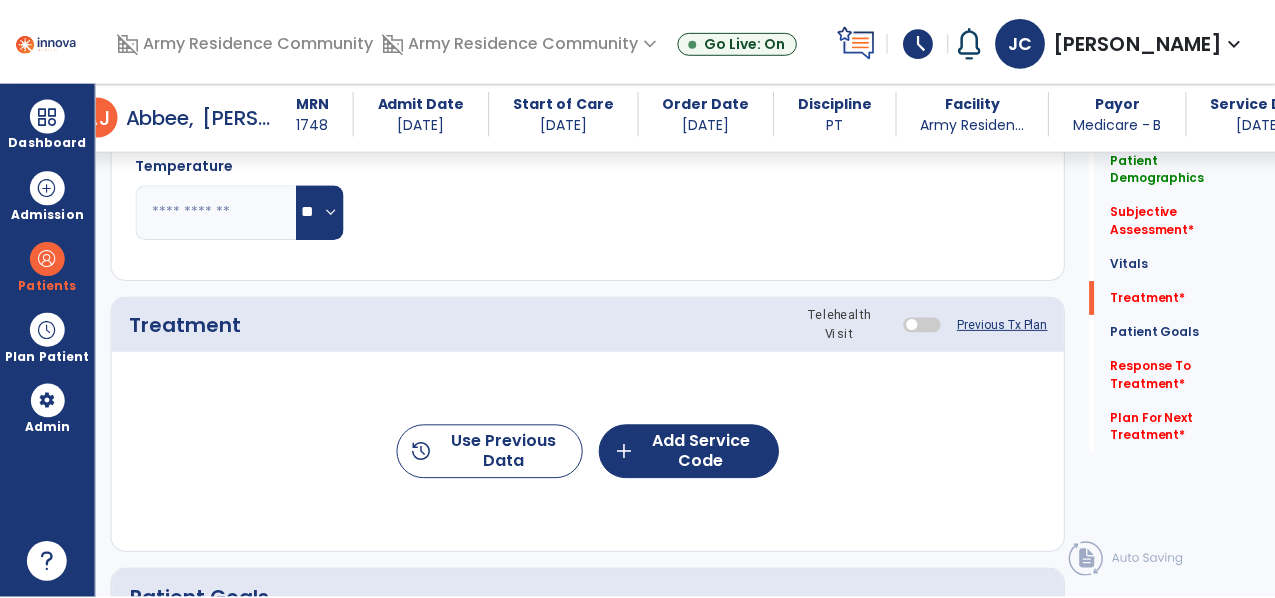 scroll, scrollTop: 1063, scrollLeft: 0, axis: vertical 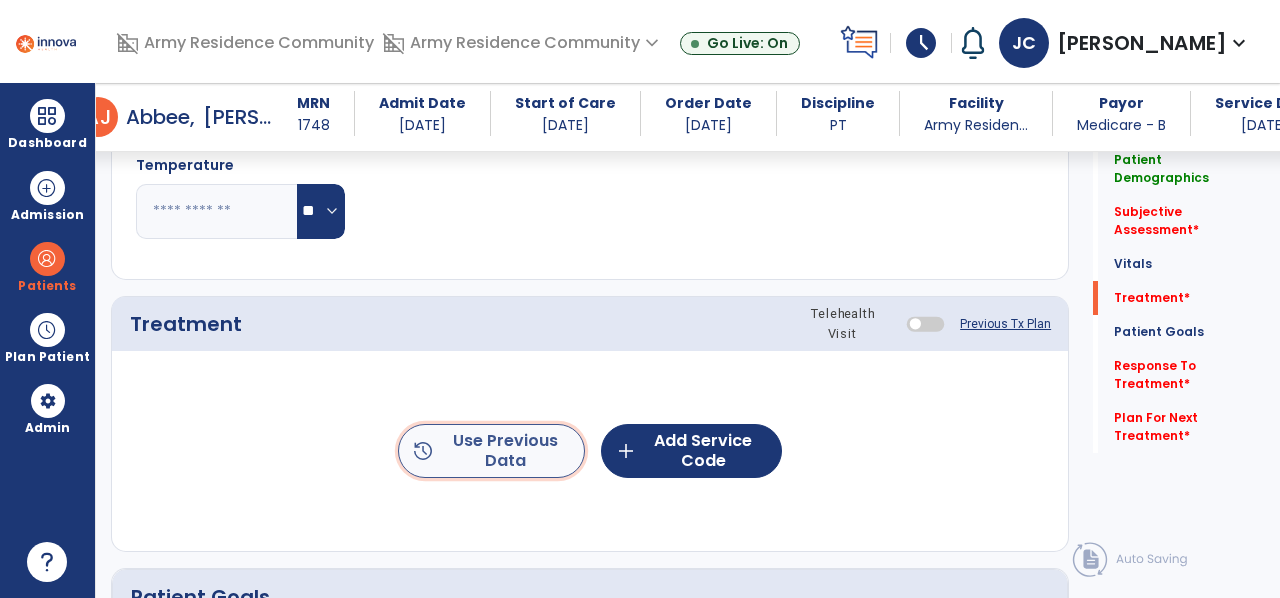 click on "history  Use Previous Data" 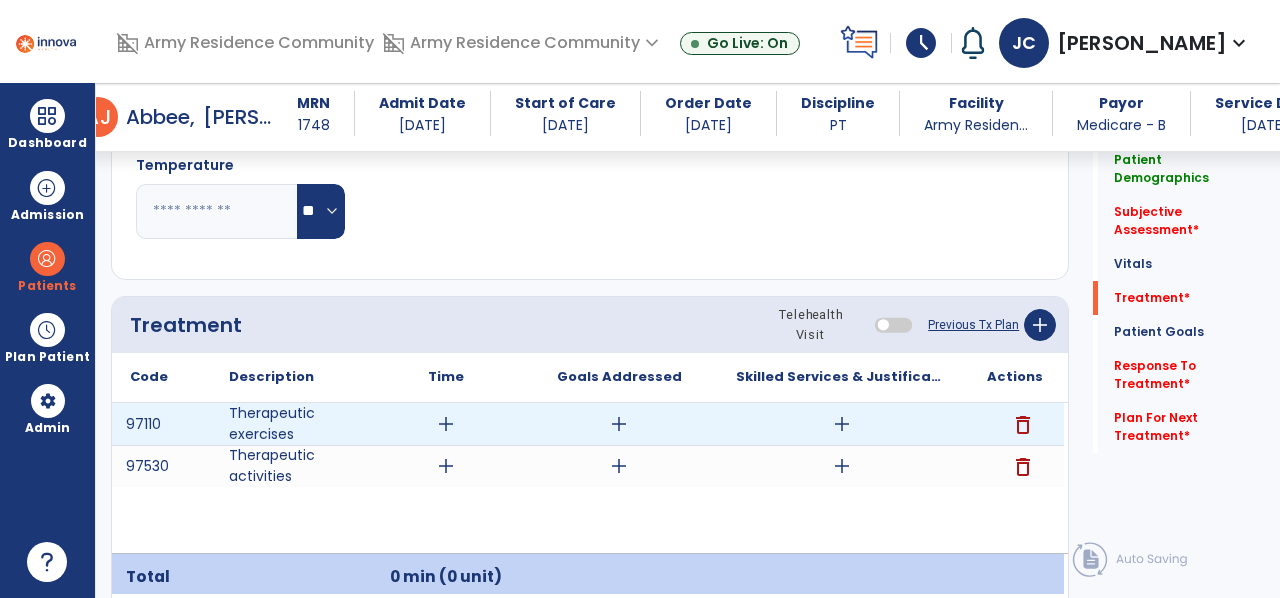 click on "add" at bounding box center (842, 424) 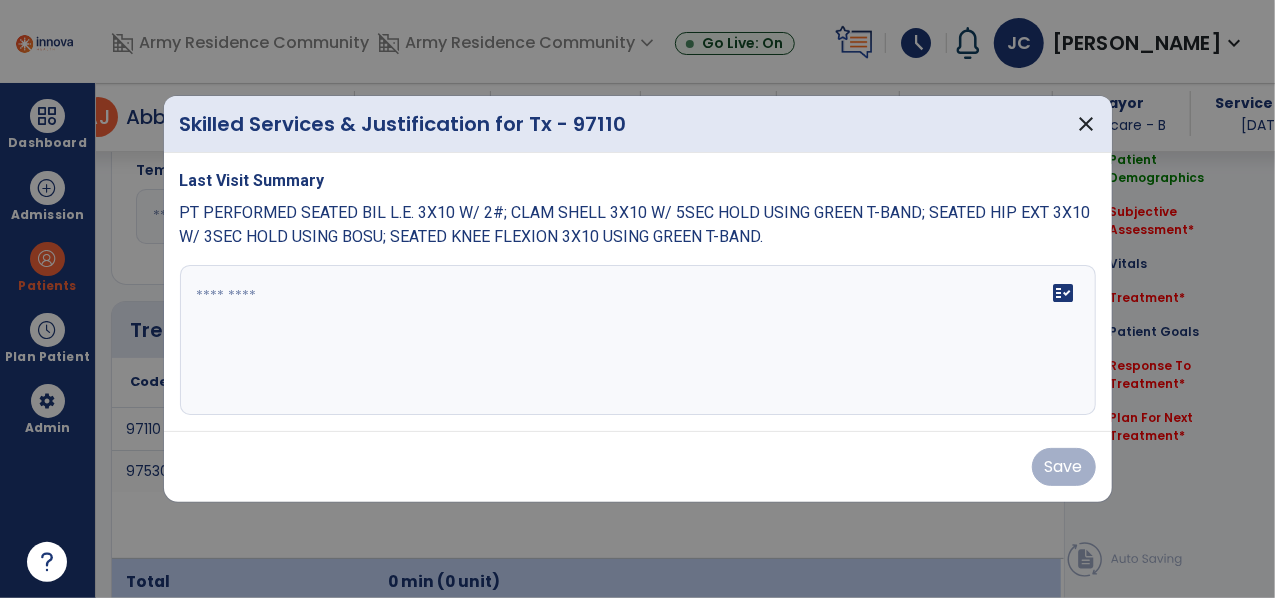 scroll, scrollTop: 1063, scrollLeft: 0, axis: vertical 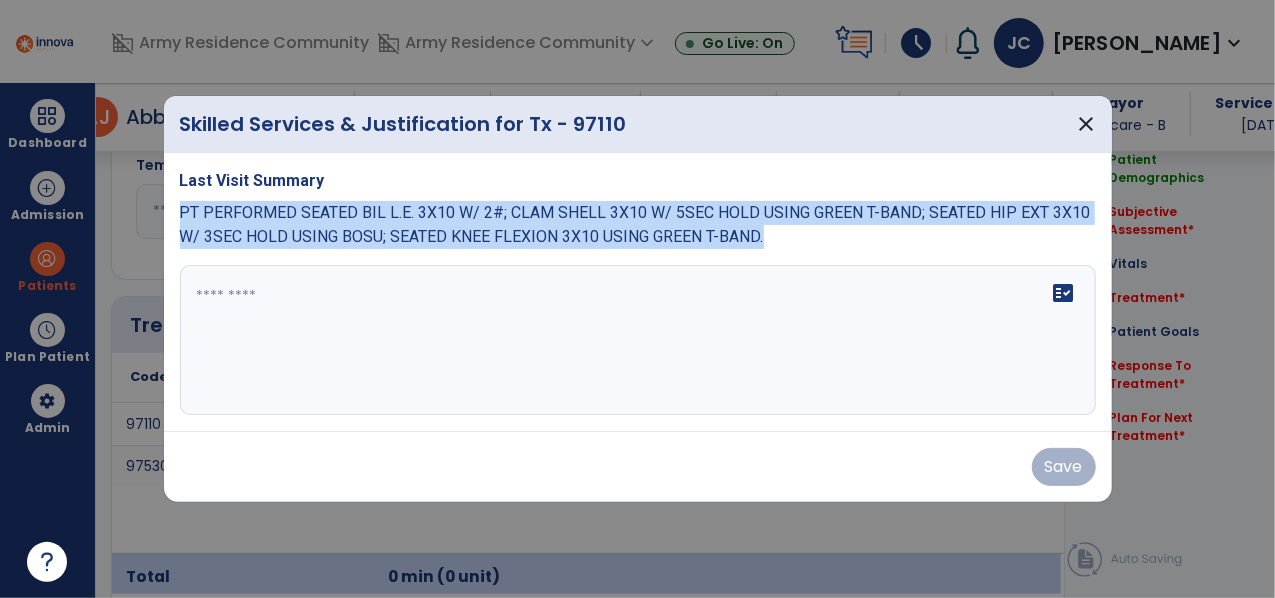 drag, startPoint x: 182, startPoint y: 212, endPoint x: 740, endPoint y: 238, distance: 558.6054 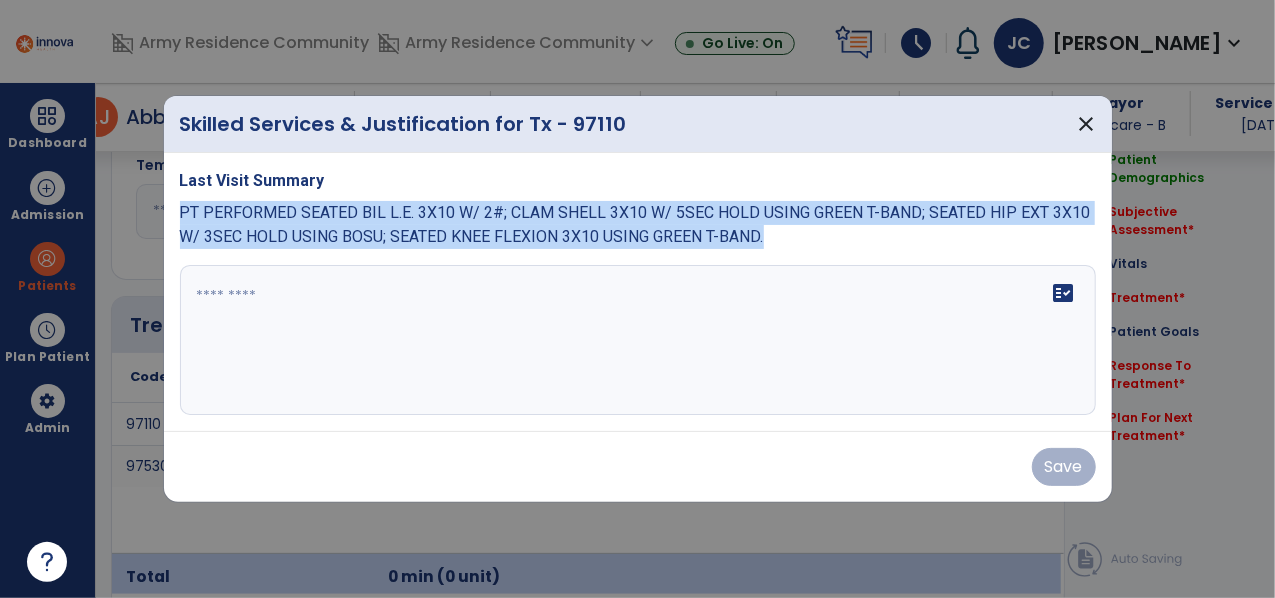 click on "PT PERFORMED SEATED BIL L.E. 3X10 W/ 2#; CLAM SHELL 3X10 W/ 5SEC HOLD USING GREEN T-BAND; SEATED HIP EXT 3X10 W/ 3SEC HOLD USING BOSU; SEATED KNEE FLEXION 3X10 USING GREEN T-BAND." at bounding box center [638, 225] 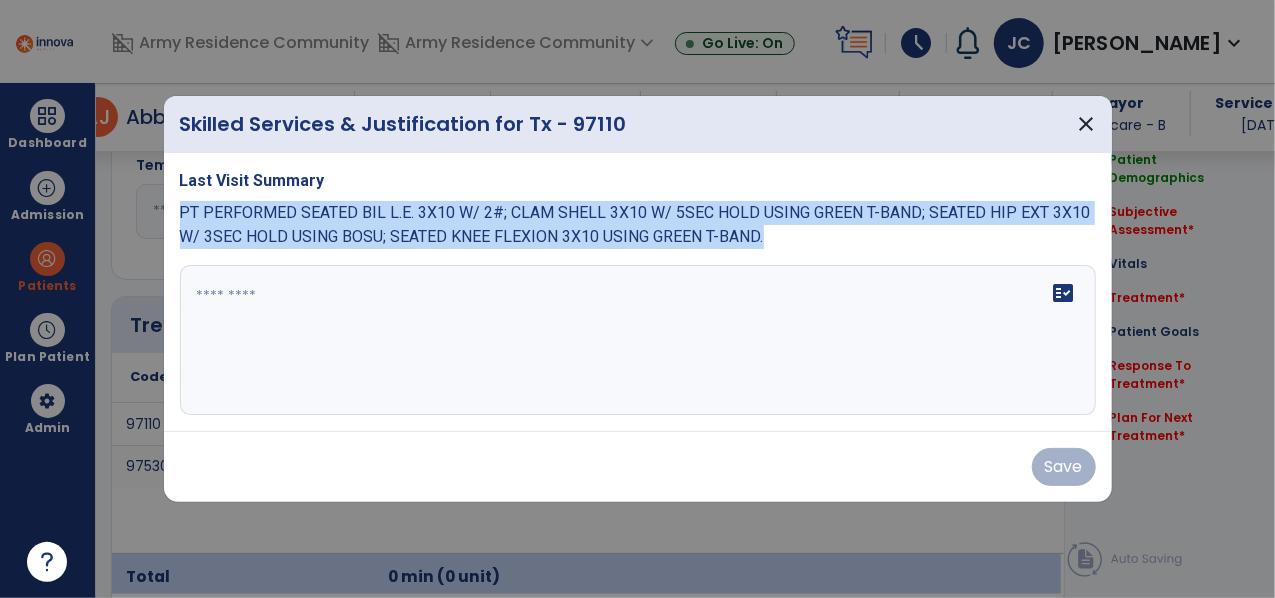 copy on "PT PERFORMED SEATED BIL L.E. 3X10 W/ 2#; CLAM SHELL 3X10 W/ 5SEC HOLD USING GREEN T-BAND; SEATED HIP EXT 3X10 W/ 3SEC HOLD USING BOSU; SEATED KNEE FLEXION 3X10 USING GREEN T-BAND." 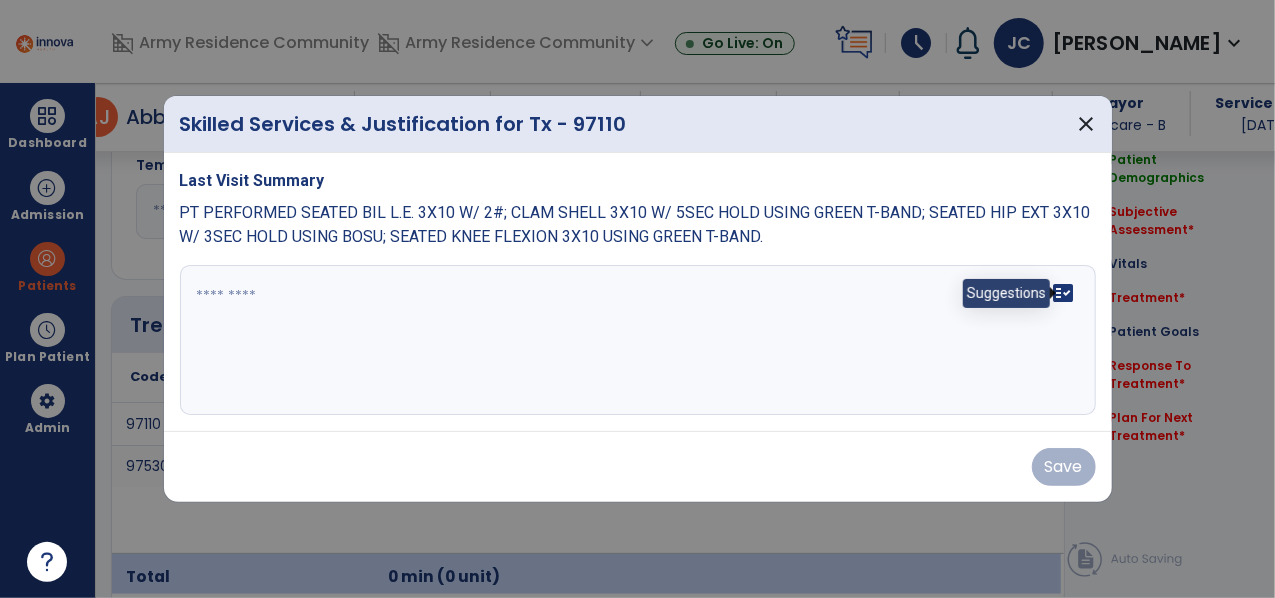 click on "fact_check" at bounding box center [1064, 293] 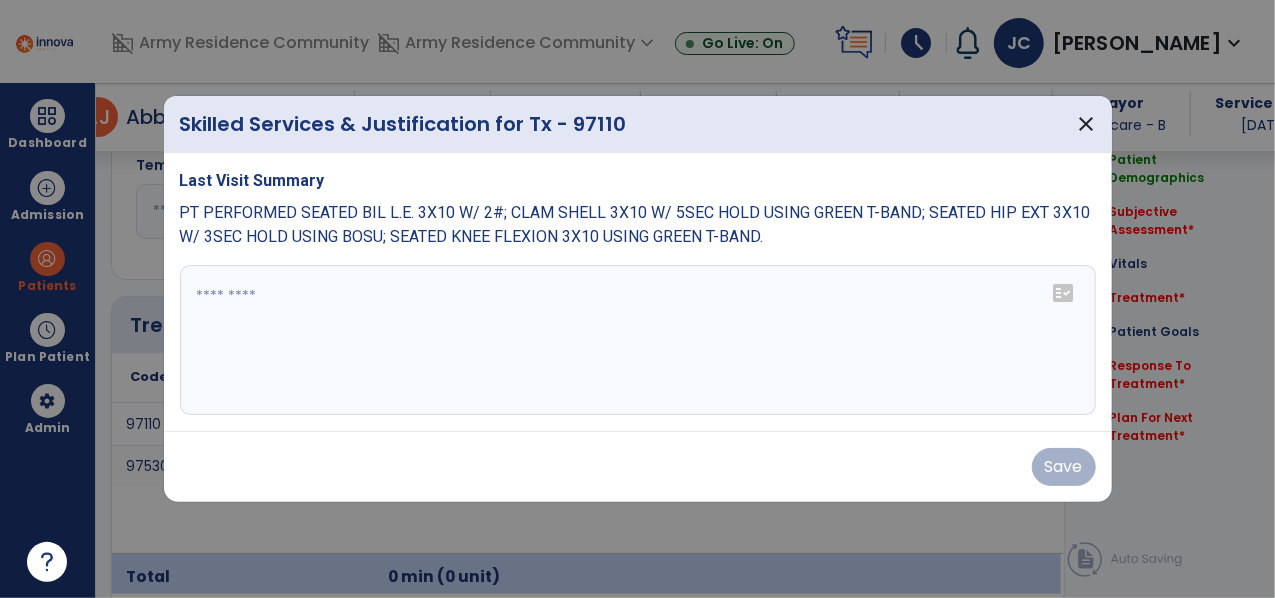 click at bounding box center (638, 340) 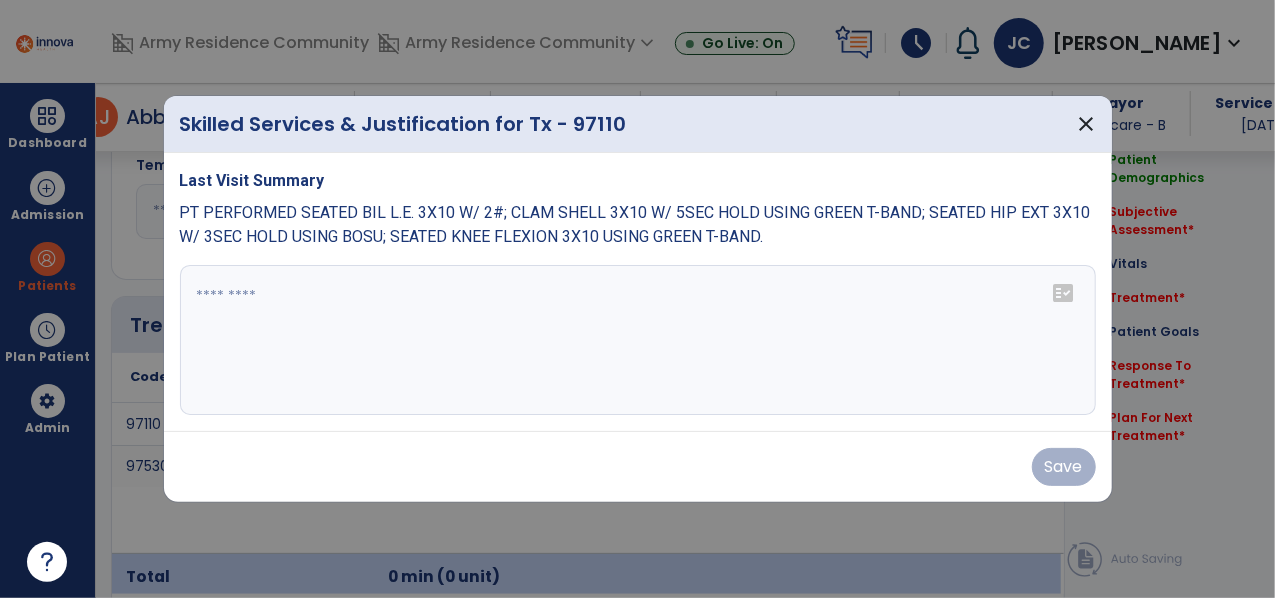 paste on "**********" 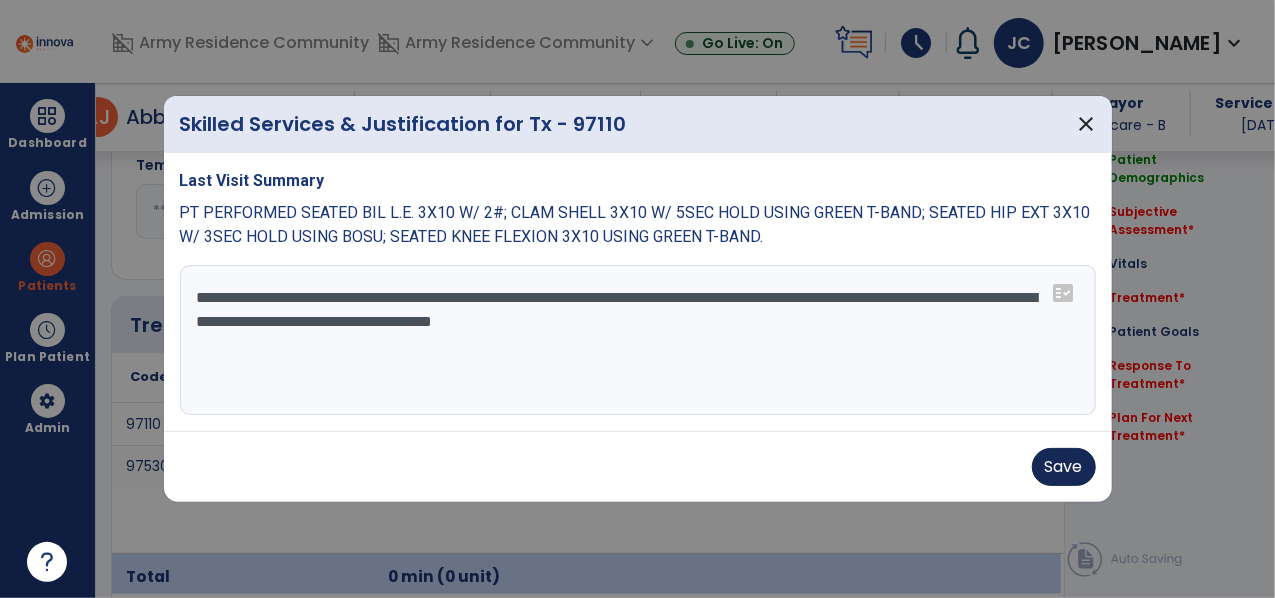 type on "**********" 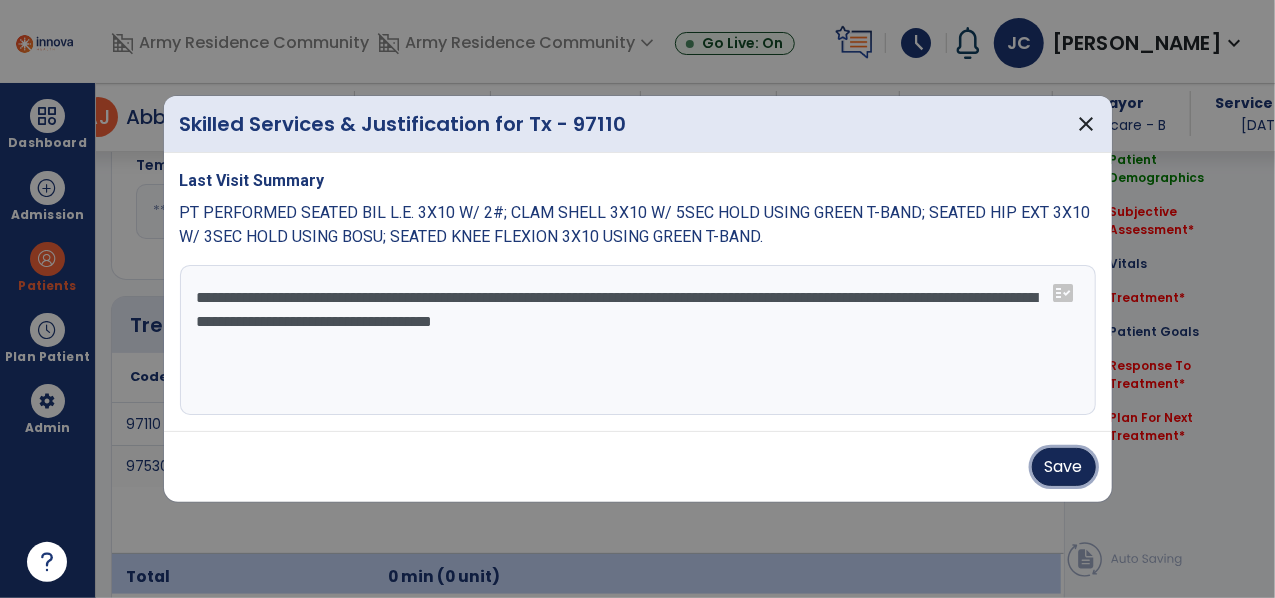 click on "Save" at bounding box center [1064, 467] 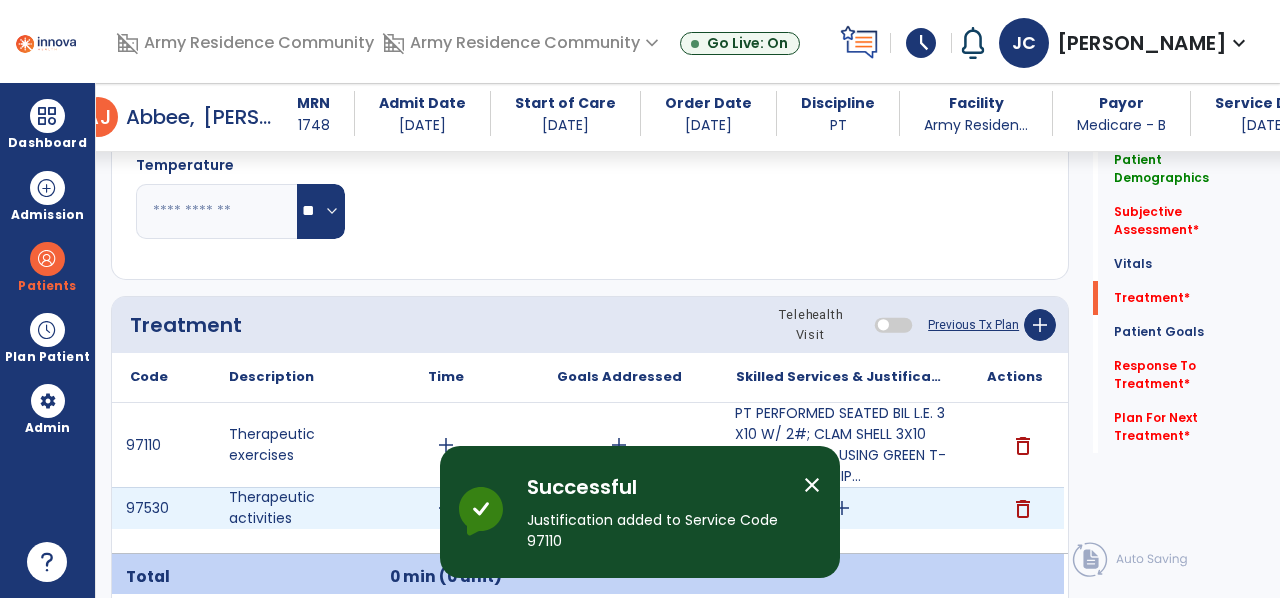 click on "add" at bounding box center (841, 508) 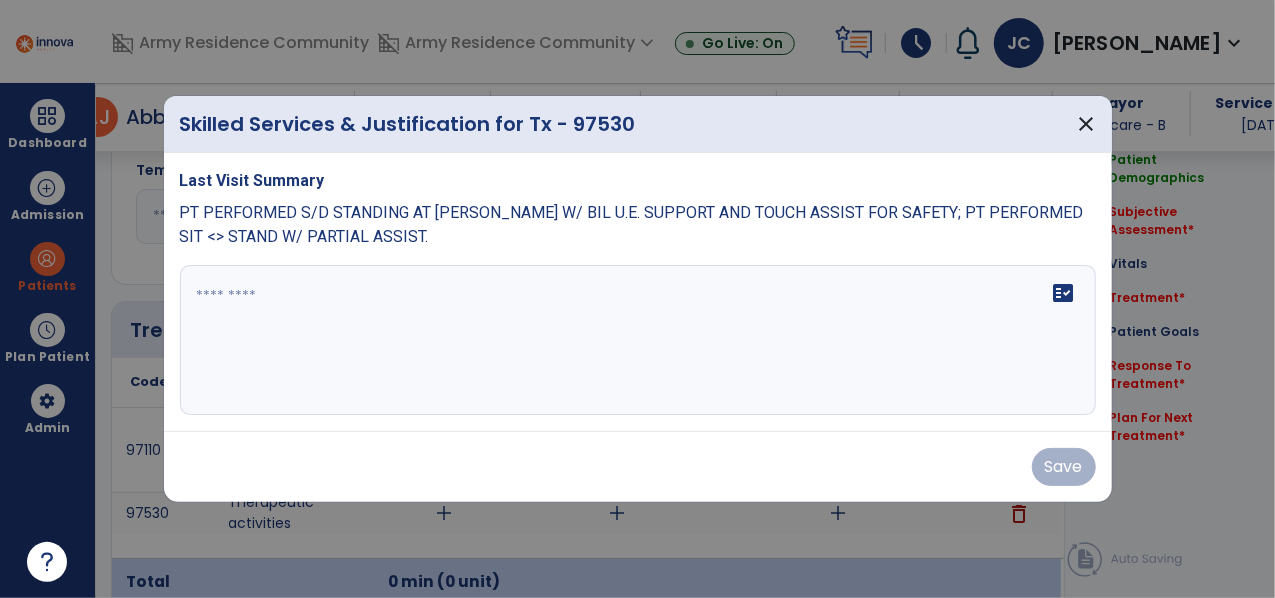 scroll, scrollTop: 1063, scrollLeft: 0, axis: vertical 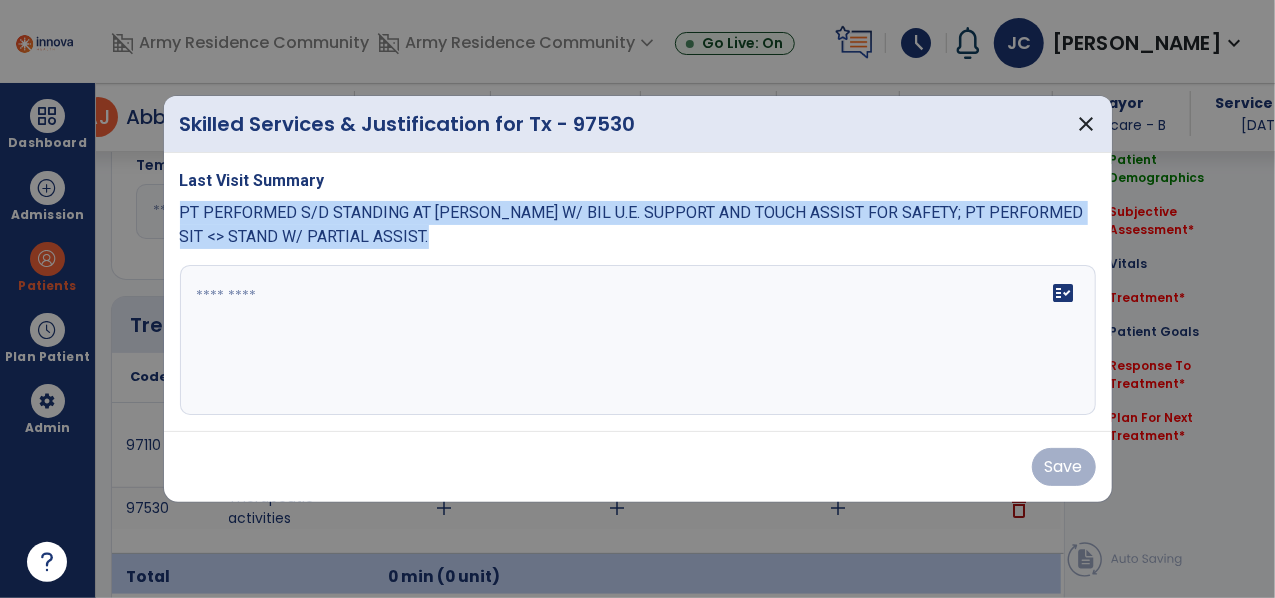 drag, startPoint x: 180, startPoint y: 211, endPoint x: 388, endPoint y: 251, distance: 211.81123 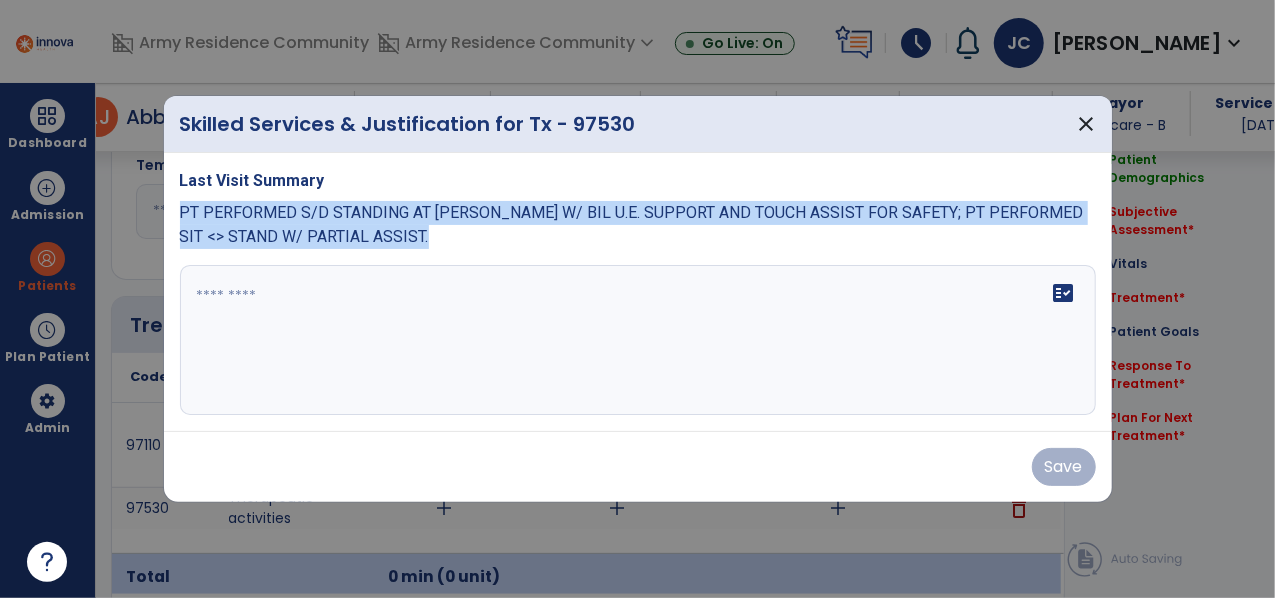 copy on "PT PERFORMED S/D STANDING AT [PERSON_NAME] W/ BIL U.E. SUPPORT AND TOUCH ASSIST FOR SAFETY; PT PERFORMED SIT <> STAND W/ PARTIAL ASSIST." 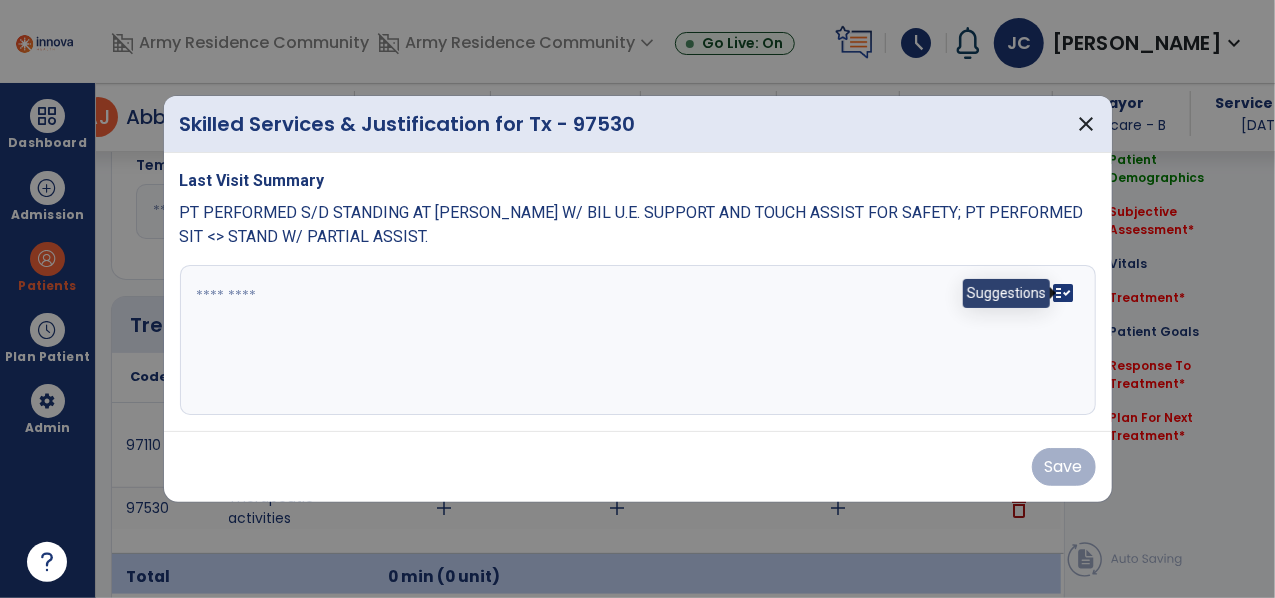 click on "fact_check" at bounding box center [1064, 293] 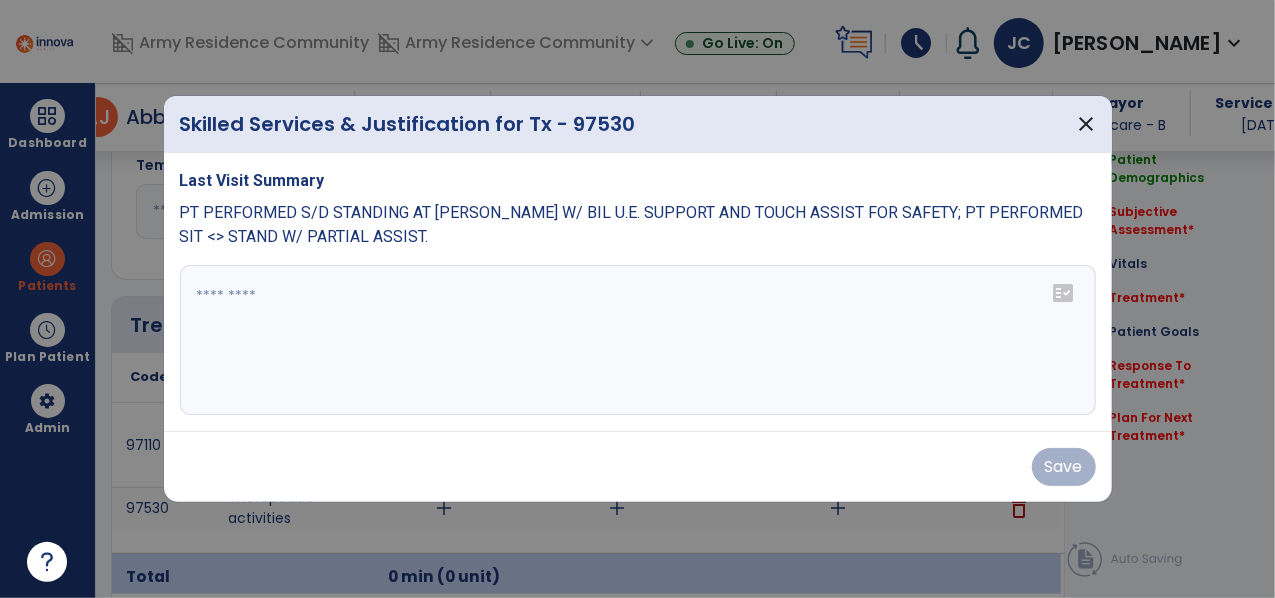 click at bounding box center [638, 340] 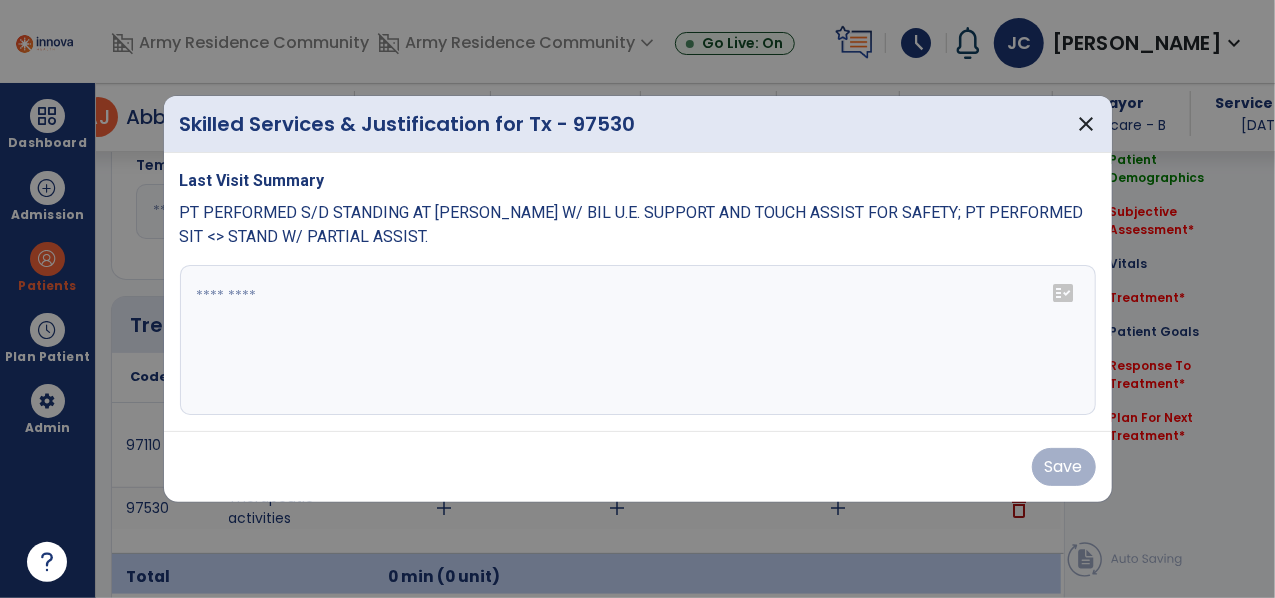 paste on "**********" 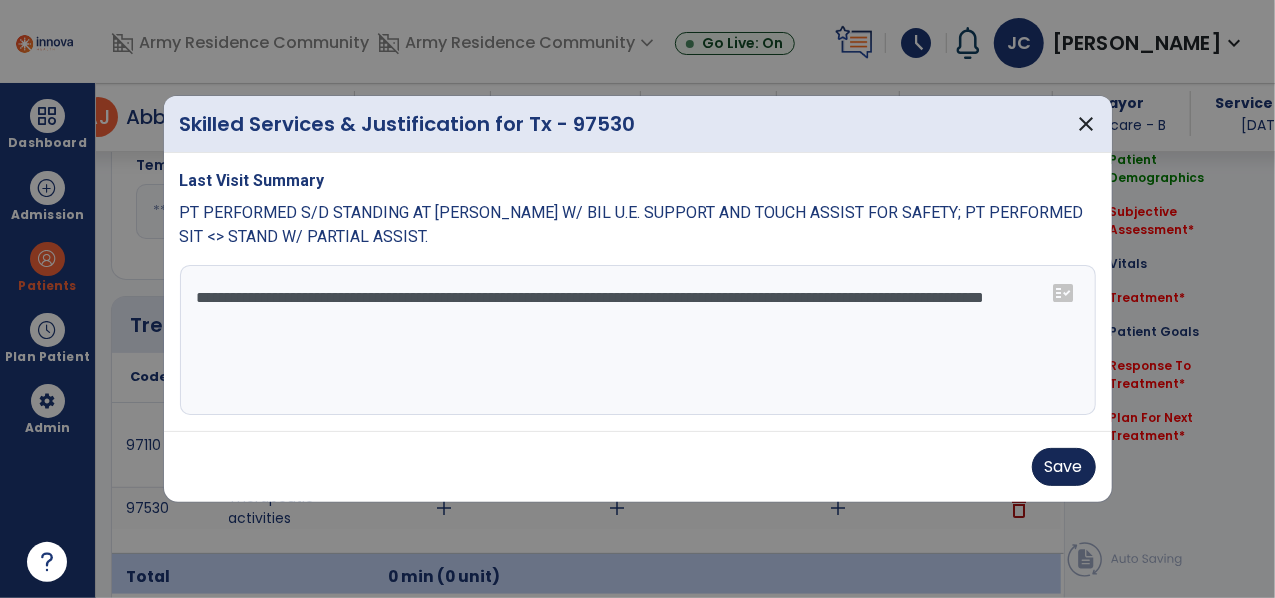 type on "**********" 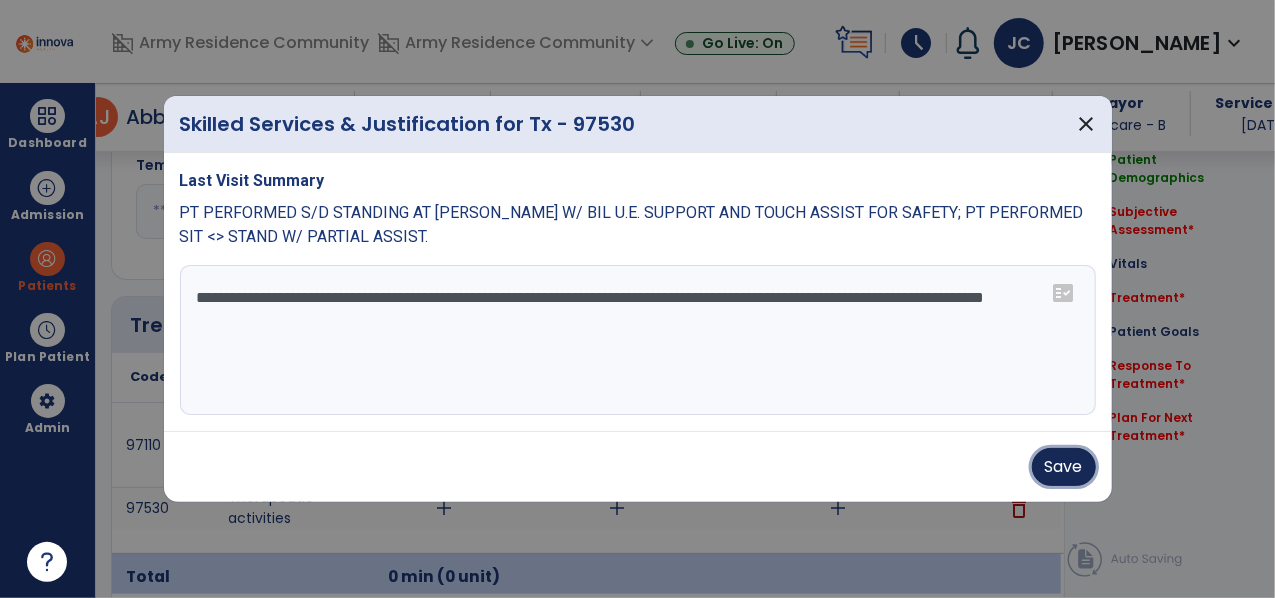 click on "Save" at bounding box center (1064, 467) 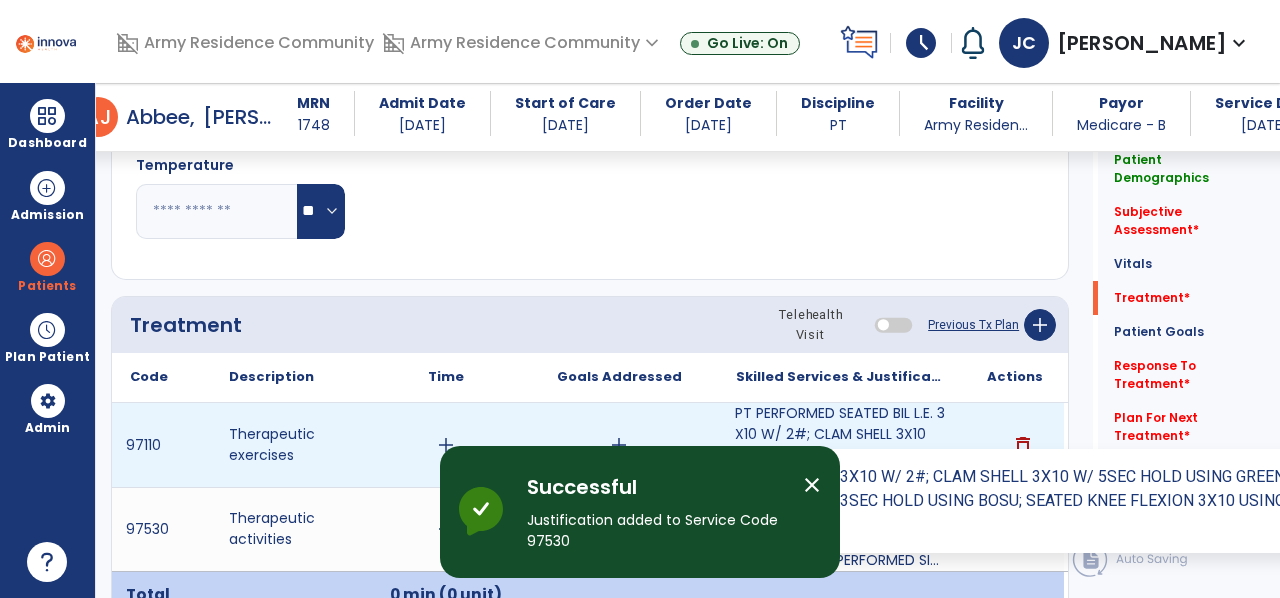 click on "PT PERFORMED SEATED BIL L.E. 3X10 W/ 2#; CLAM SHELL 3X10 W/ 5SEC HOLD USING GREEN T-BAND; SEATED HIP..." at bounding box center [841, 445] 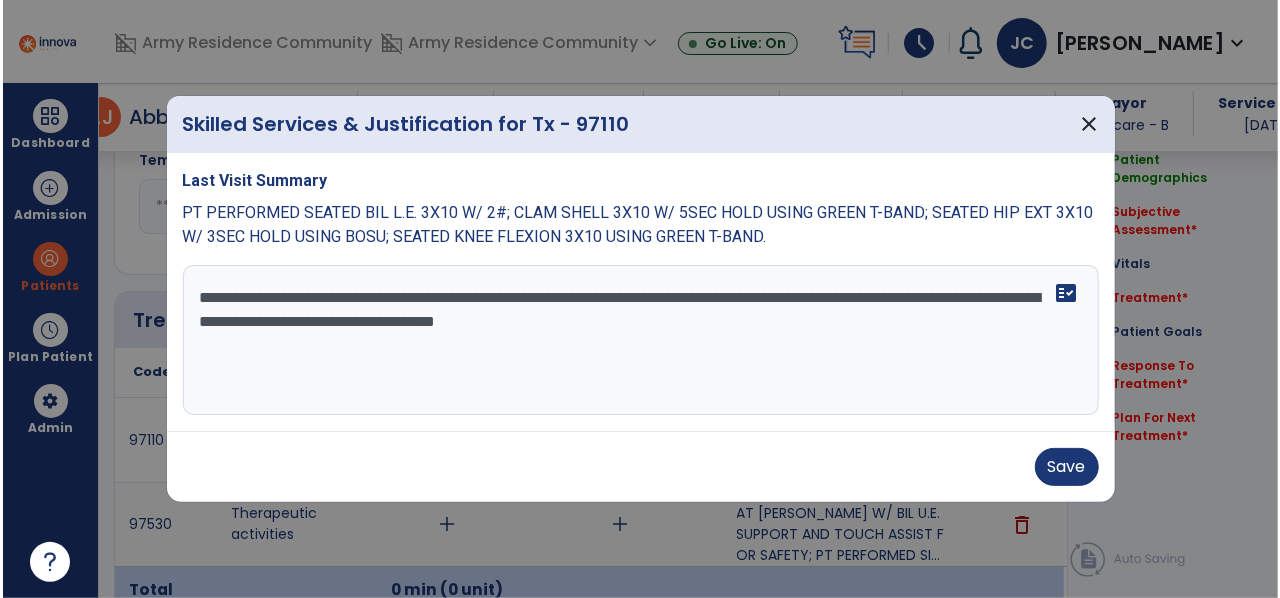scroll, scrollTop: 1063, scrollLeft: 0, axis: vertical 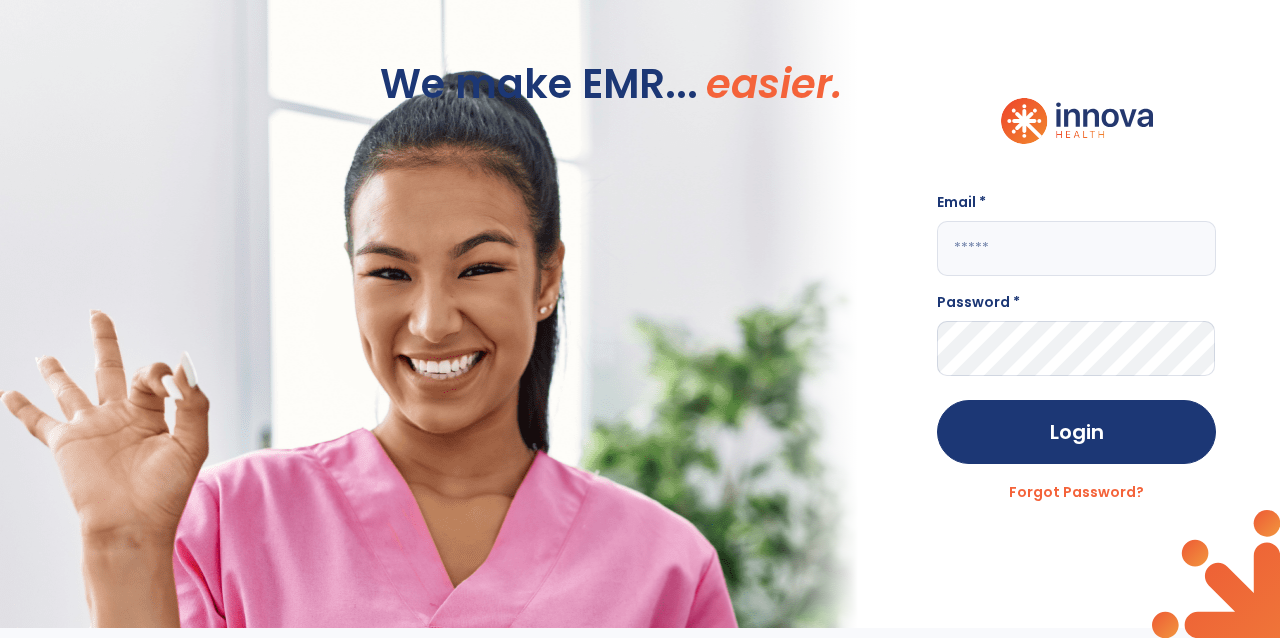 click 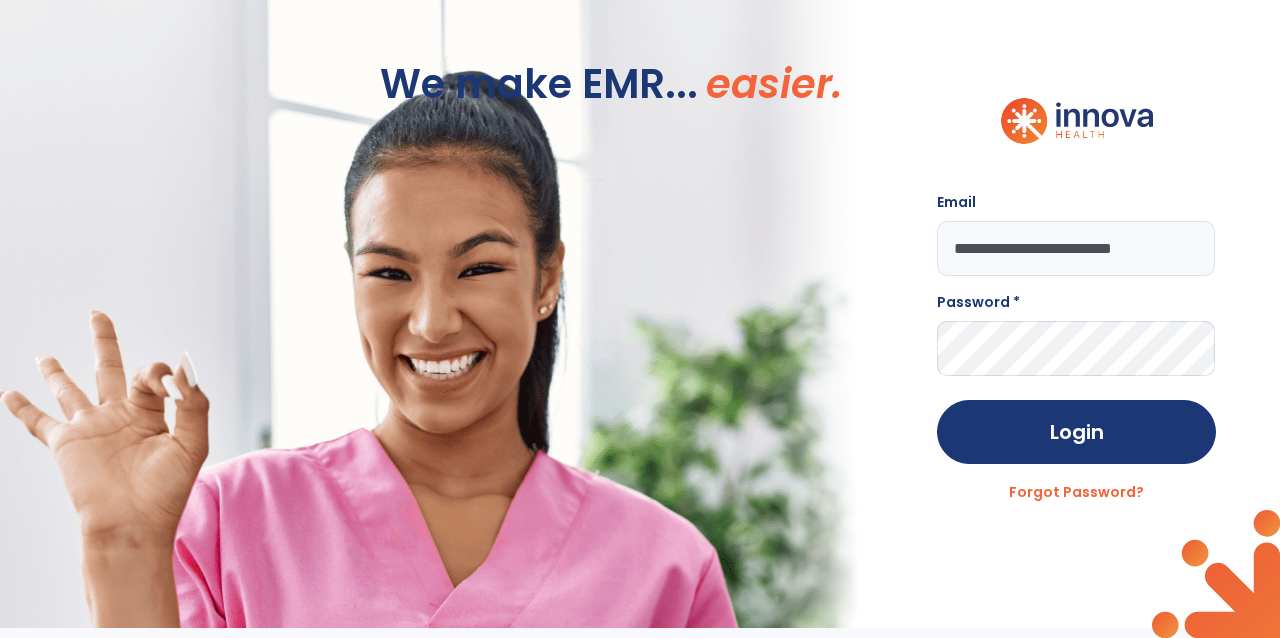 type on "**********" 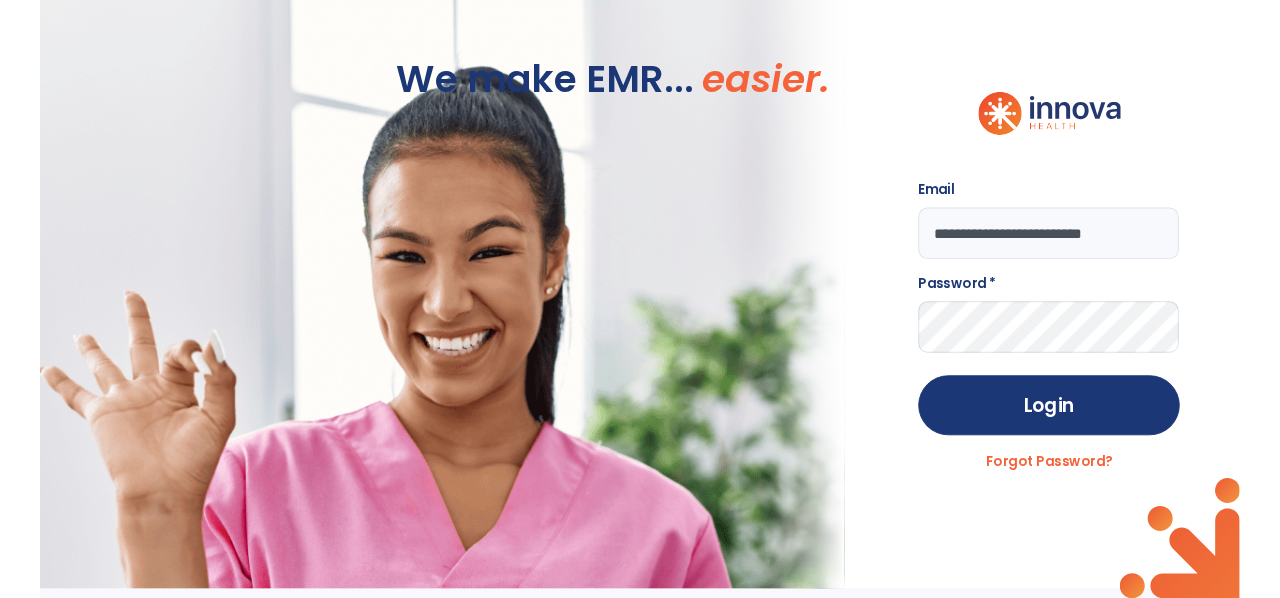 scroll, scrollTop: 0, scrollLeft: 0, axis: both 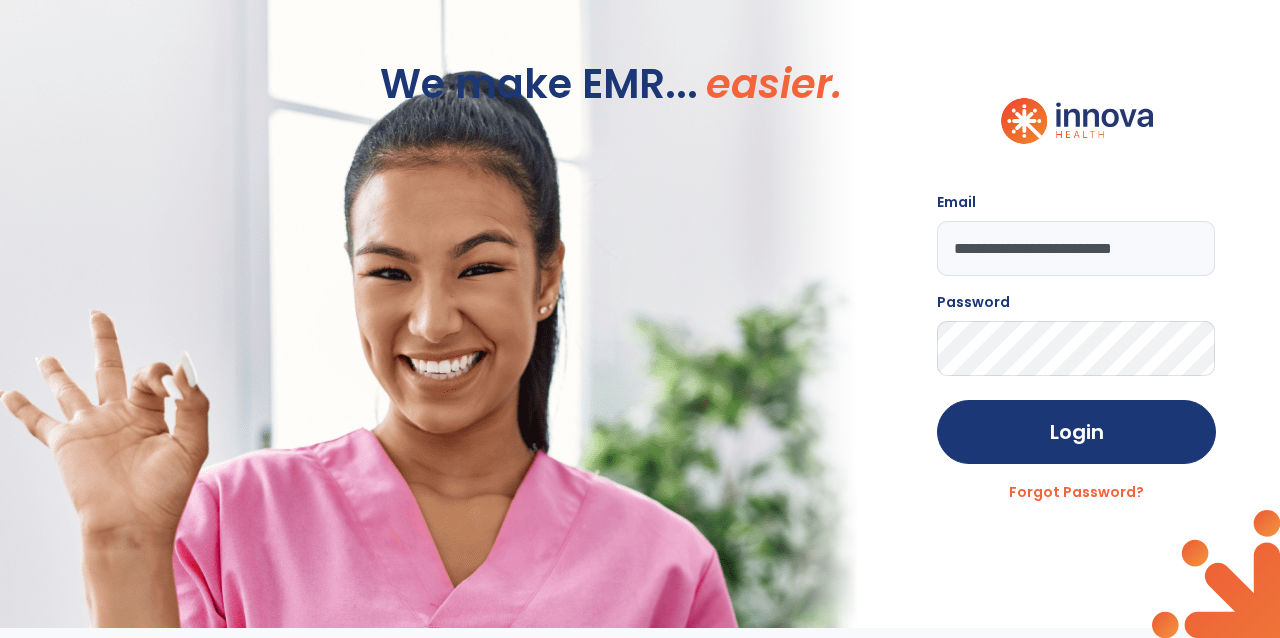 click on "Login" 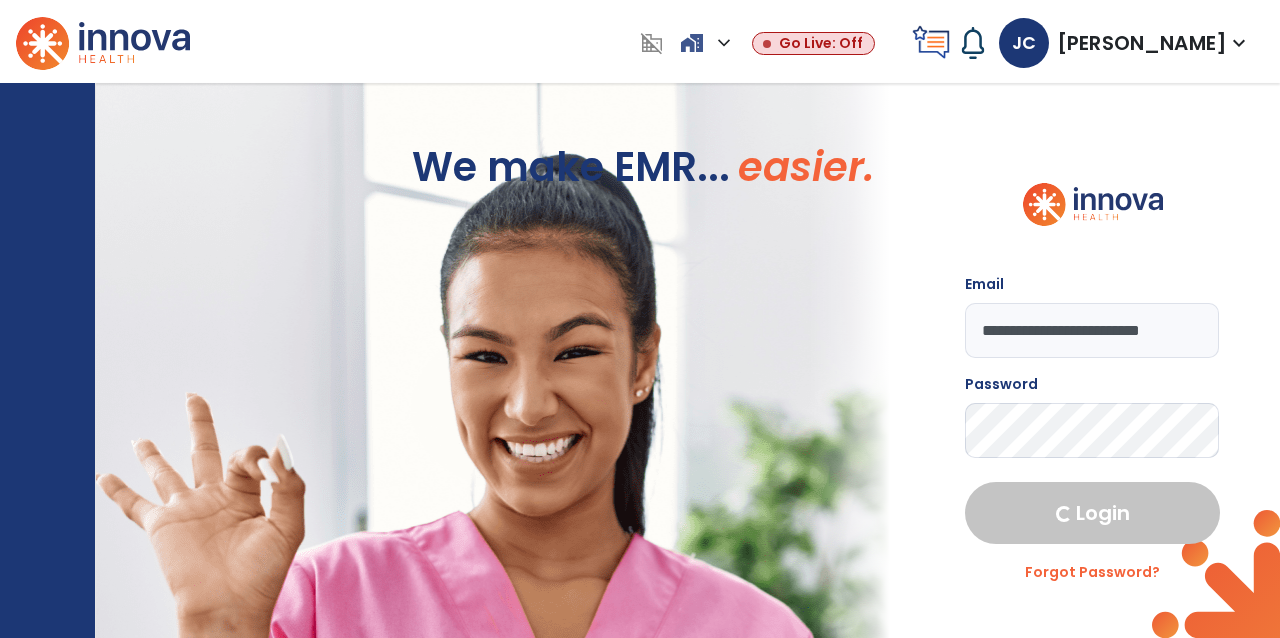 select on "****" 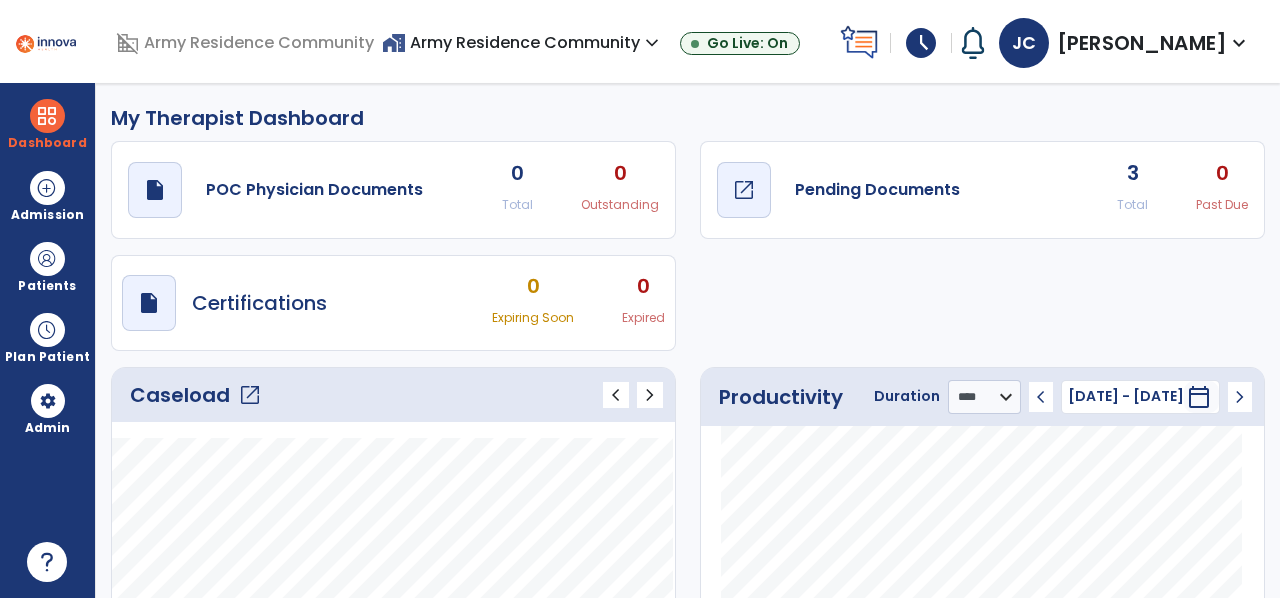 click on "Pending Documents" 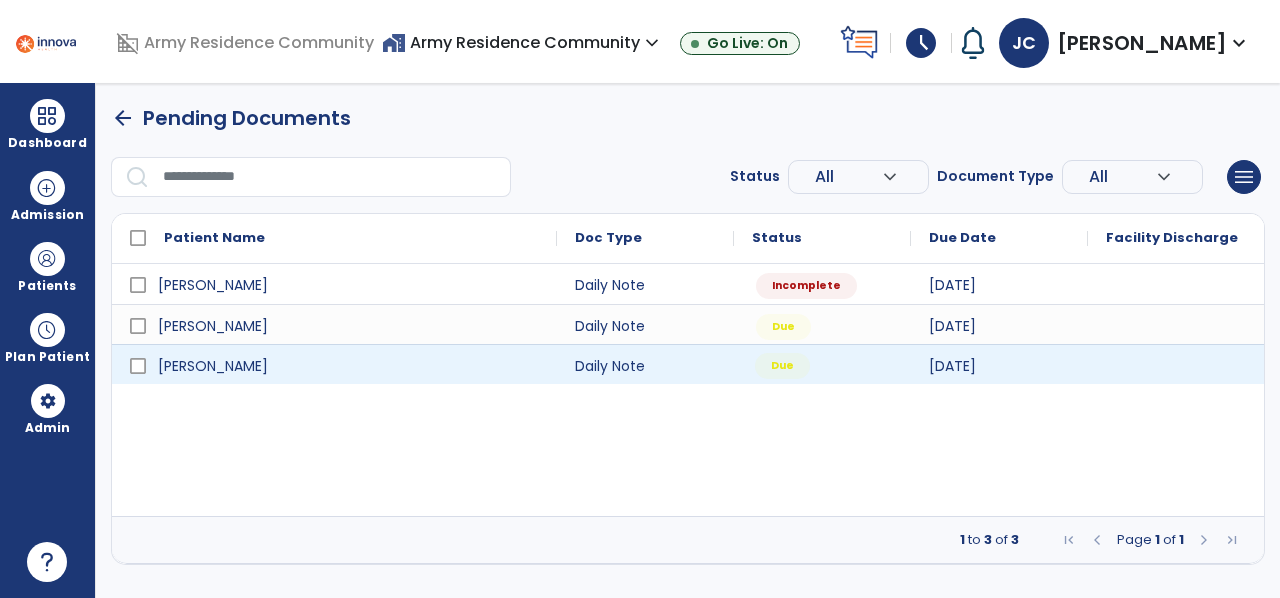 click on "Due" at bounding box center [782, 366] 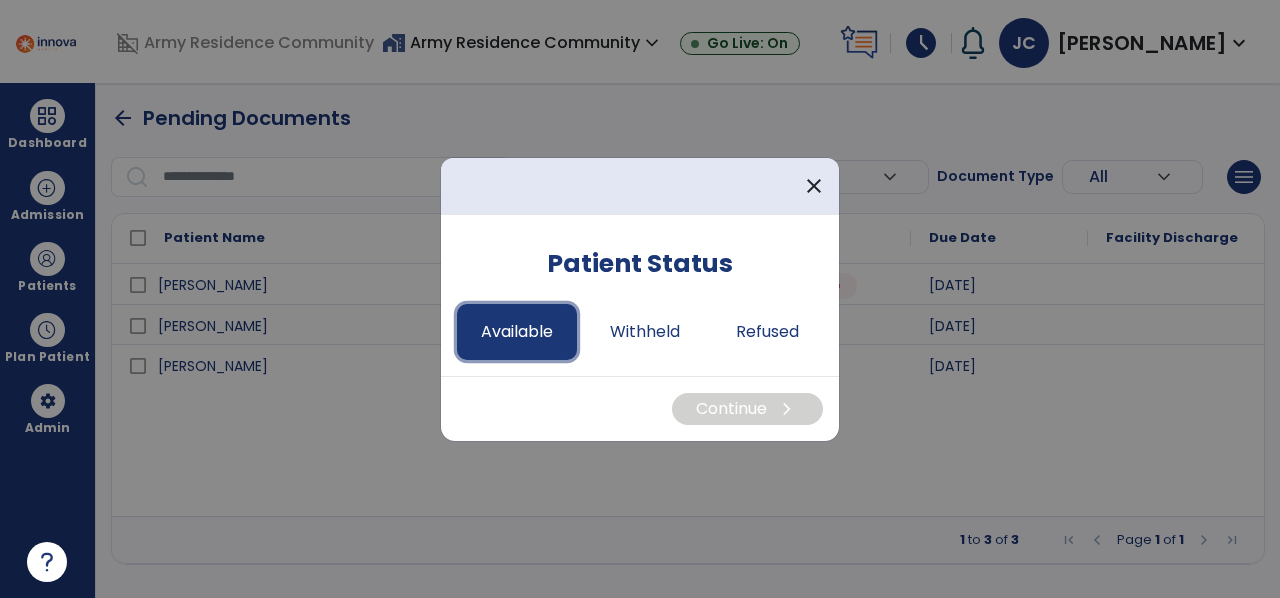 click on "Available" at bounding box center [517, 332] 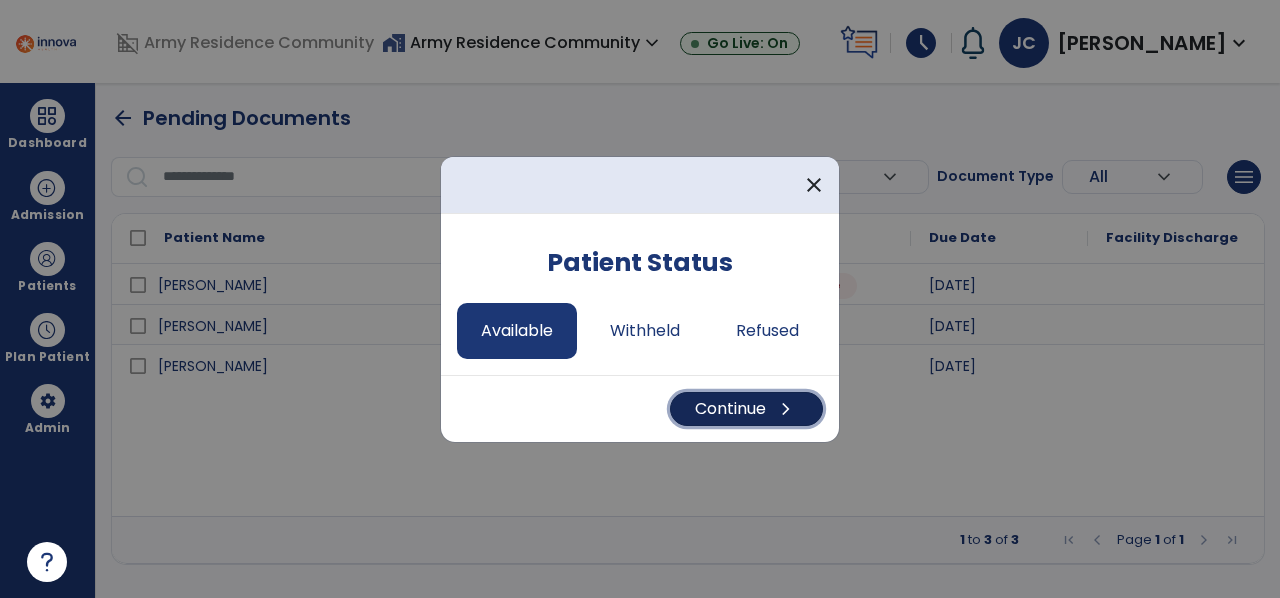 click on "Continue   chevron_right" at bounding box center [746, 409] 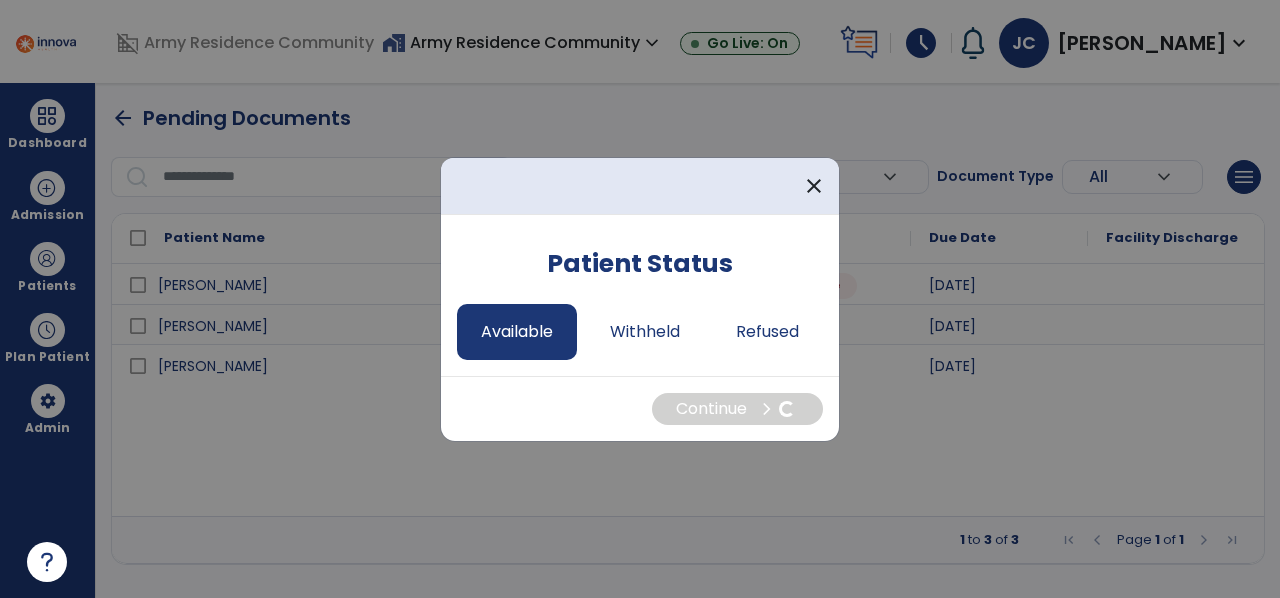 select on "*" 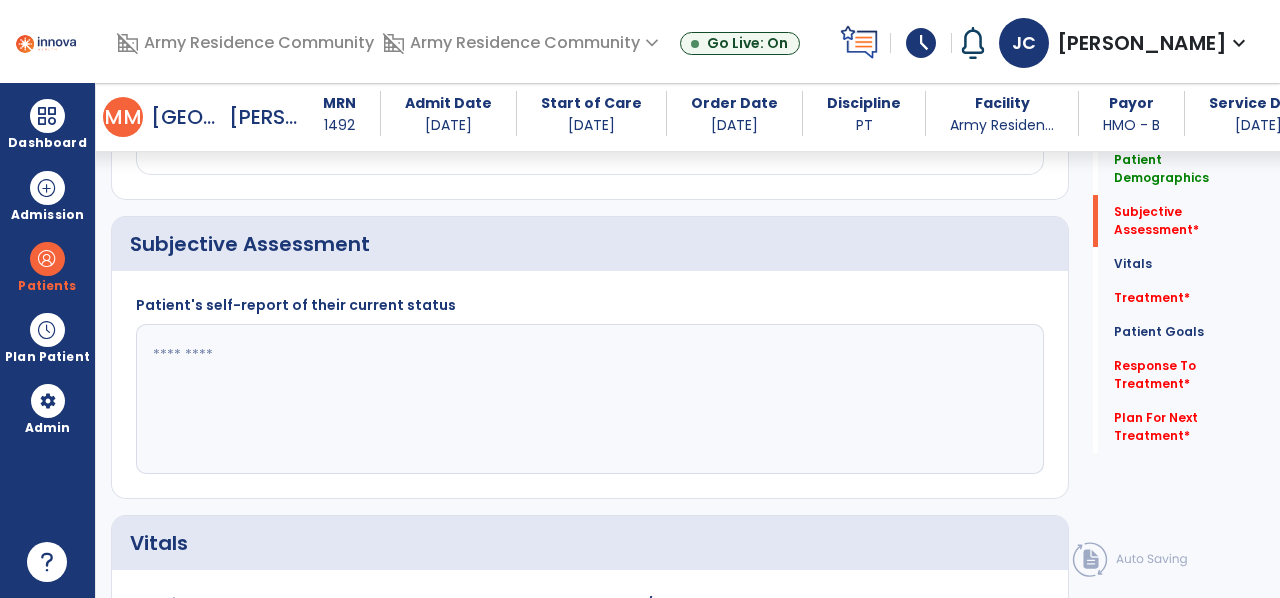 scroll, scrollTop: 425, scrollLeft: 0, axis: vertical 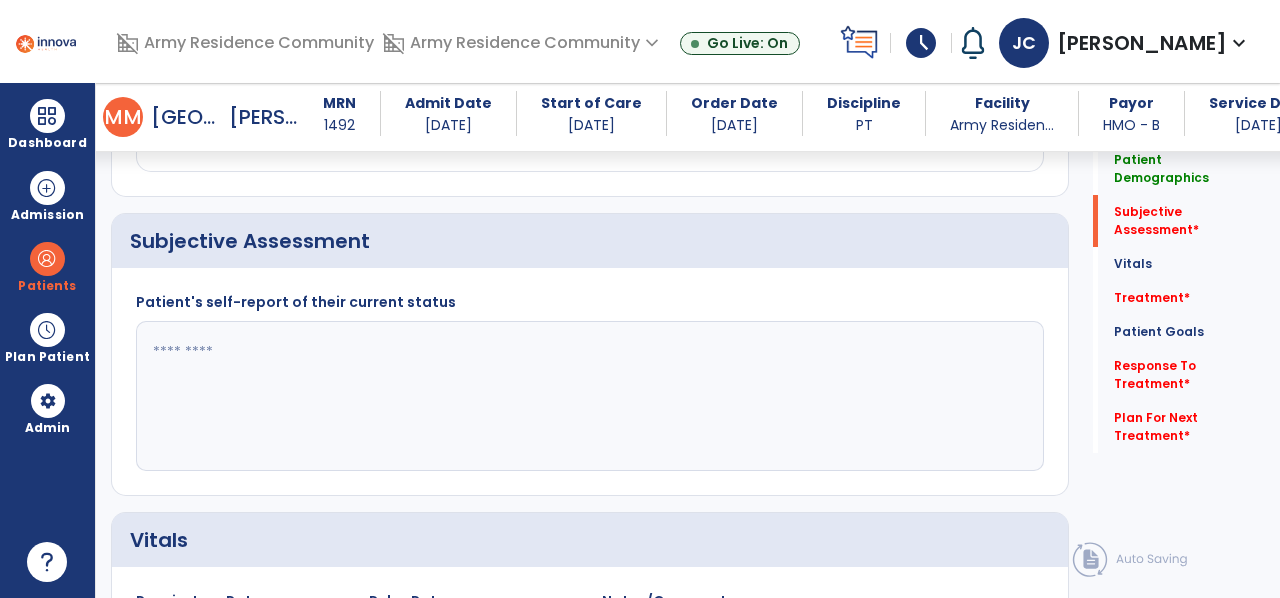 click 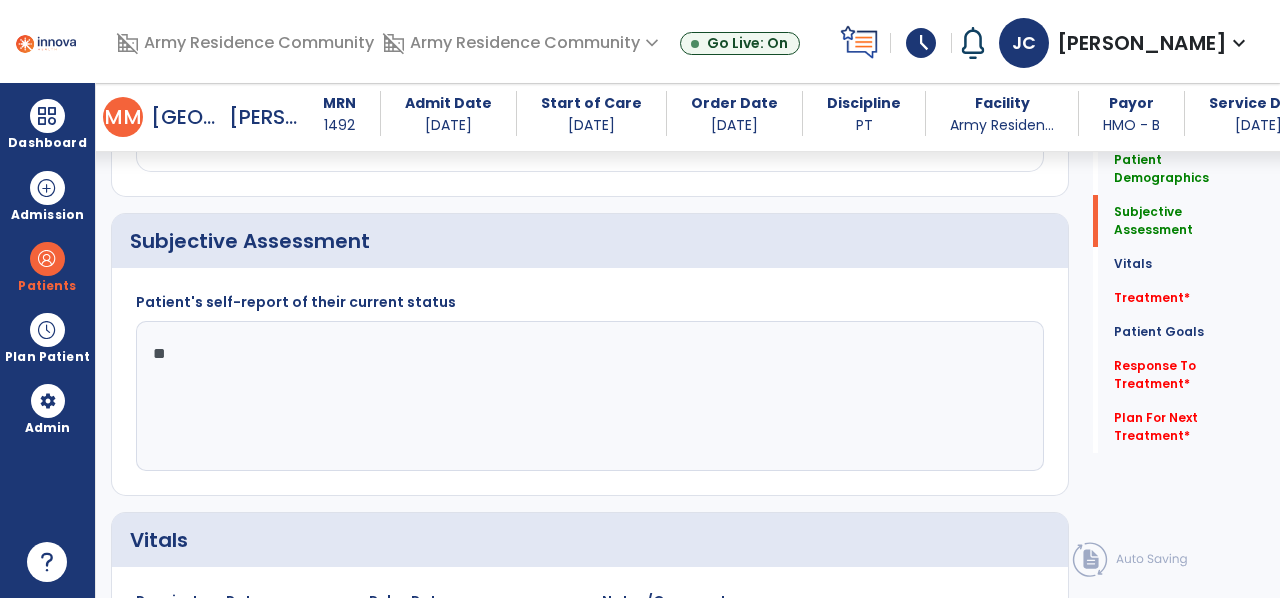type on "*" 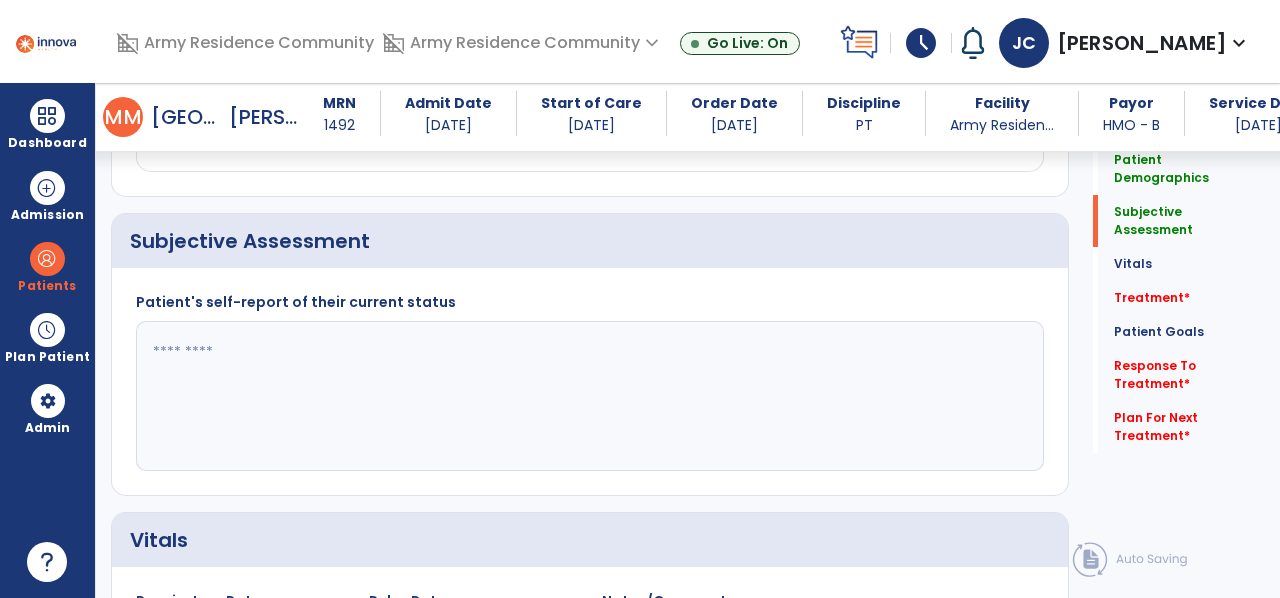 type on "*" 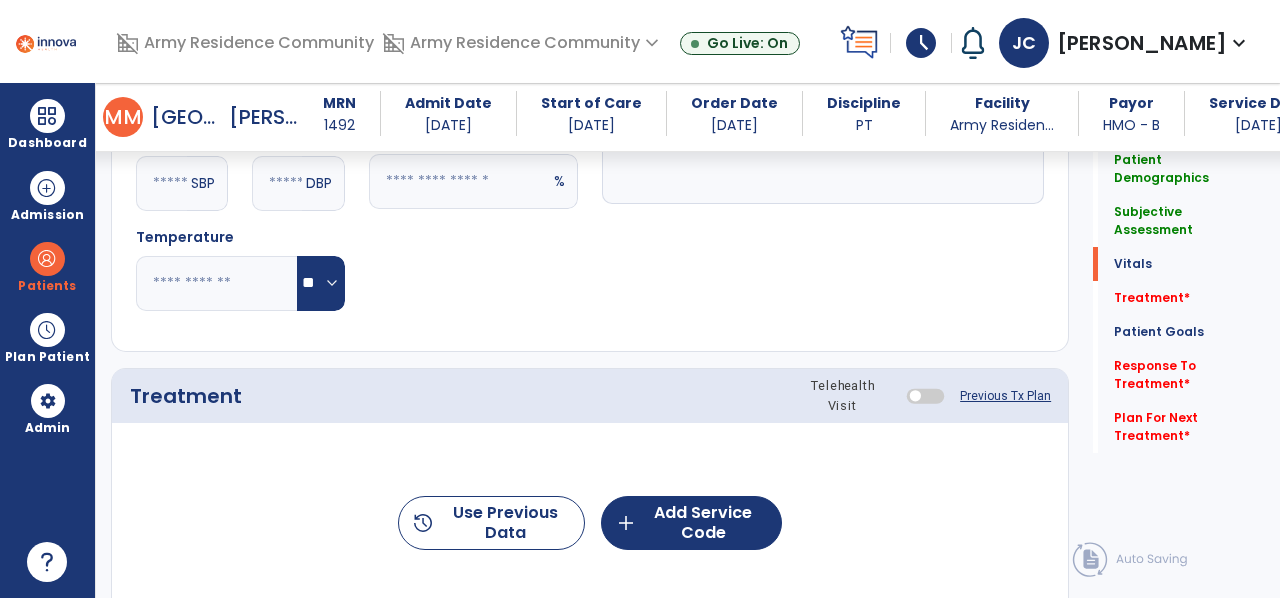 scroll, scrollTop: 994, scrollLeft: 0, axis: vertical 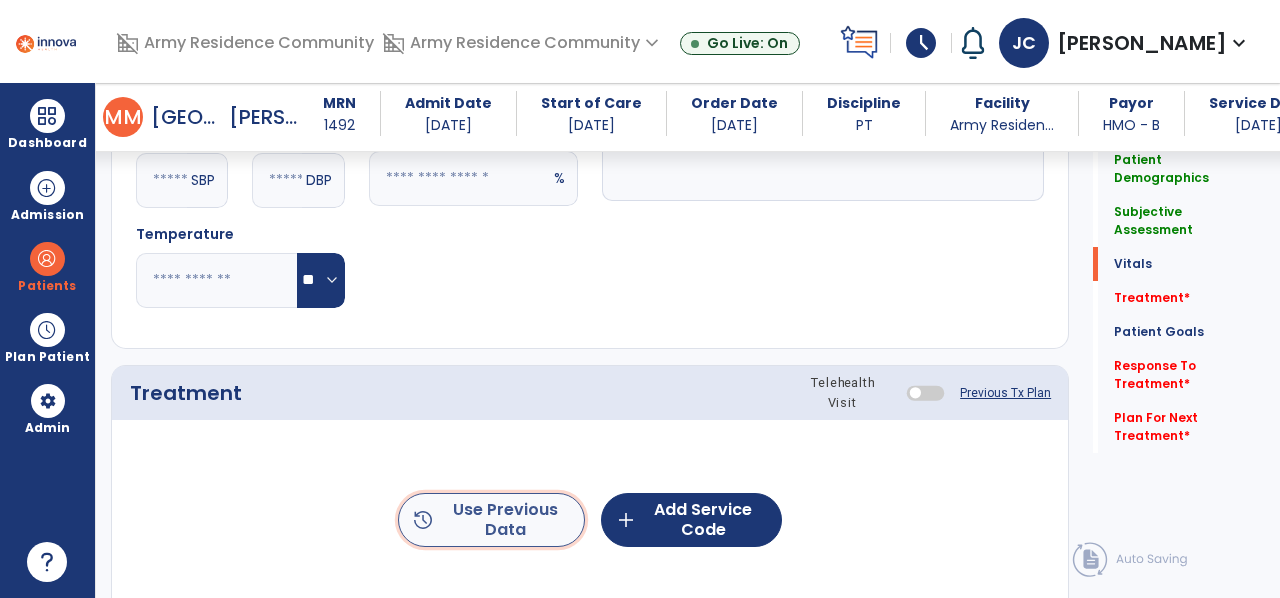 click on "history  Use Previous Data" 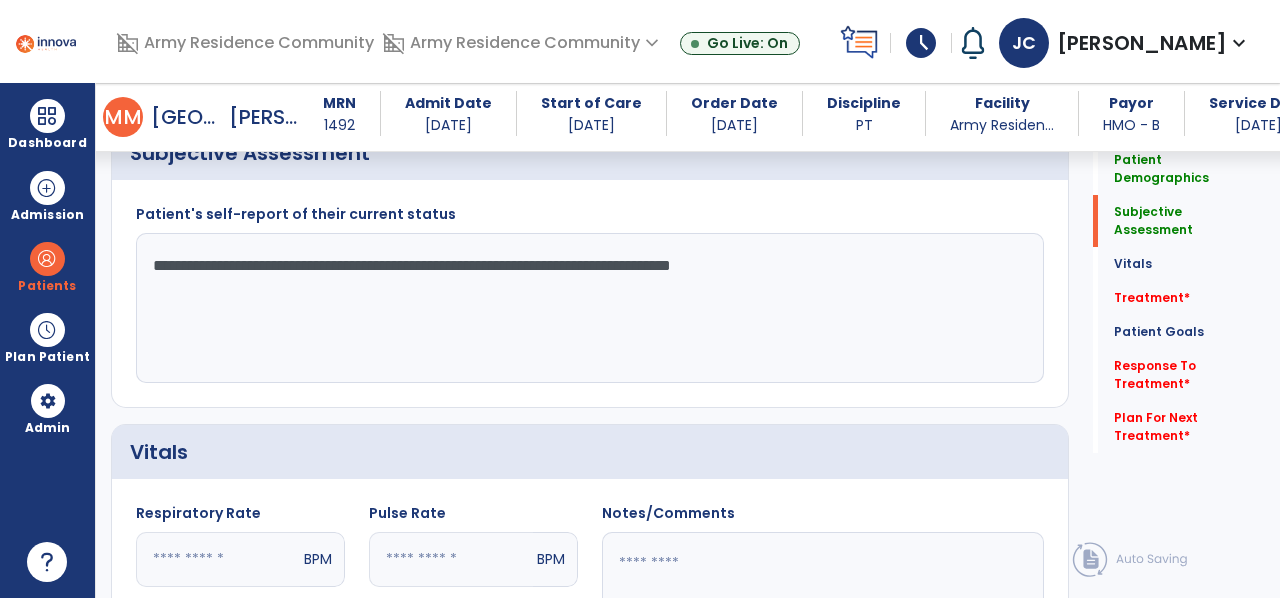 scroll, scrollTop: 512, scrollLeft: 0, axis: vertical 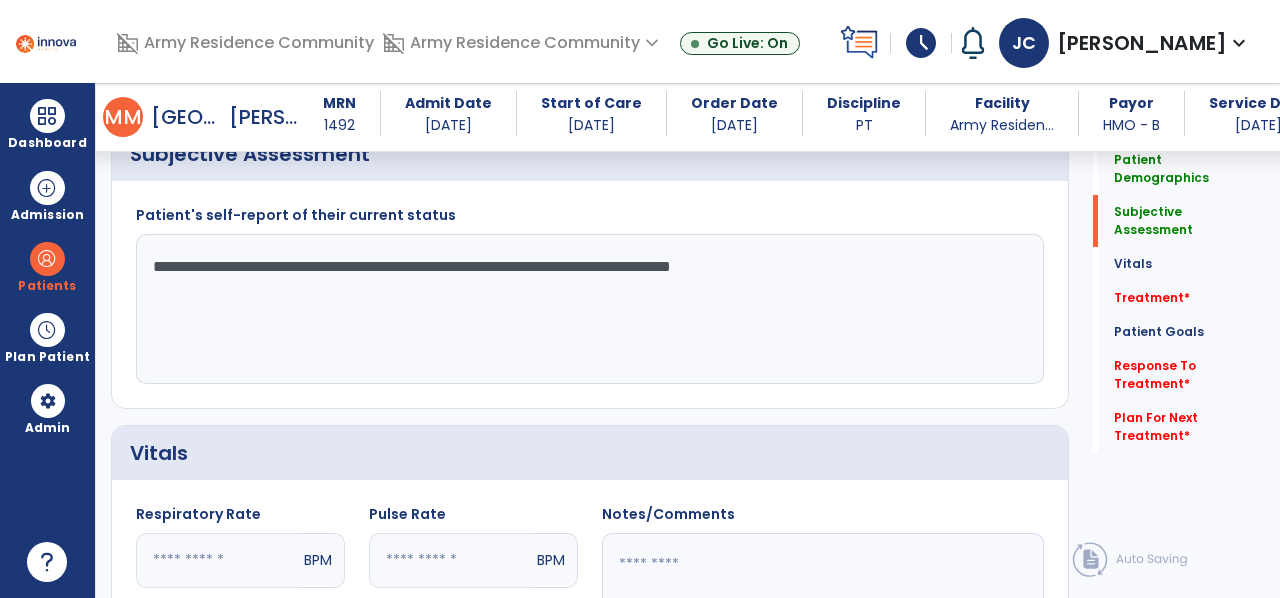 click on "**********" 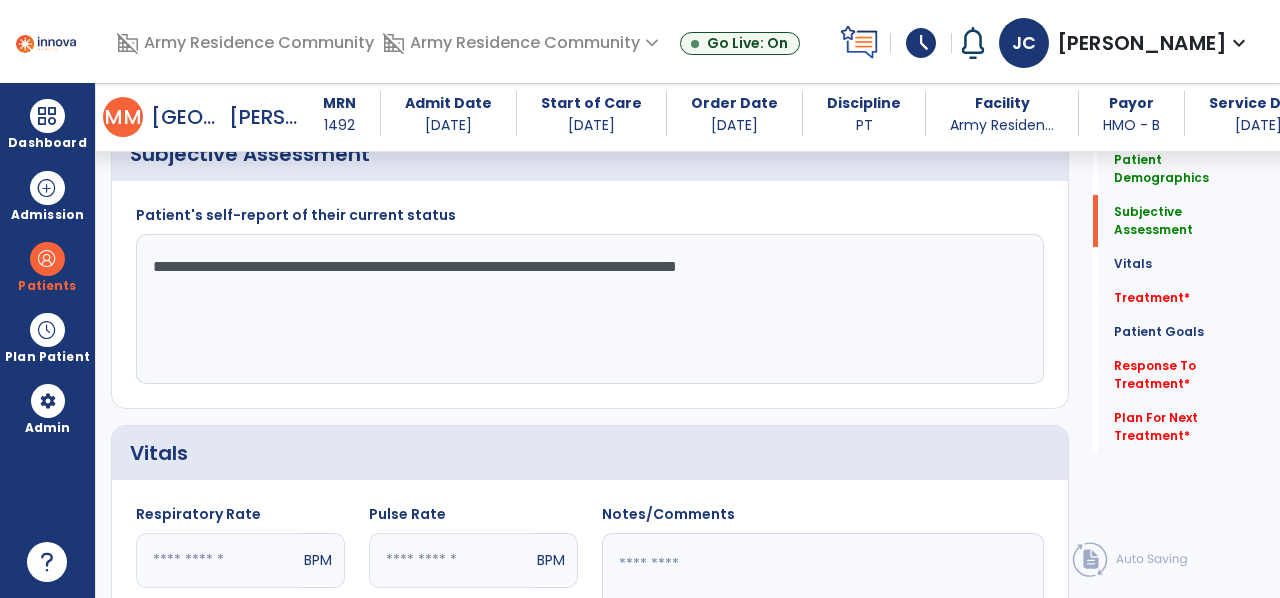 click on "**********" 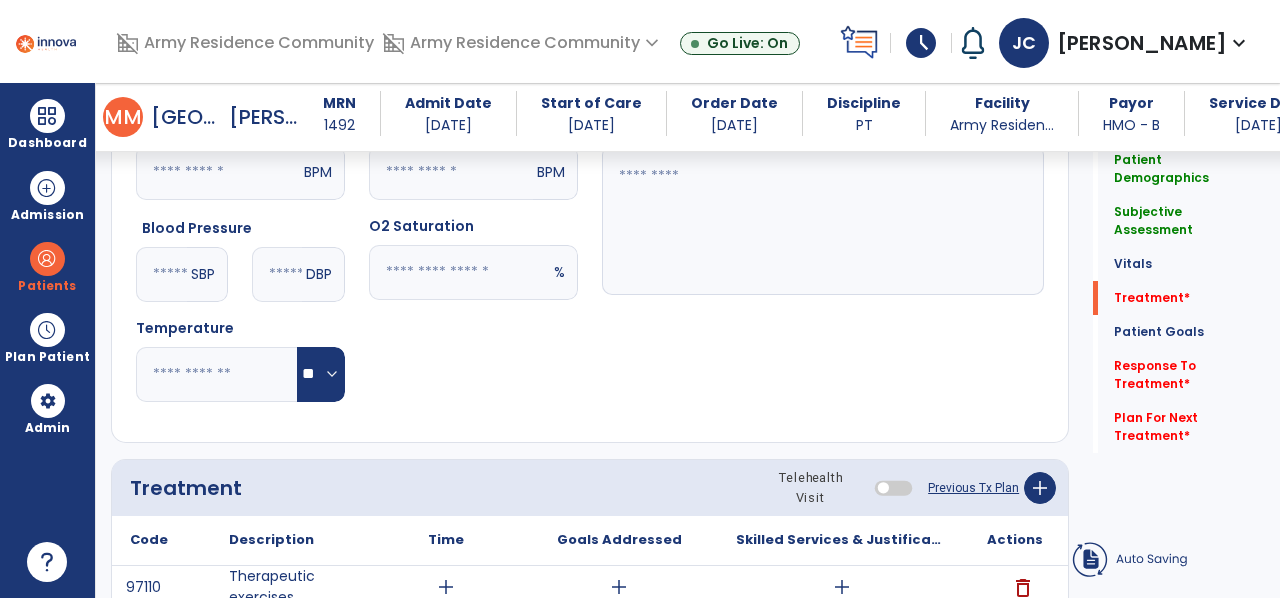 scroll, scrollTop: 1237, scrollLeft: 0, axis: vertical 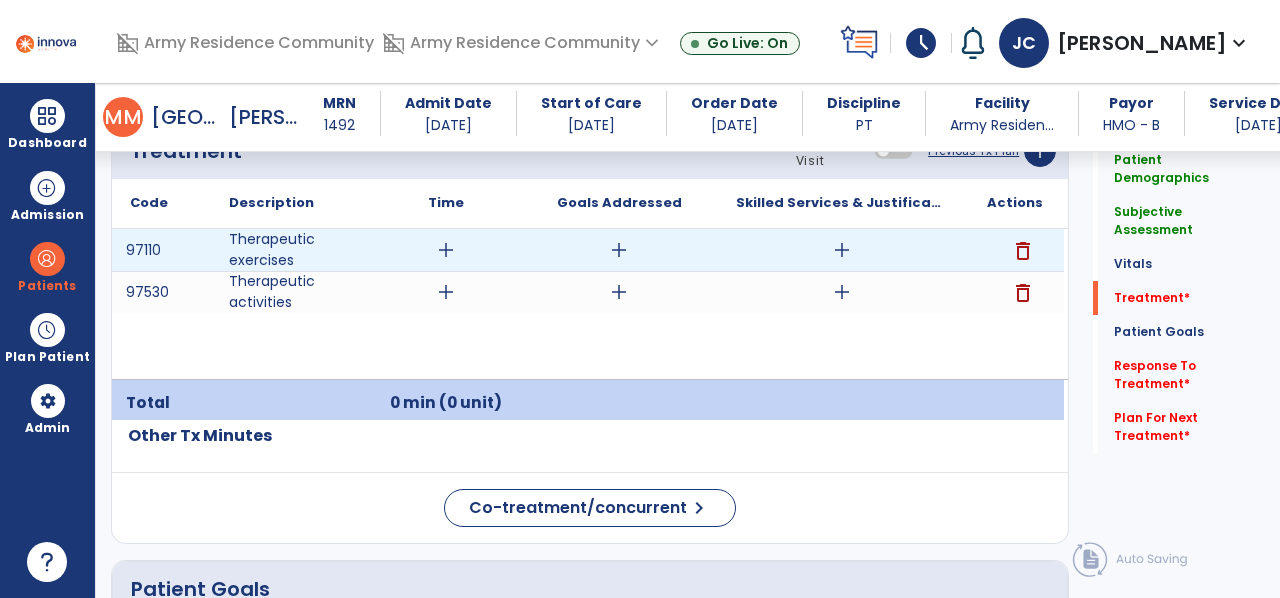 type on "**********" 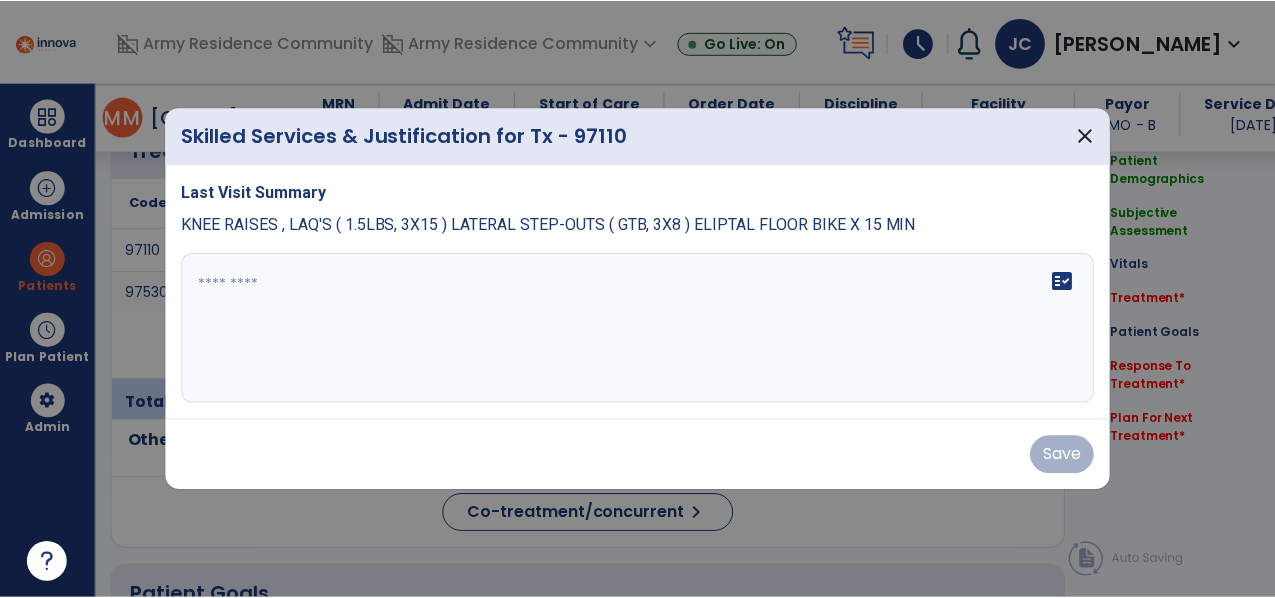 scroll, scrollTop: 1237, scrollLeft: 0, axis: vertical 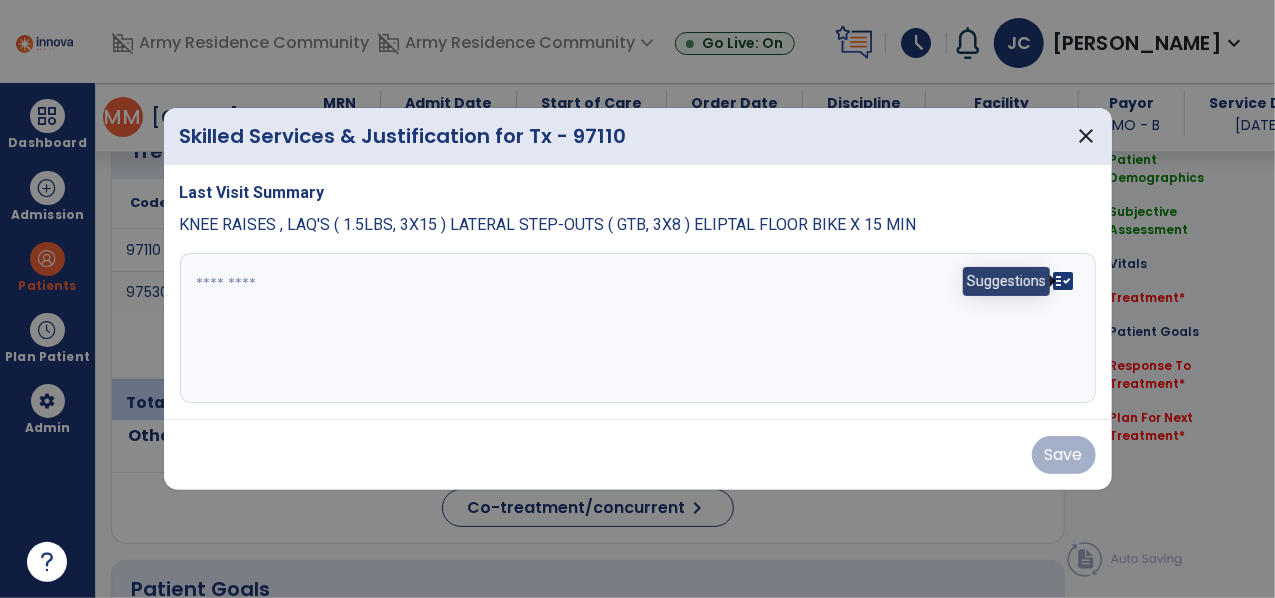 click on "fact_check" at bounding box center [1064, 281] 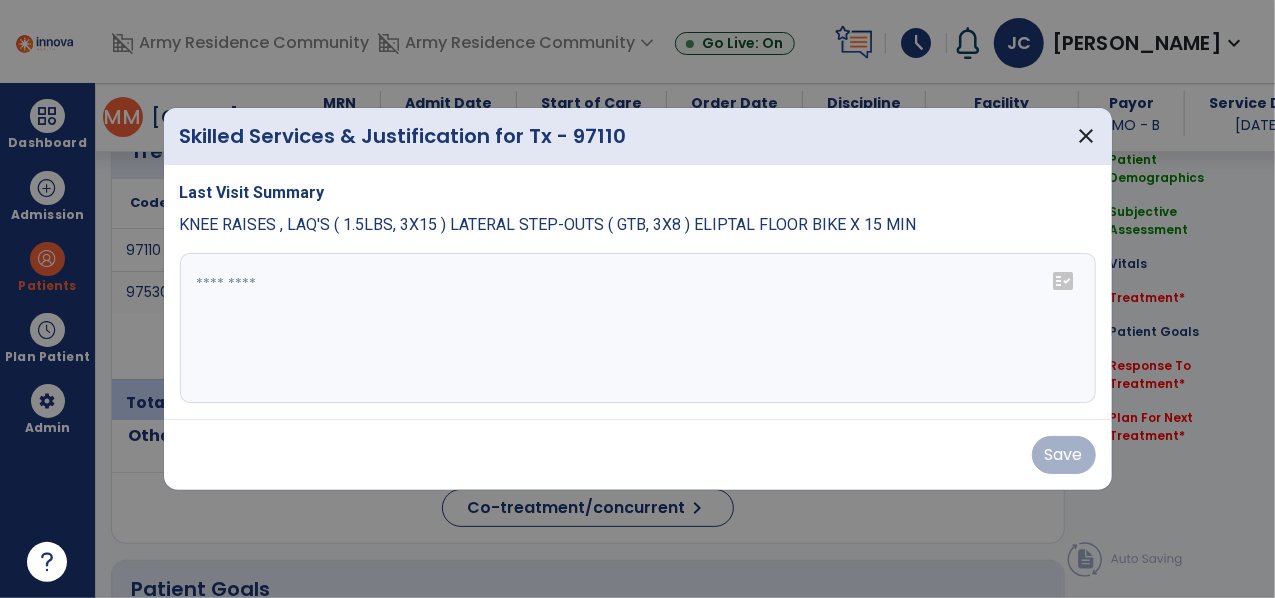 click at bounding box center (638, 328) 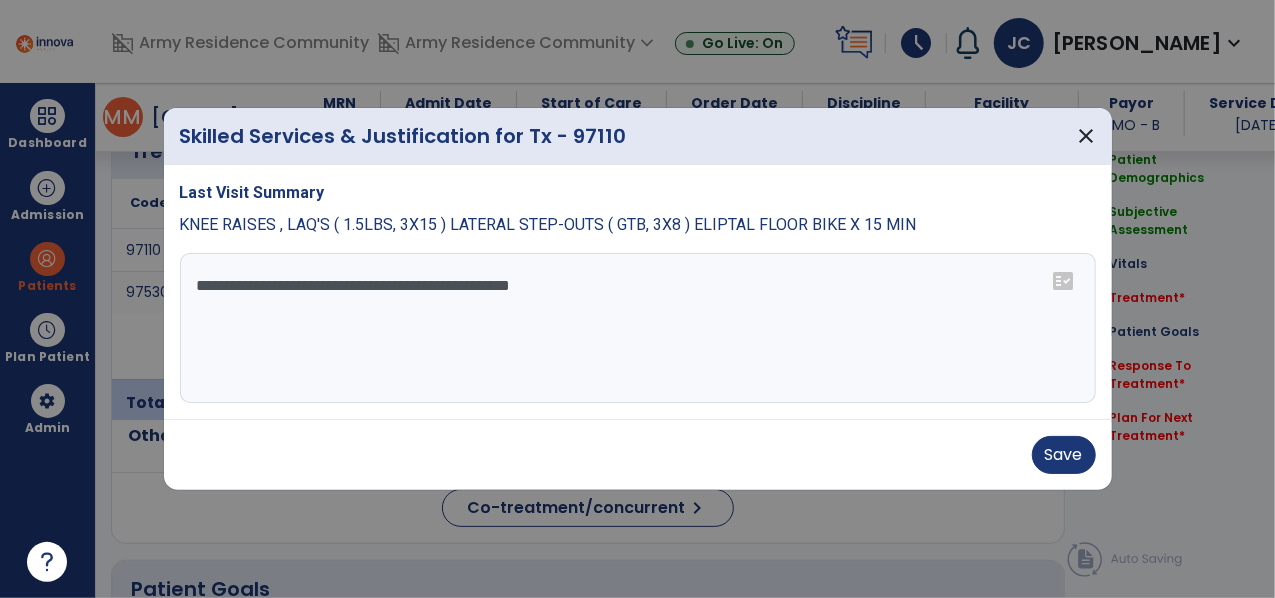 click on "**********" at bounding box center [638, 328] 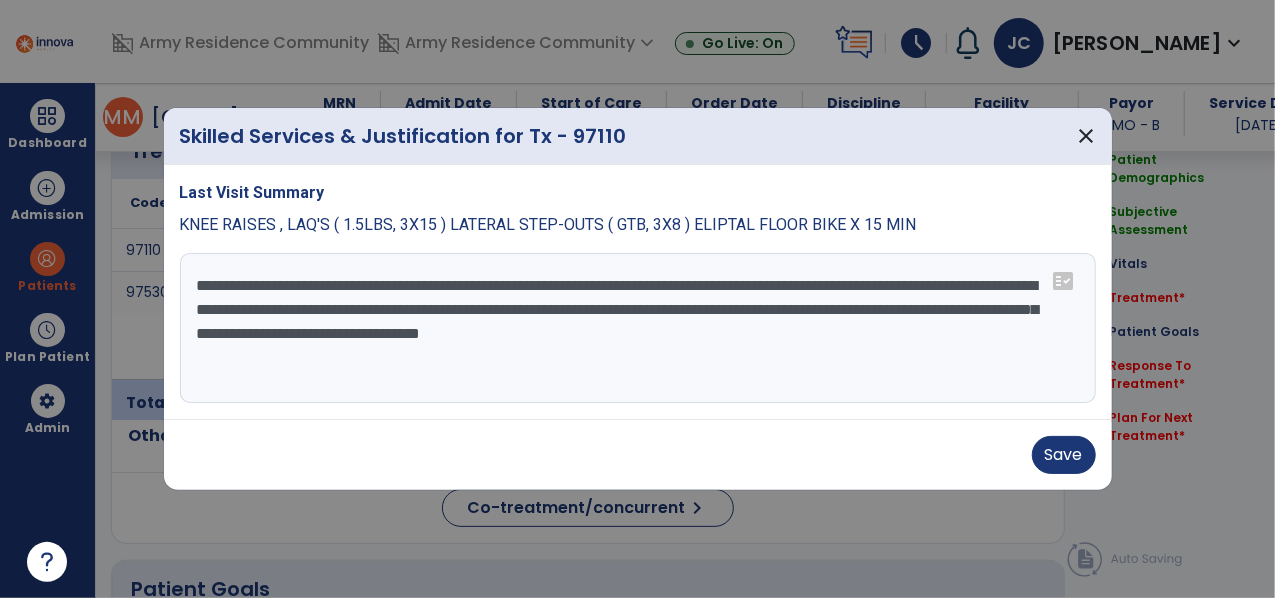 click on "**********" at bounding box center (638, 328) 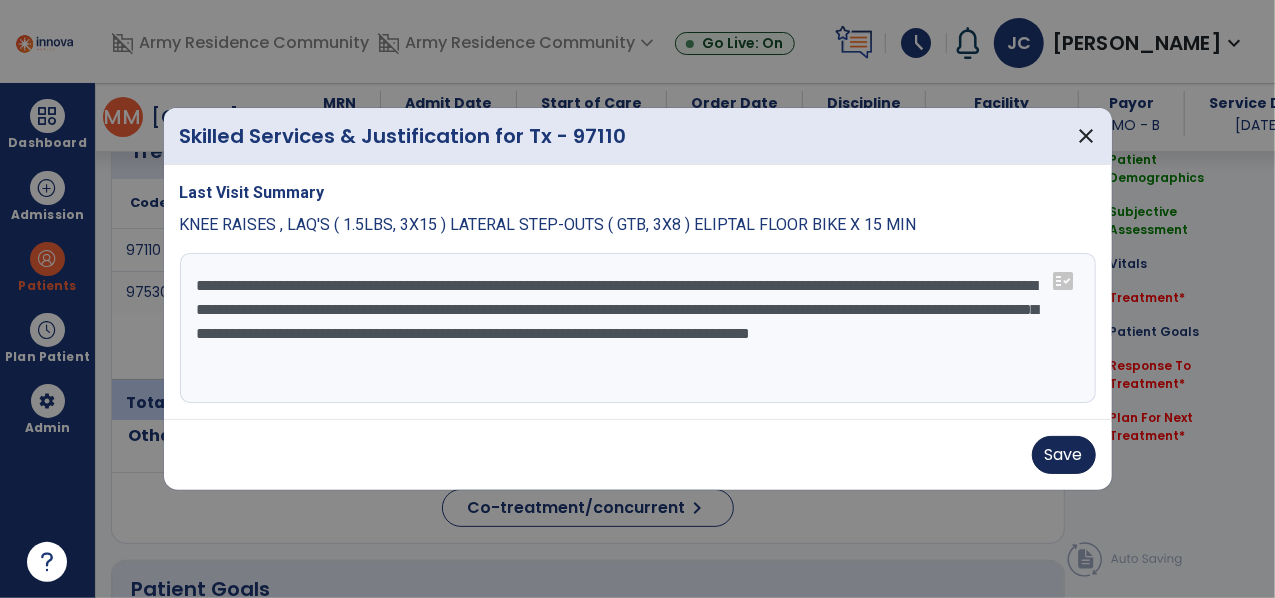 type on "**********" 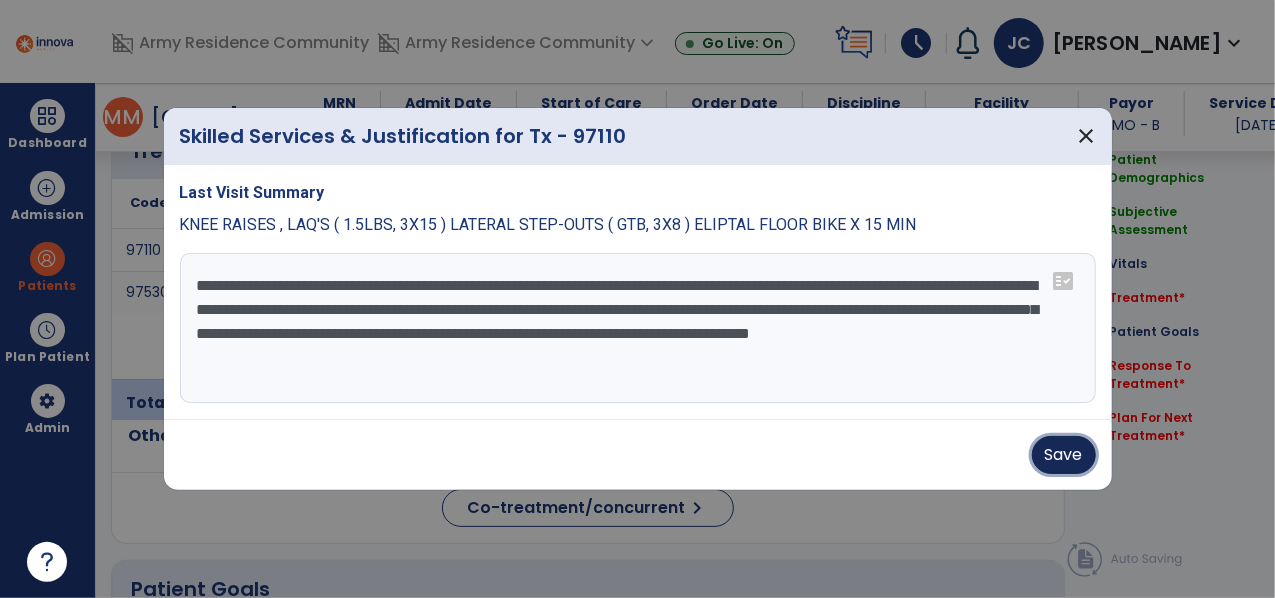 click on "Save" at bounding box center [1064, 455] 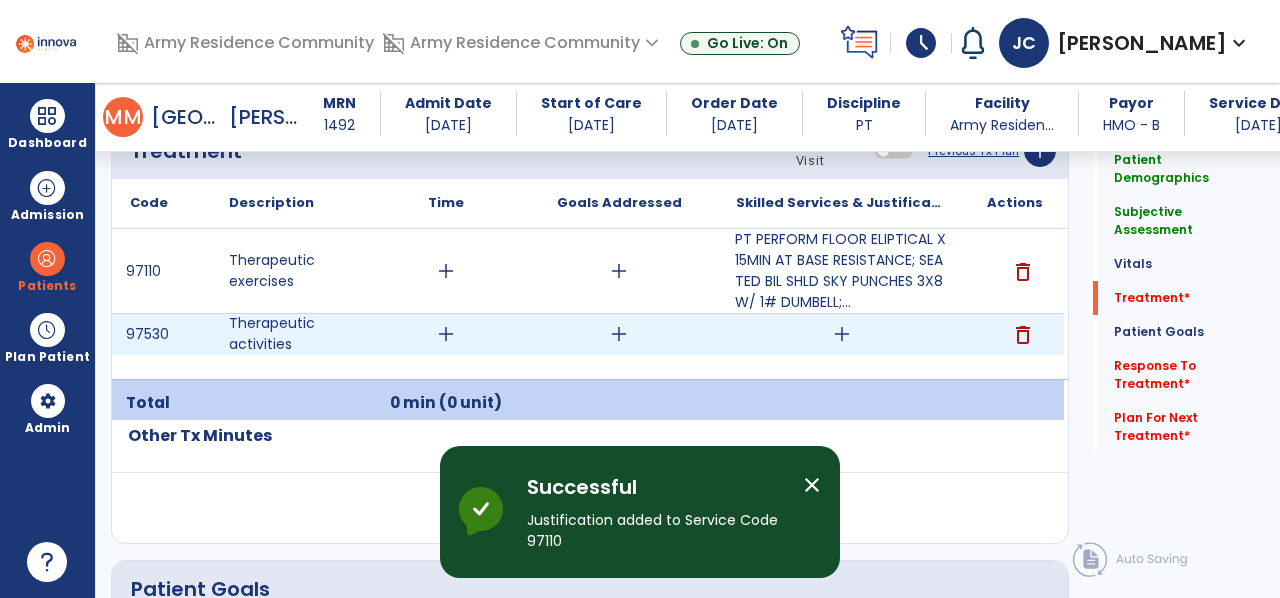 click on "add" at bounding box center (842, 334) 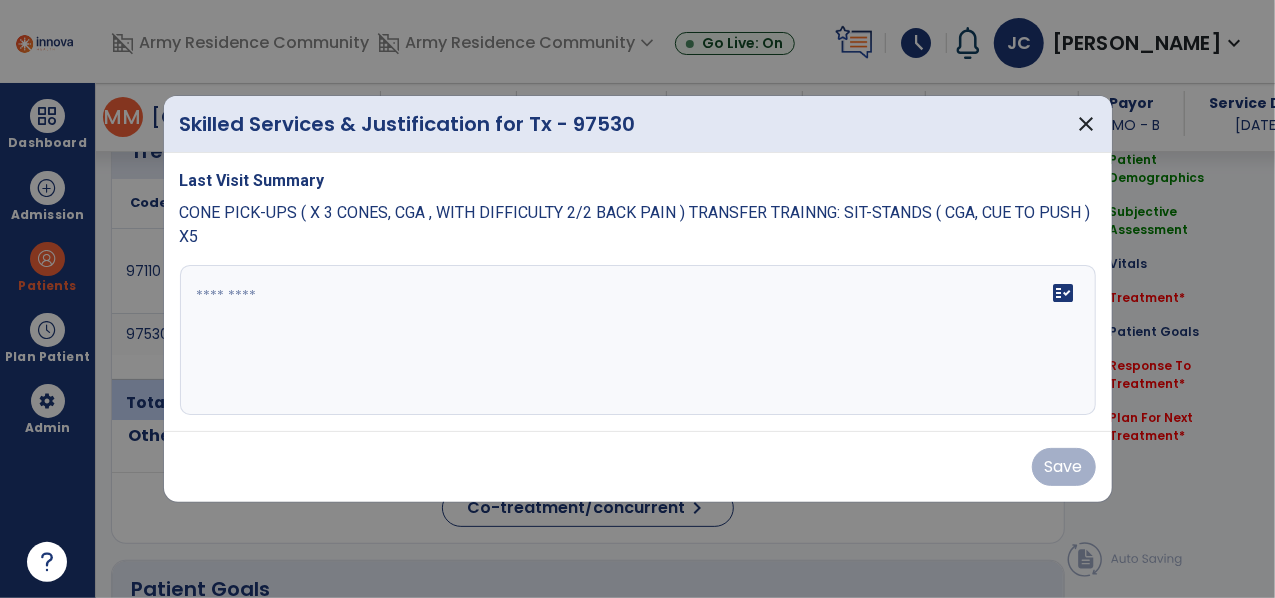 scroll, scrollTop: 1237, scrollLeft: 0, axis: vertical 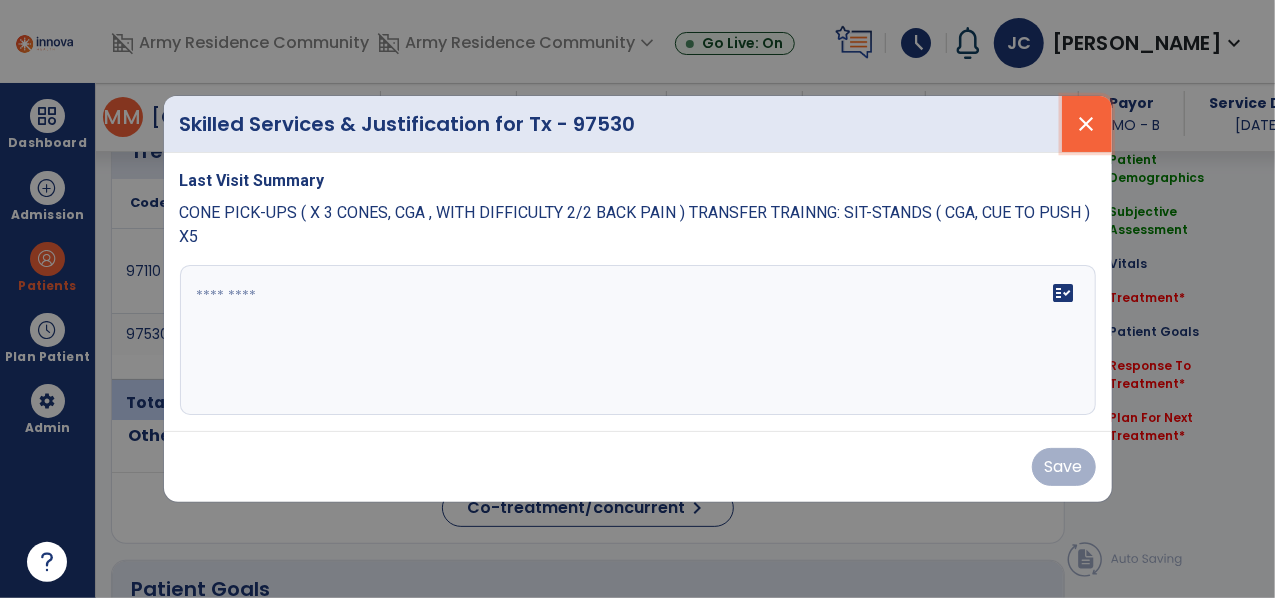 click on "close" at bounding box center [1087, 124] 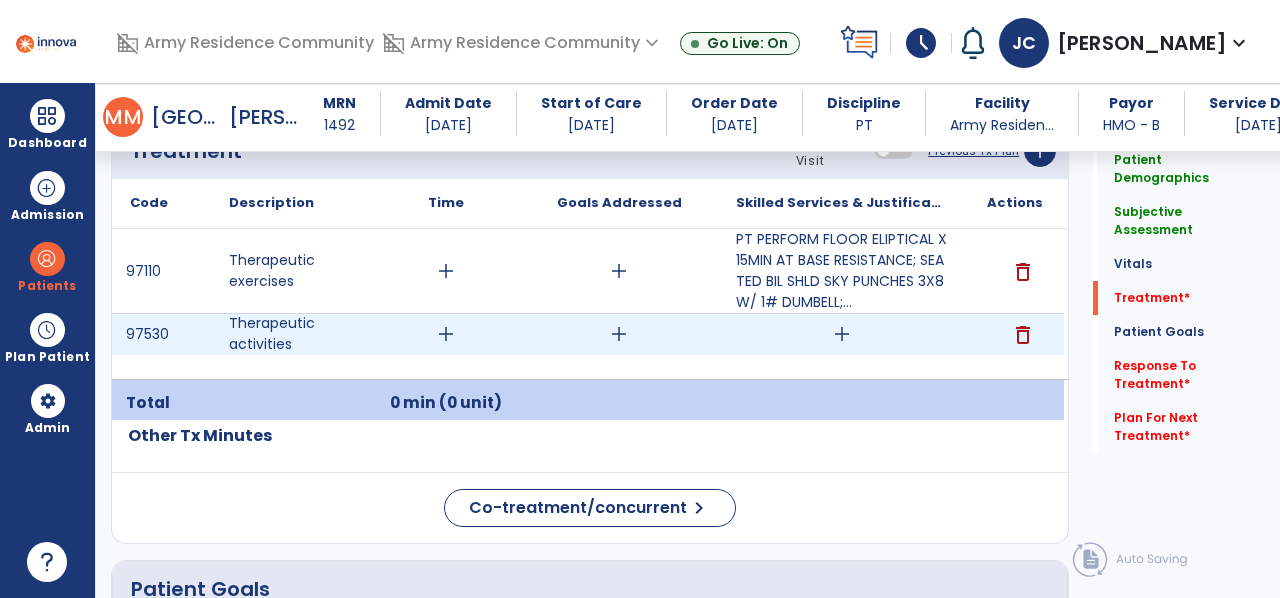 click on "delete" at bounding box center [1023, 335] 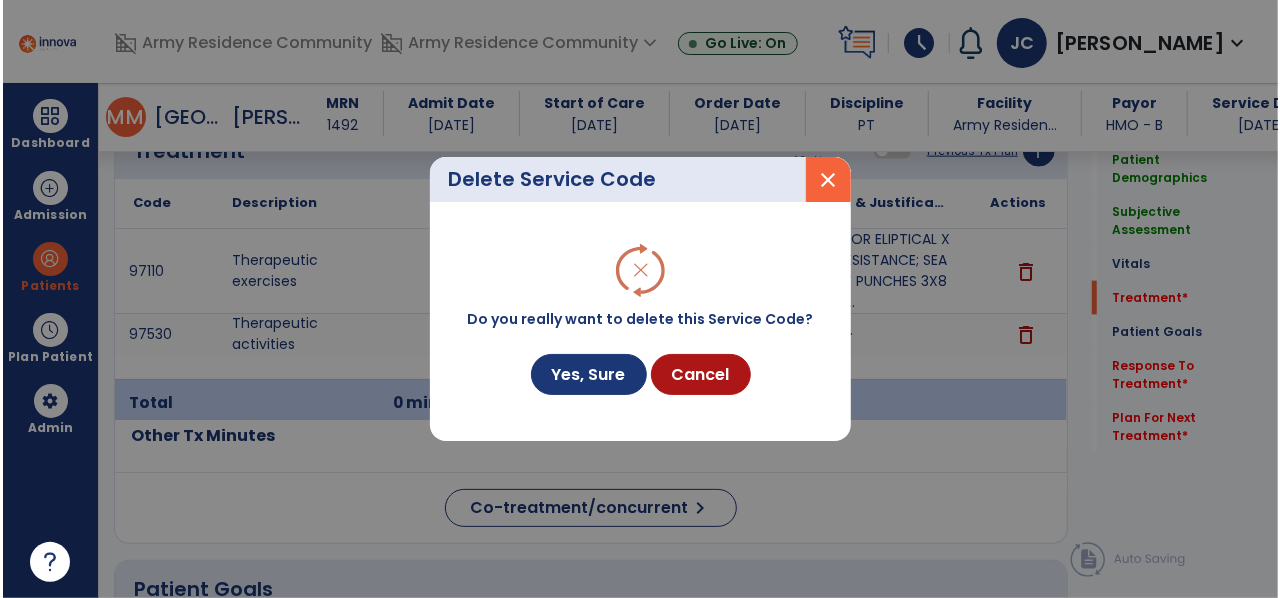 scroll, scrollTop: 1237, scrollLeft: 0, axis: vertical 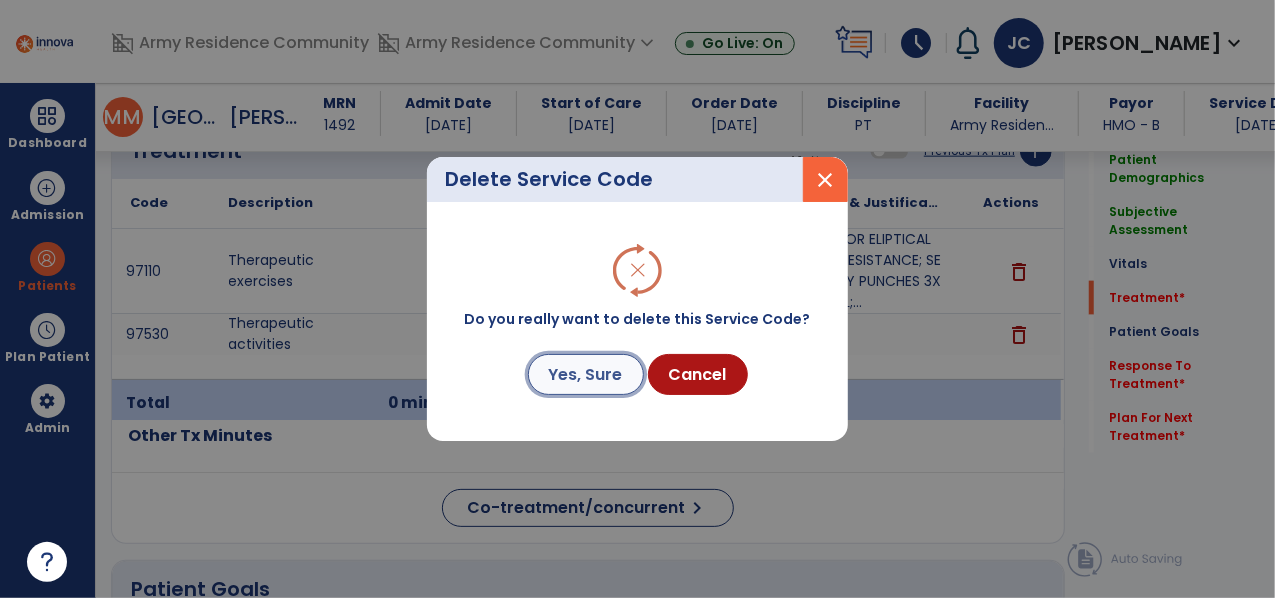 click on "Yes, Sure" at bounding box center [586, 374] 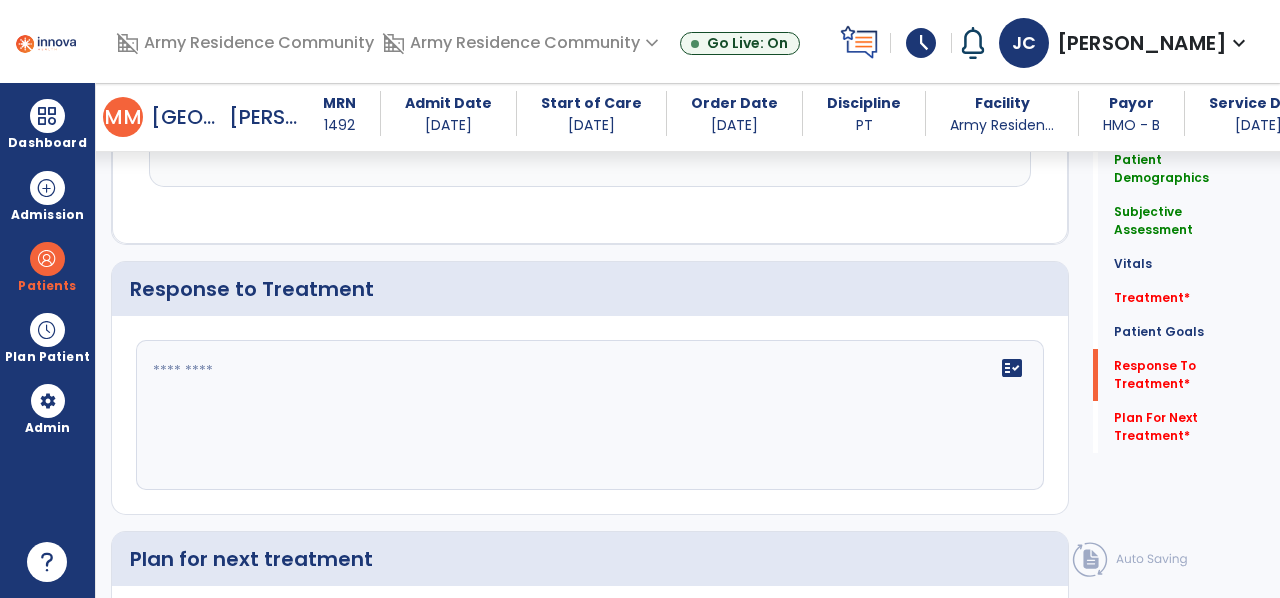 scroll, scrollTop: 3774, scrollLeft: 0, axis: vertical 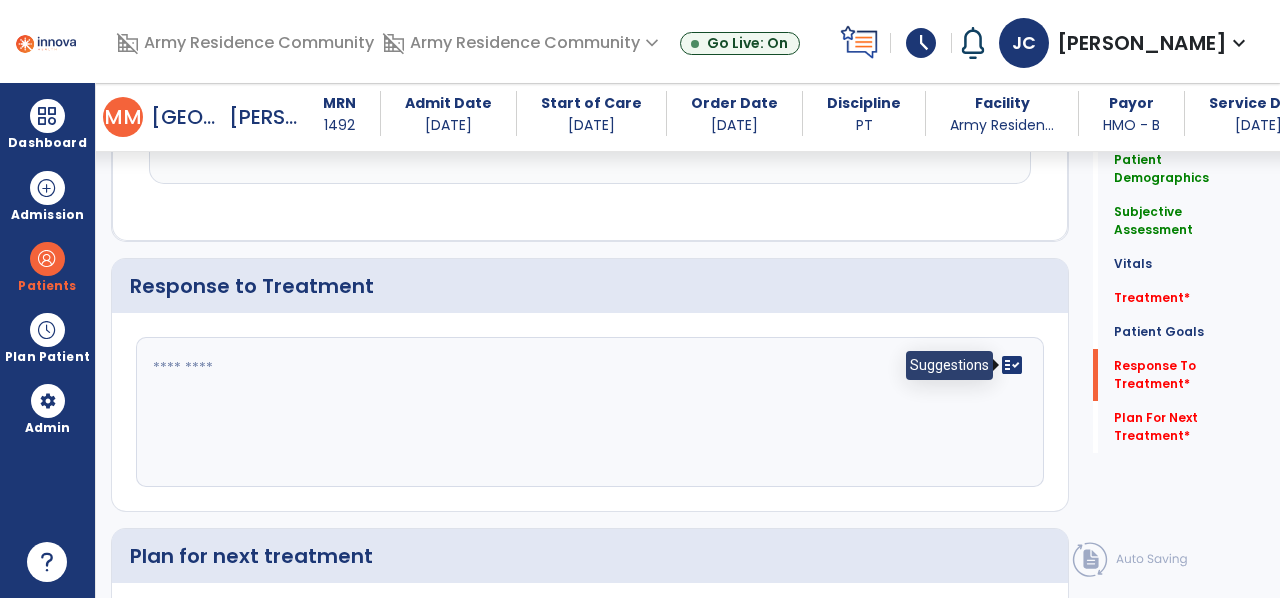 click on "fact_check" 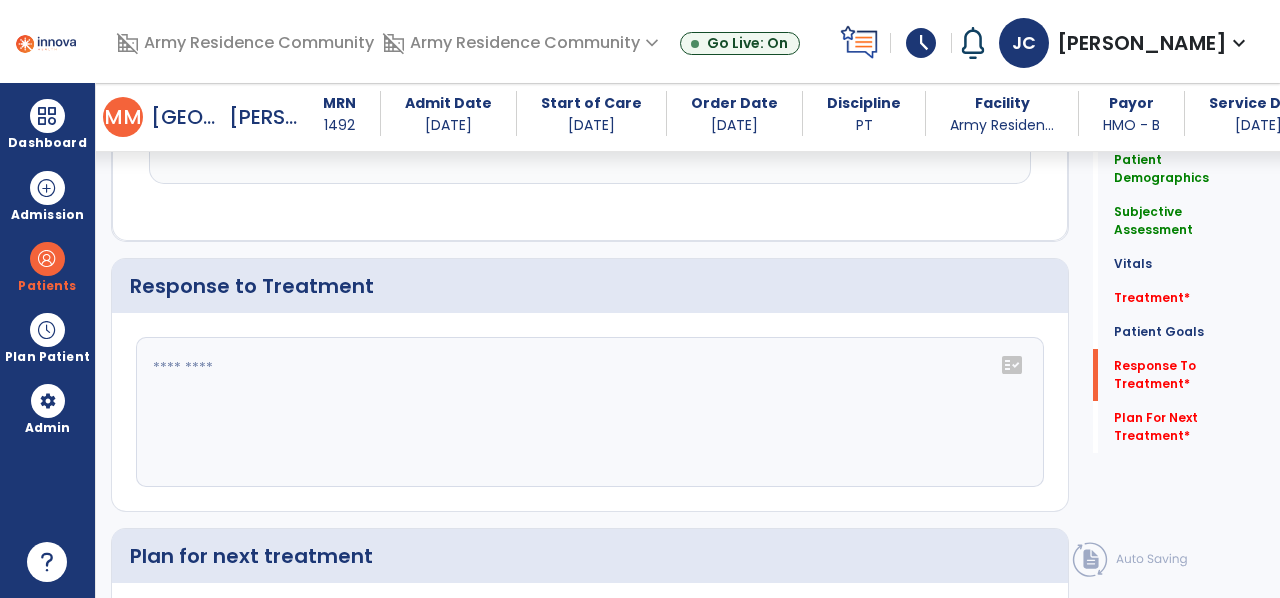 click 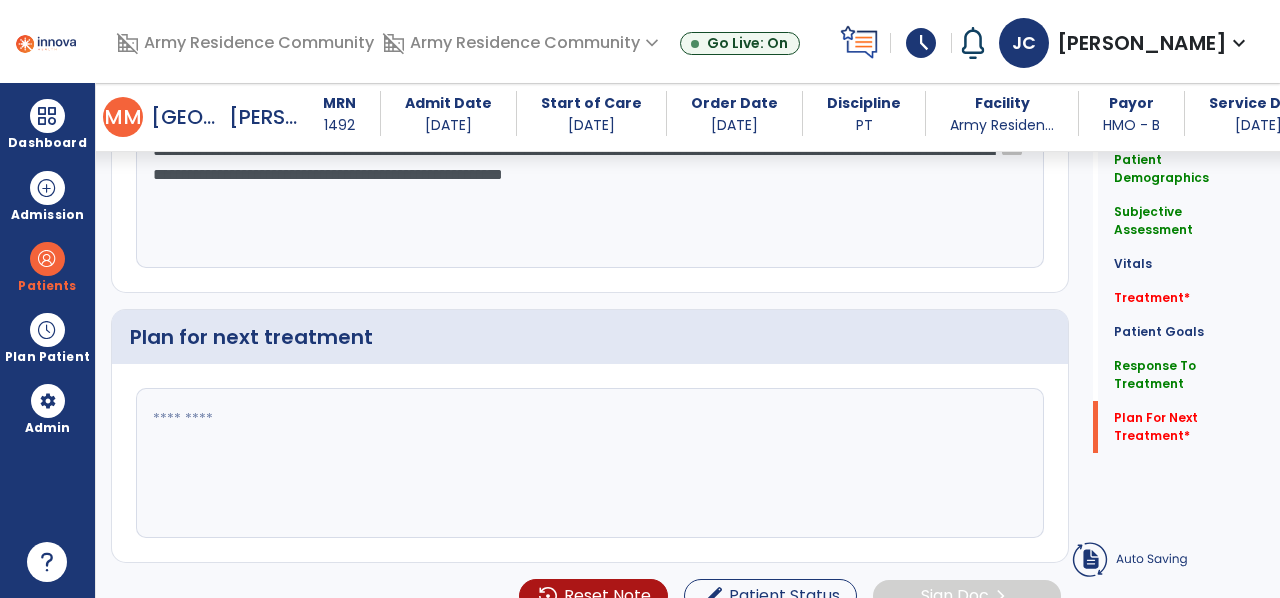 scroll, scrollTop: 4001, scrollLeft: 0, axis: vertical 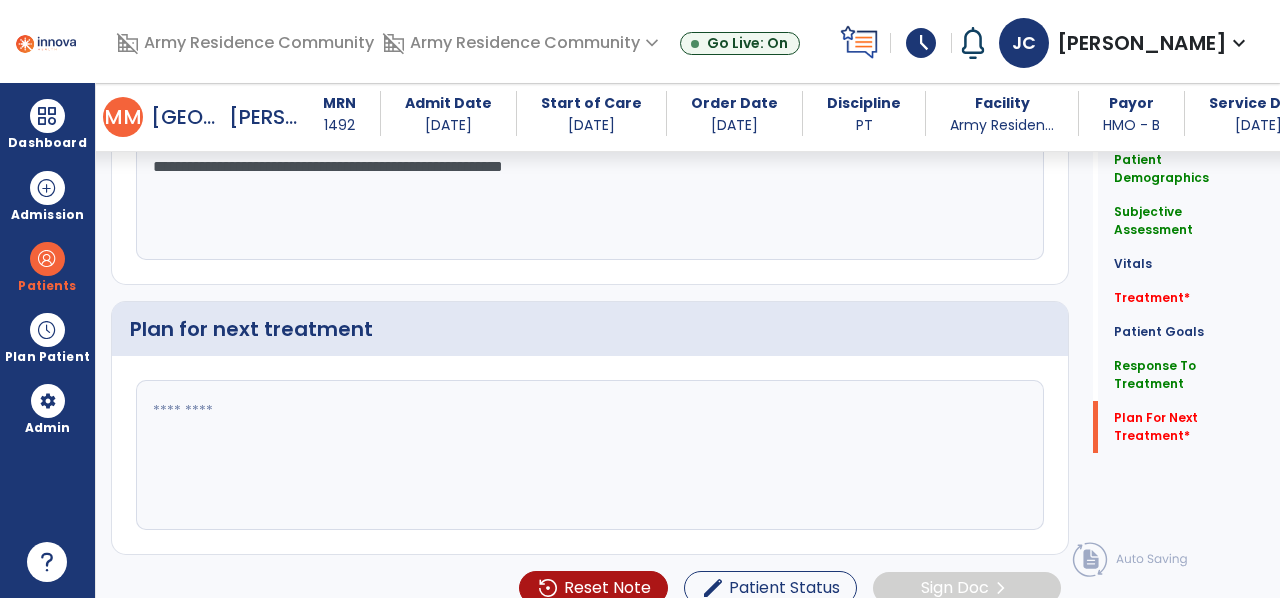 type on "**********" 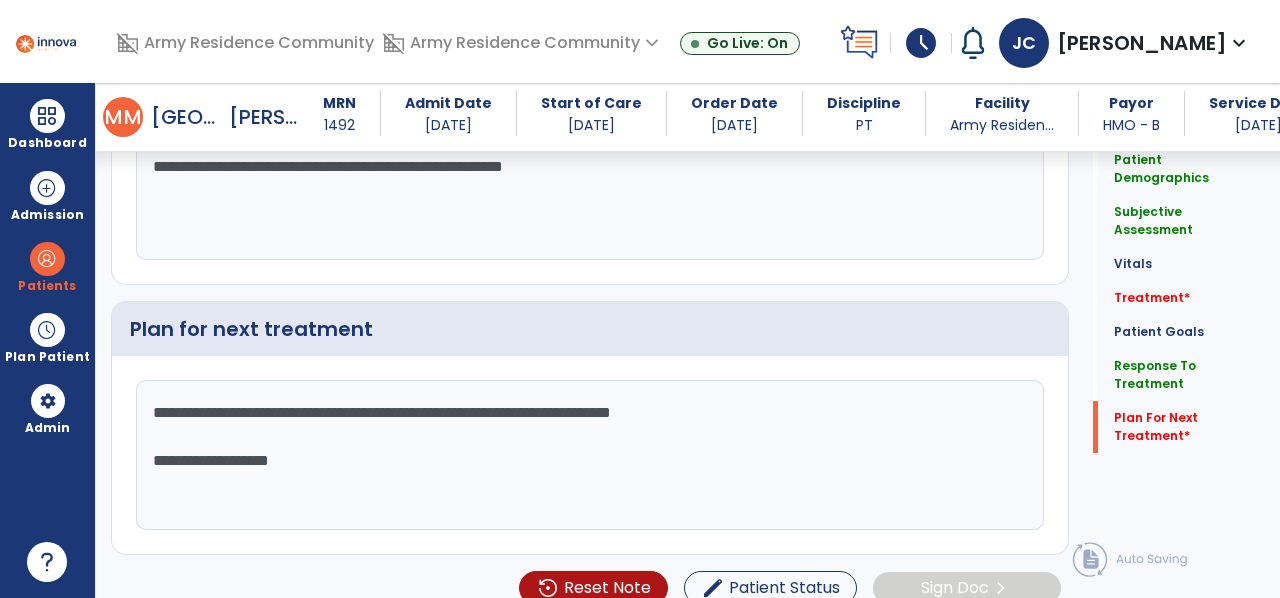 click on "**********" 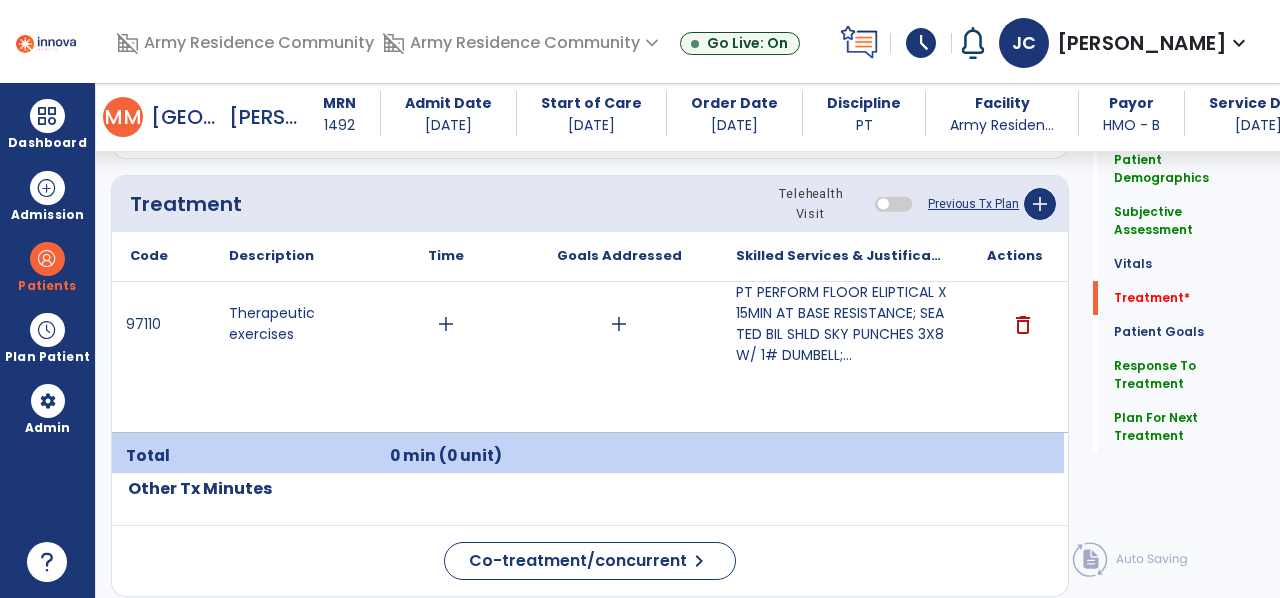 scroll, scrollTop: 1153, scrollLeft: 0, axis: vertical 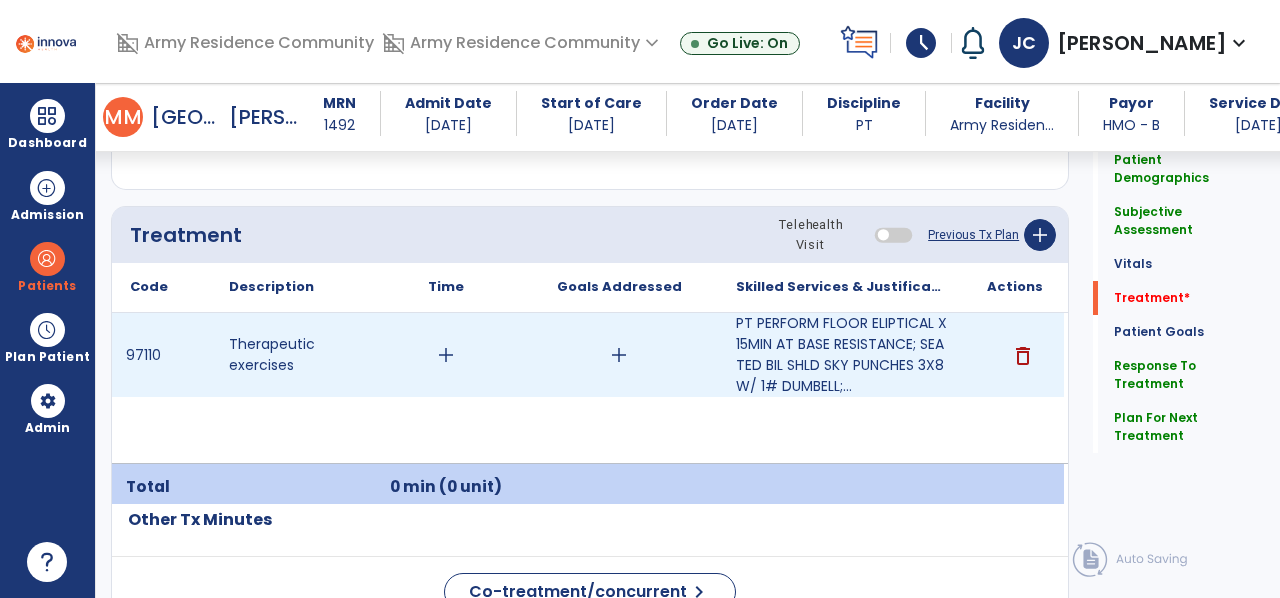 type on "**********" 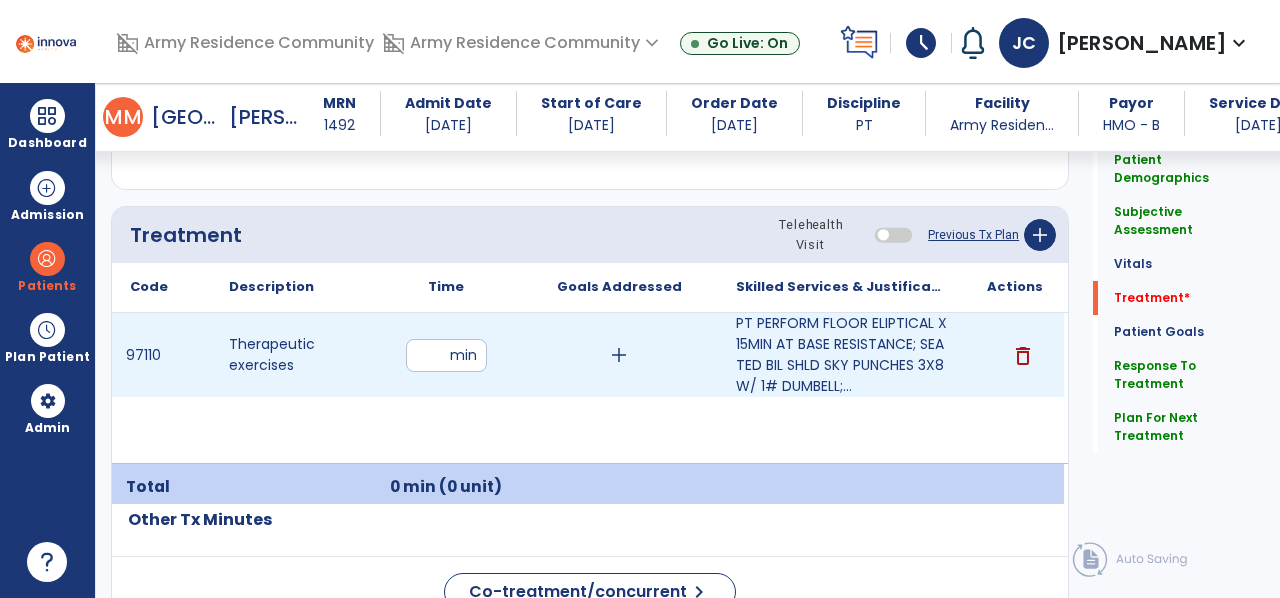 type on "**" 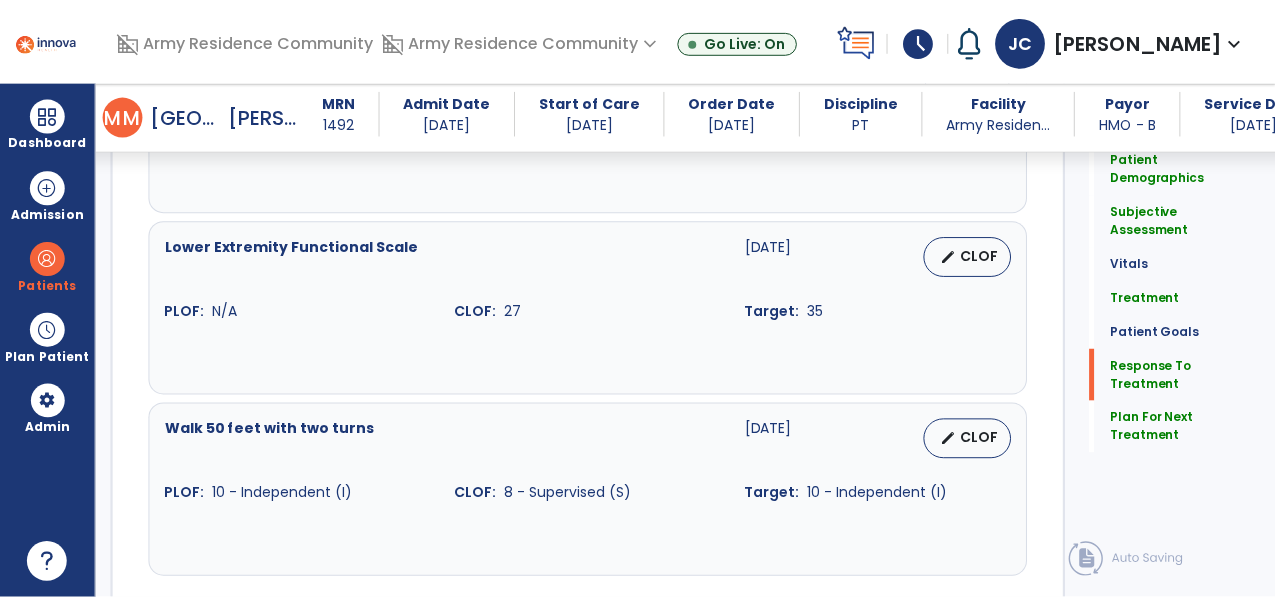 scroll, scrollTop: 4008, scrollLeft: 0, axis: vertical 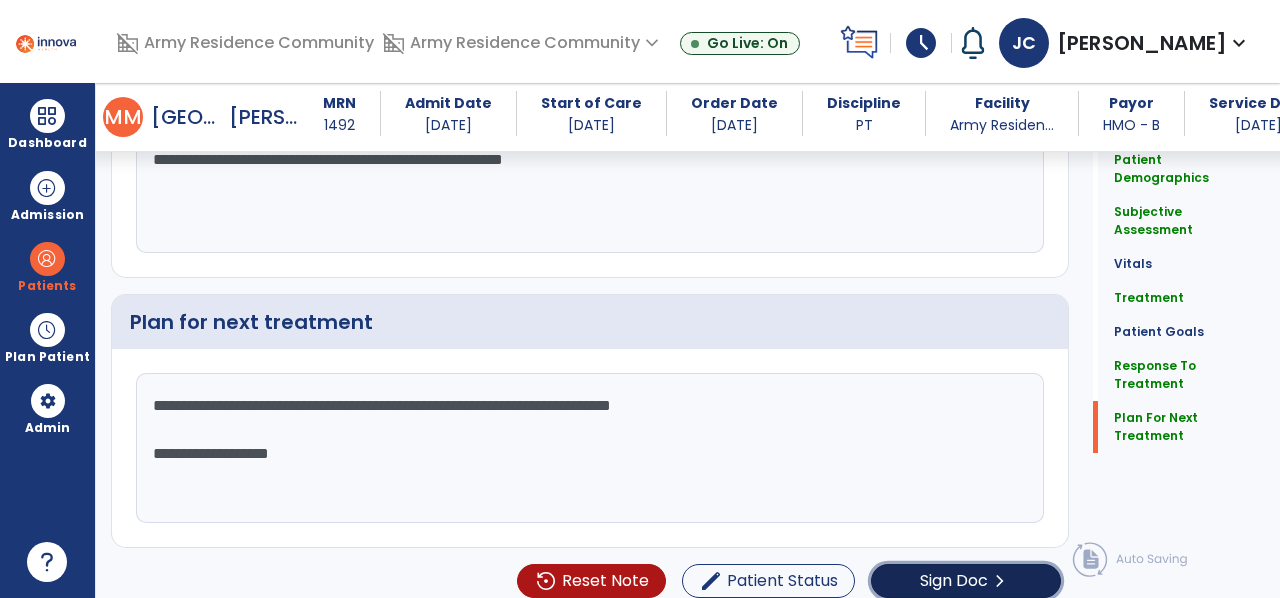 click on "Sign Doc" 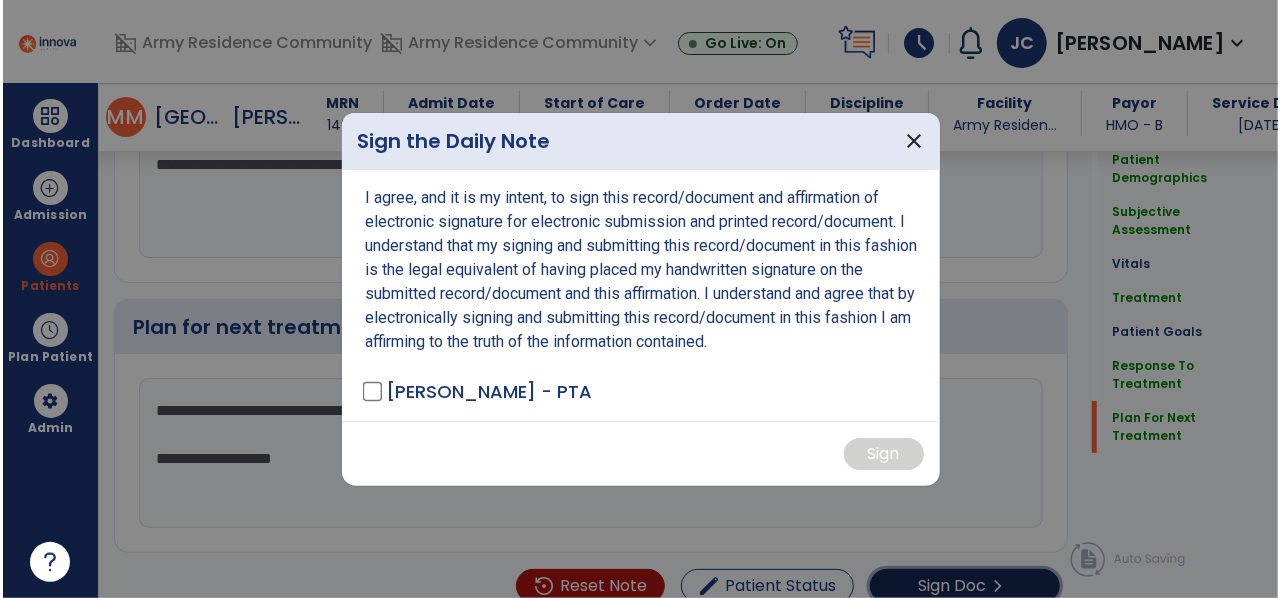 scroll, scrollTop: 4008, scrollLeft: 0, axis: vertical 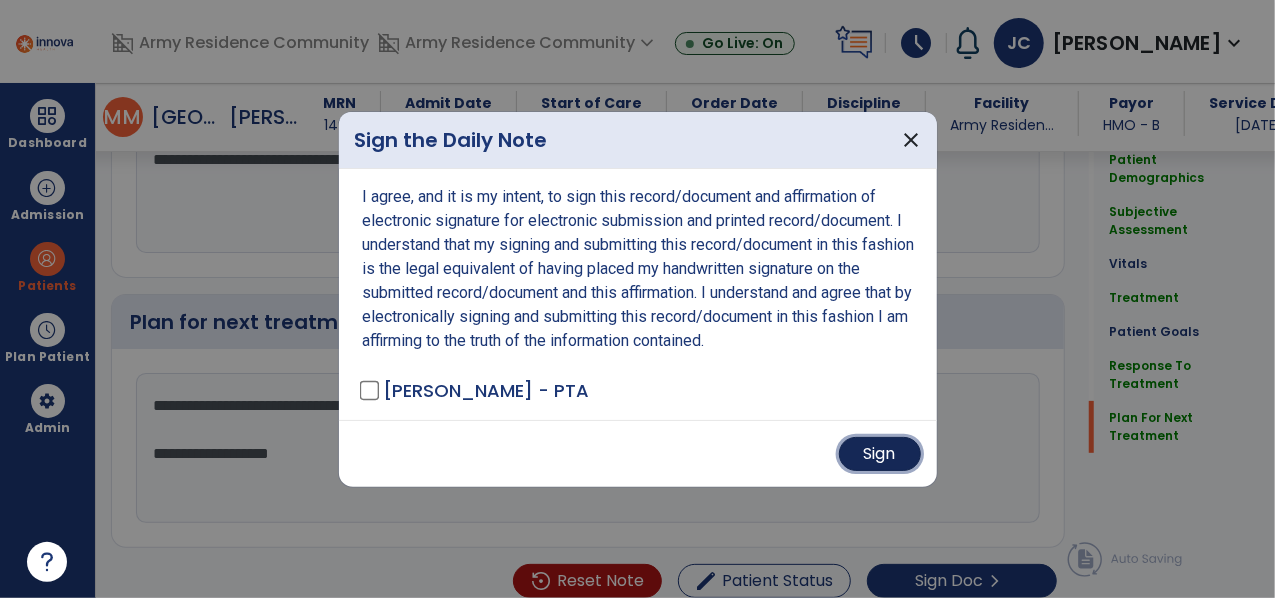 click on "Sign" at bounding box center [880, 454] 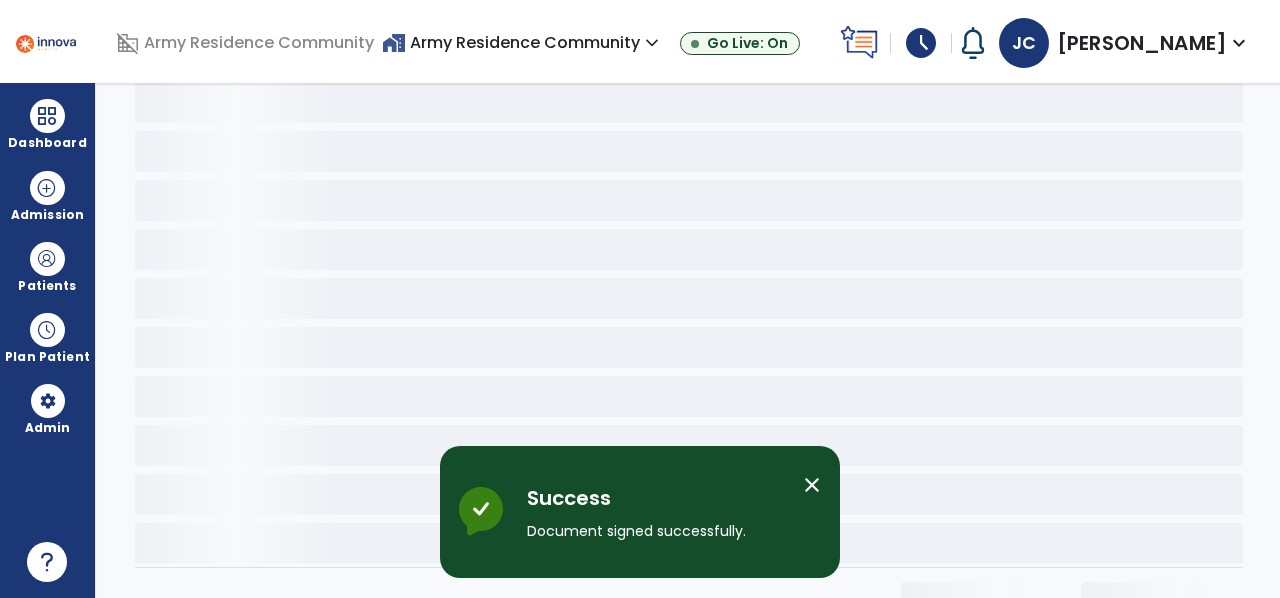 scroll, scrollTop: 0, scrollLeft: 0, axis: both 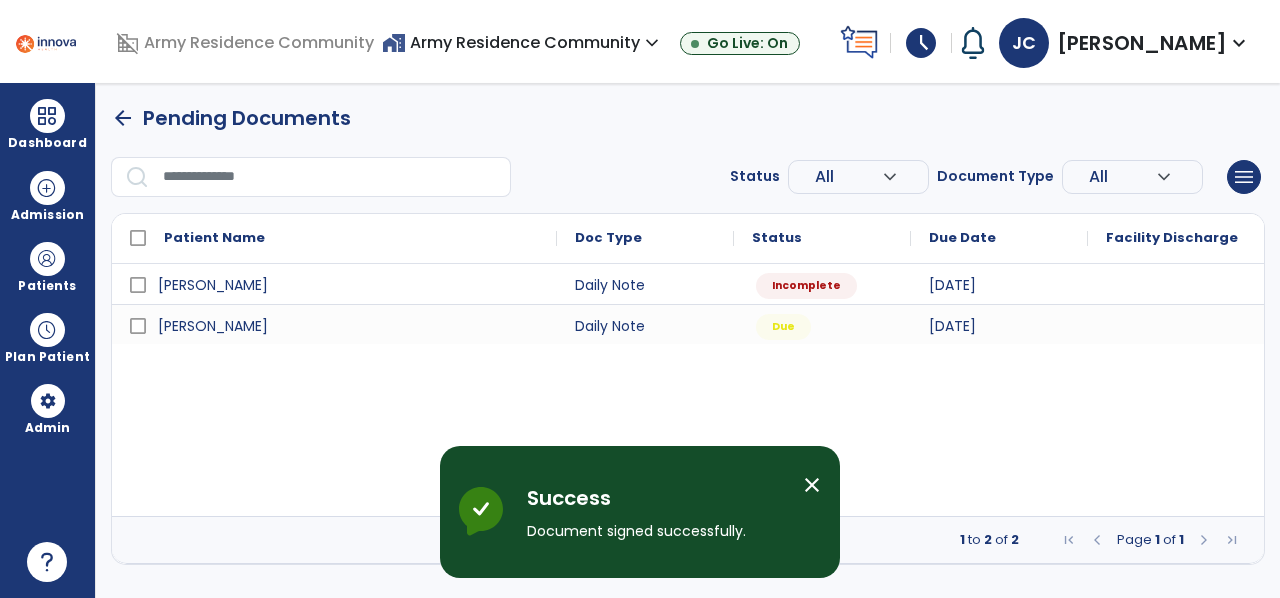 click on "[PERSON_NAME] Daily Note Incomplete [DATE]
[PERSON_NAME] Daily Note Due [DATE]" at bounding box center [688, 390] 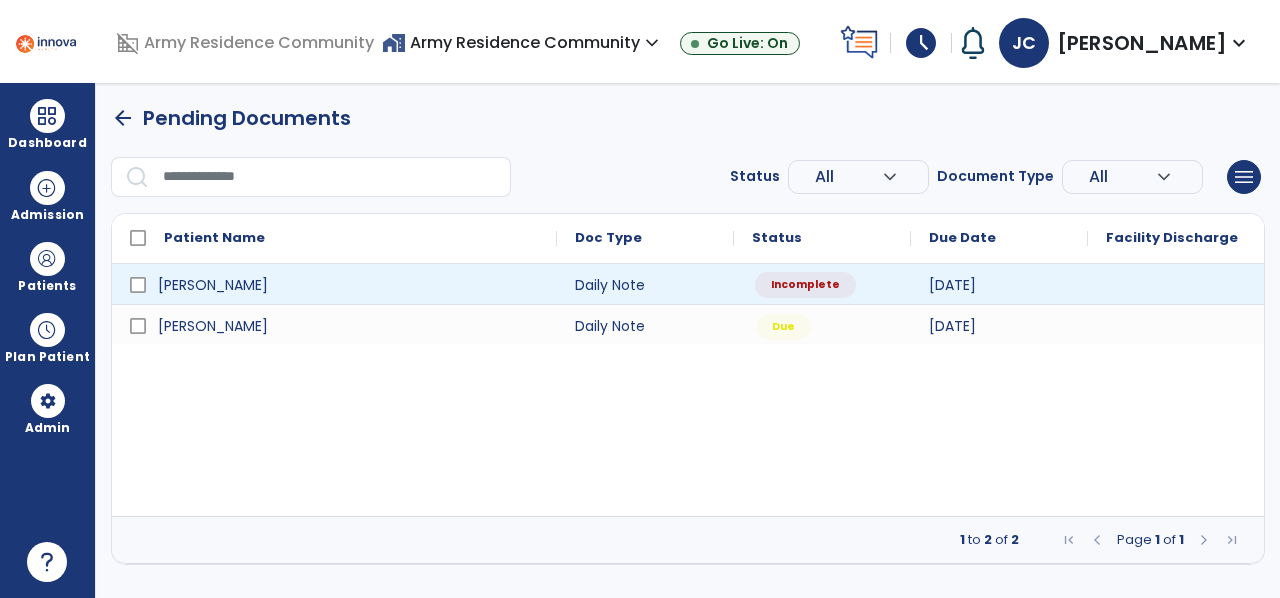 click on "Incomplete" at bounding box center [805, 285] 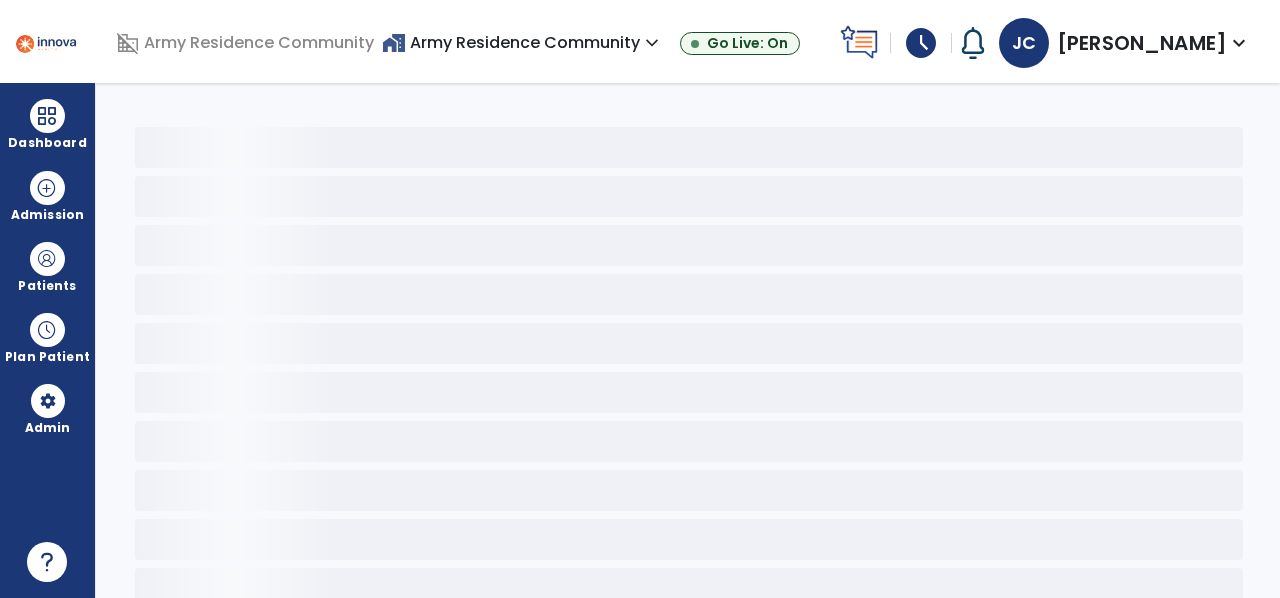 select on "*" 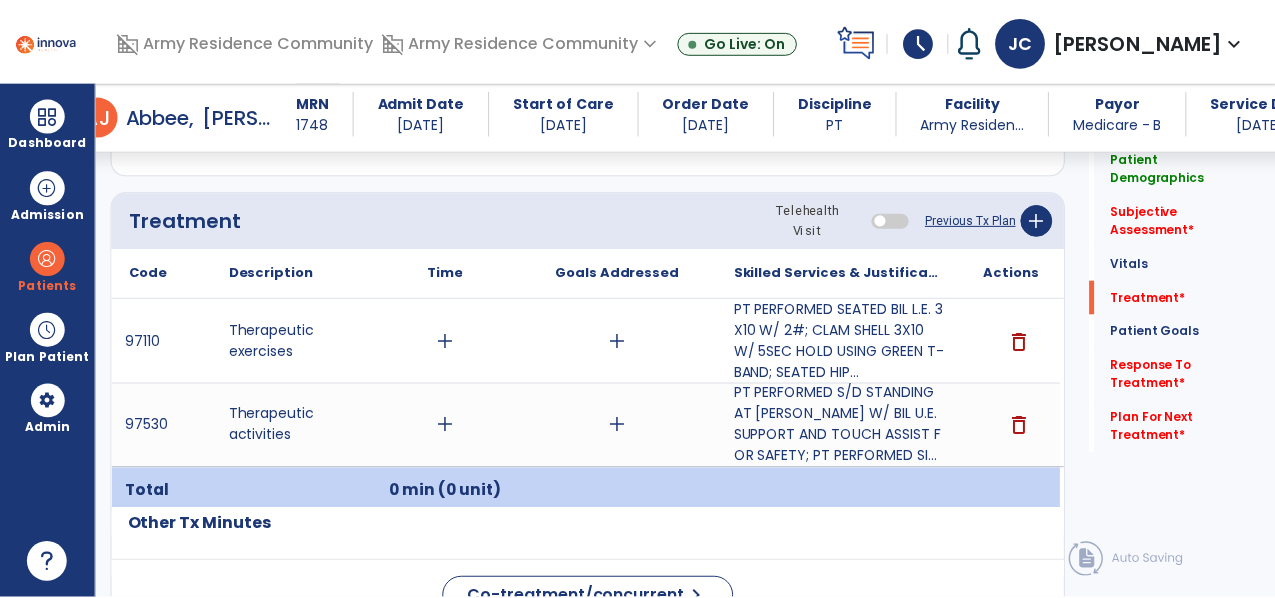 scroll, scrollTop: 1168, scrollLeft: 0, axis: vertical 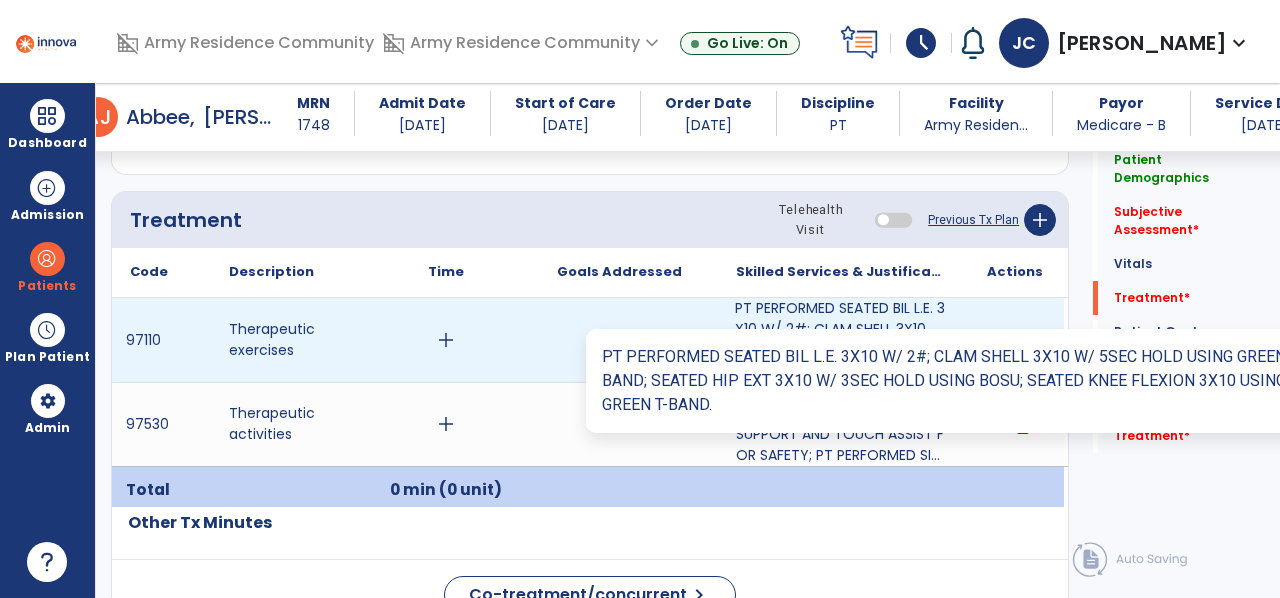 click on "PT PERFORMED SEATED BIL L.E. 3X10 W/ 2#; CLAM SHELL 3X10 W/ 5SEC HOLD USING GREEN T-BAND; SEATED HIP..." at bounding box center [841, 340] 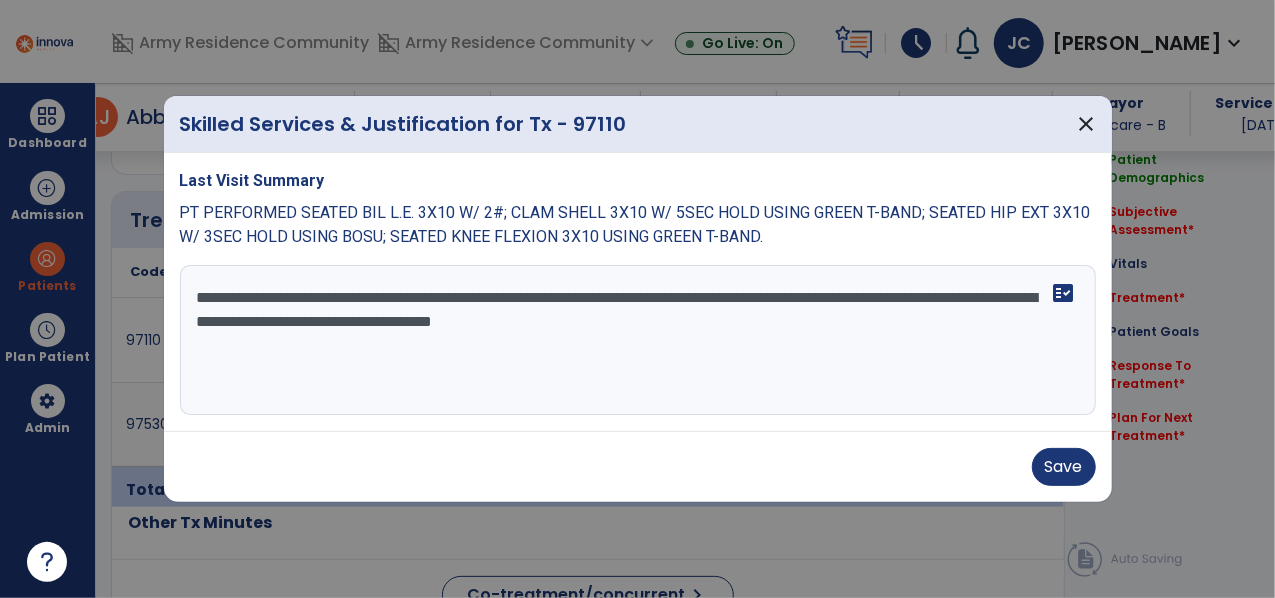 scroll, scrollTop: 1168, scrollLeft: 0, axis: vertical 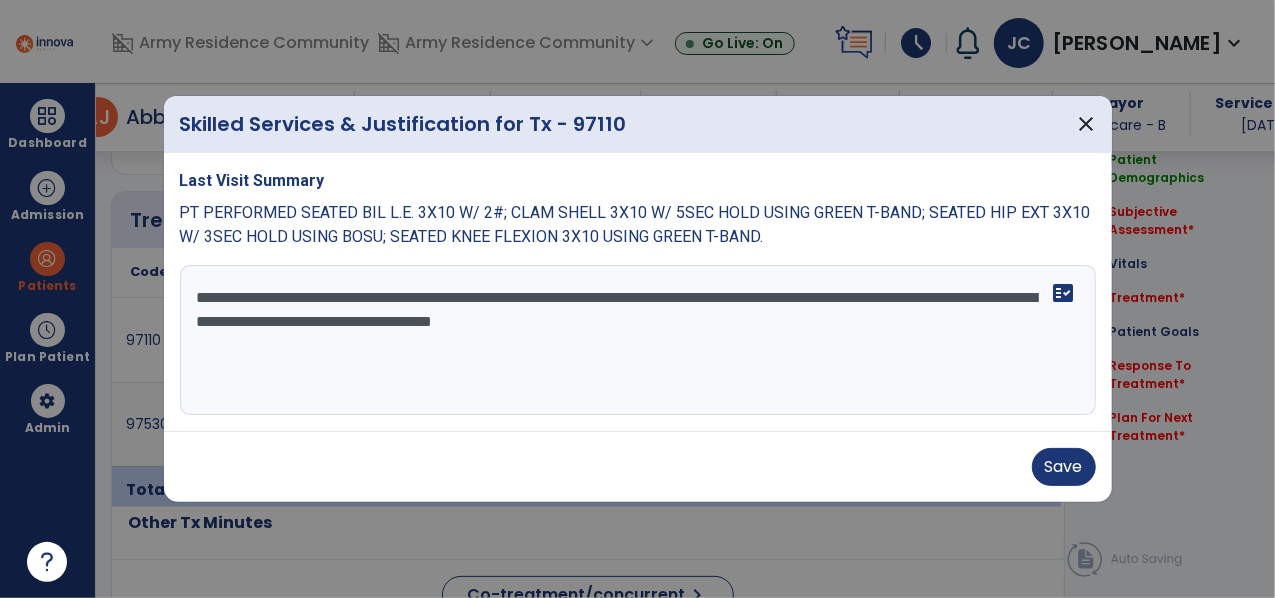 click on "**********" at bounding box center [638, 340] 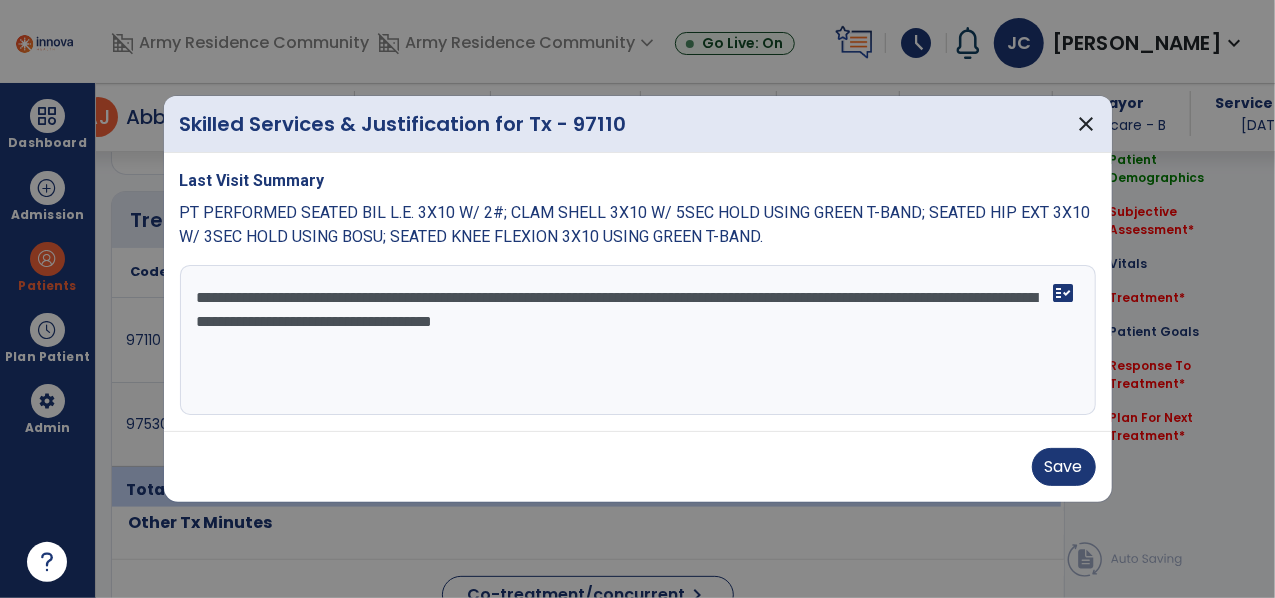 click on "**********" at bounding box center [638, 340] 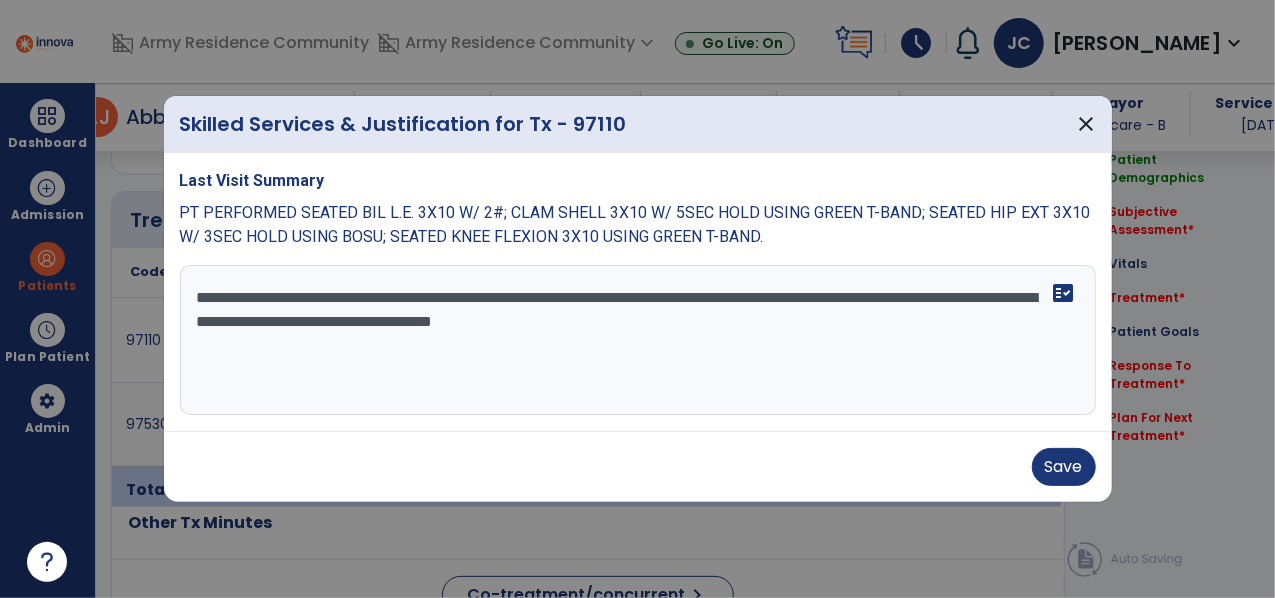 click on "**********" at bounding box center [638, 340] 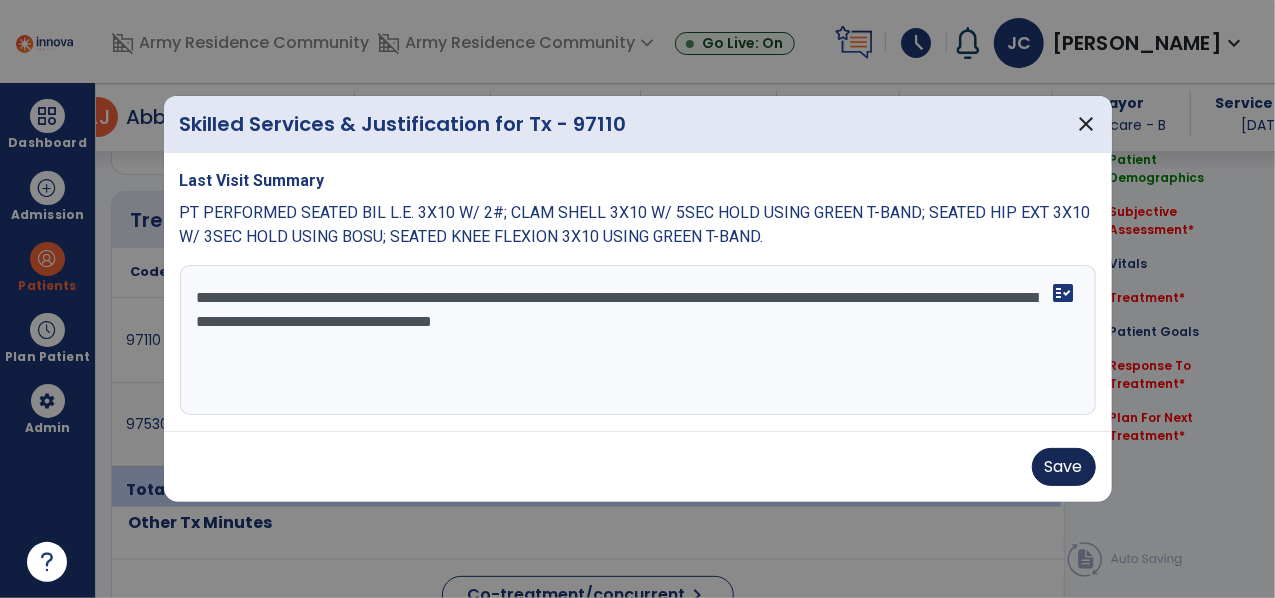 type on "**********" 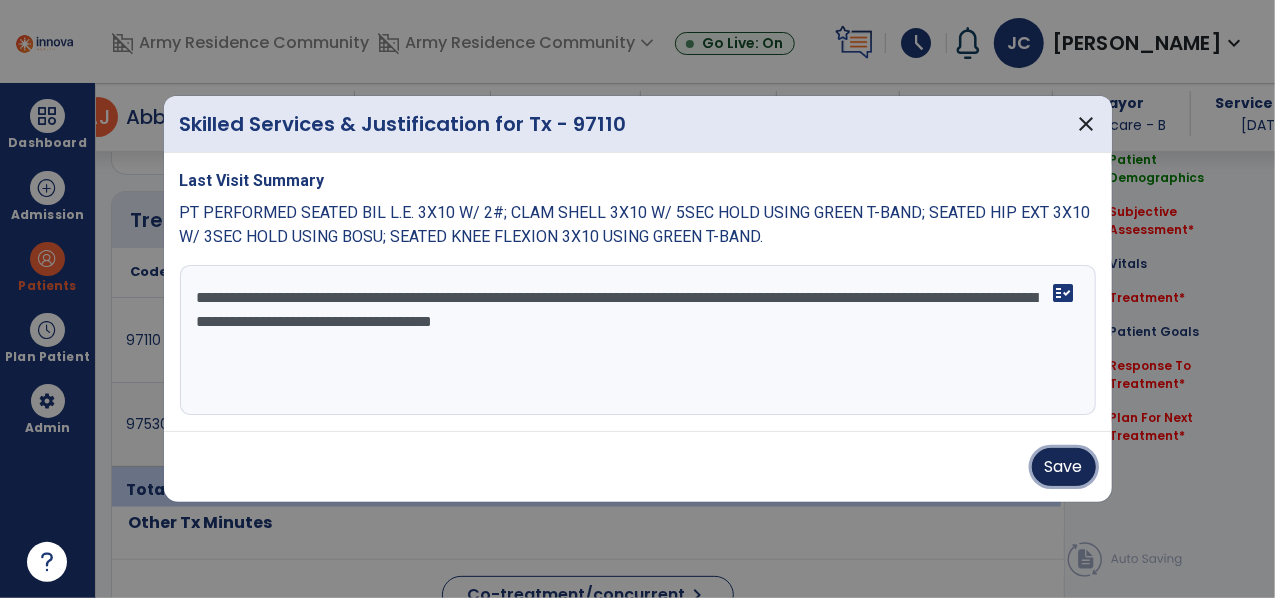 click on "Save" at bounding box center [1064, 467] 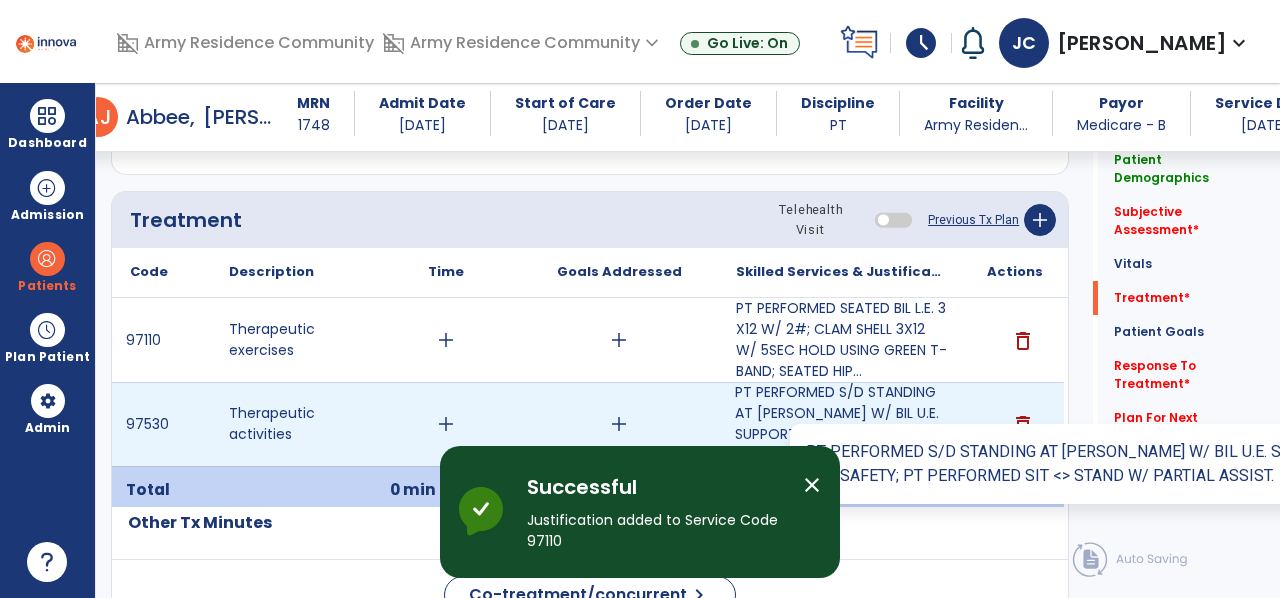 click on "PT PERFORMED S/D STANDING AT [PERSON_NAME] W/ BIL U.E. SUPPORT AND TOUCH ASSIST FOR SAFETY; PT PERFORMED SI..." at bounding box center [841, 424] 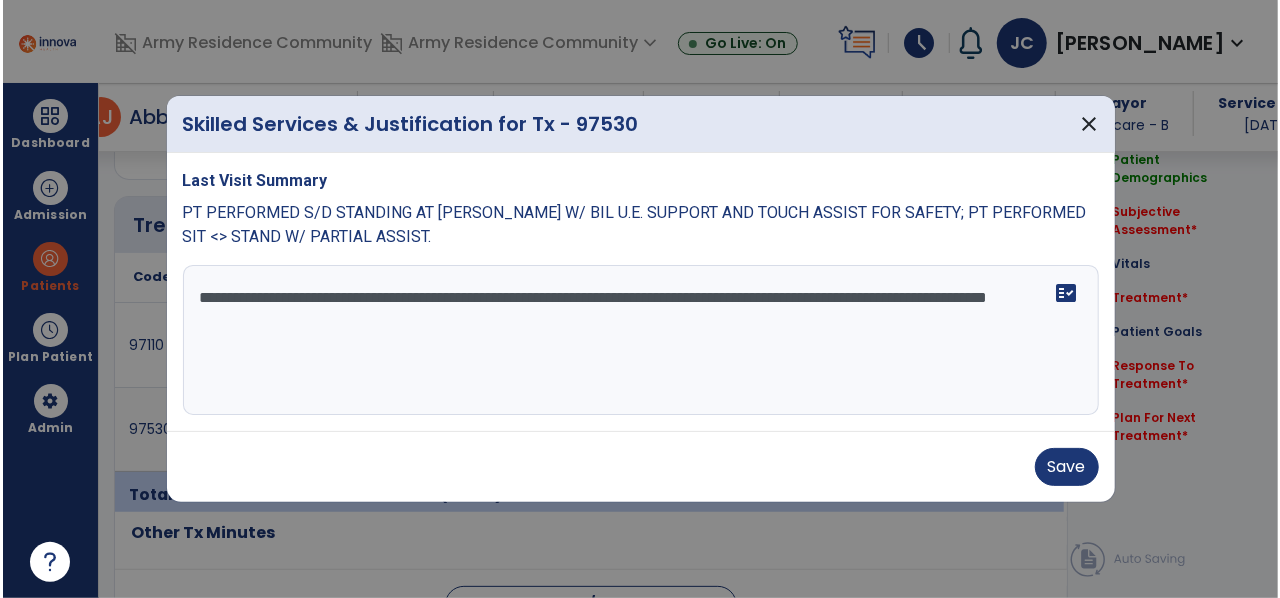 scroll, scrollTop: 1168, scrollLeft: 0, axis: vertical 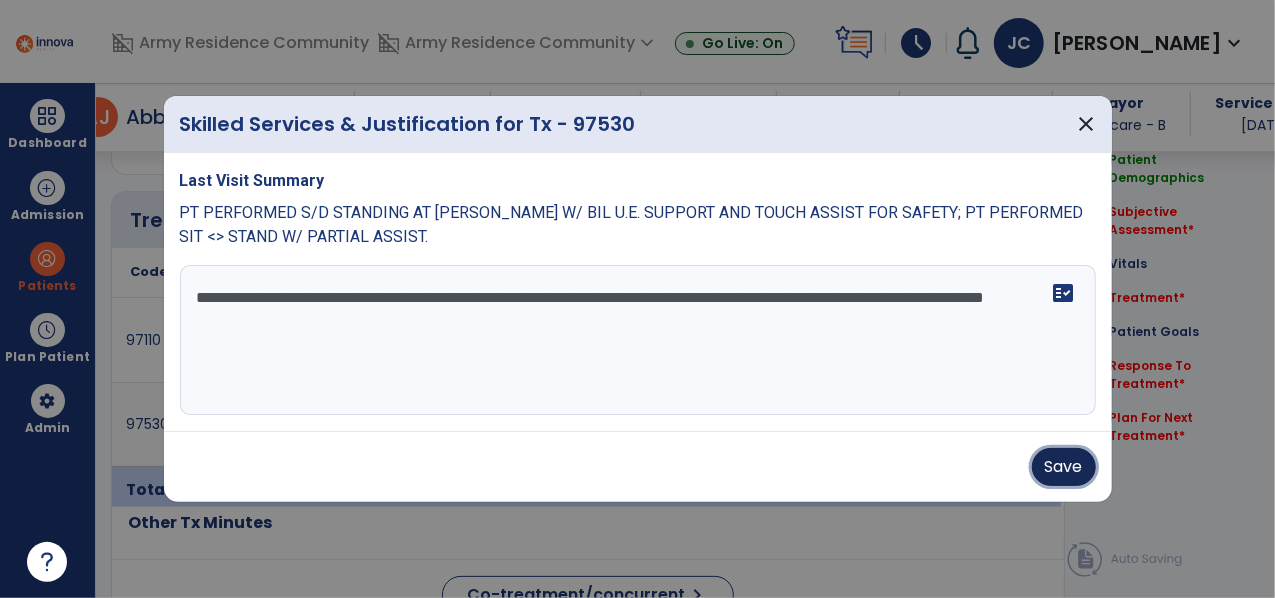 click on "Save" at bounding box center [1064, 467] 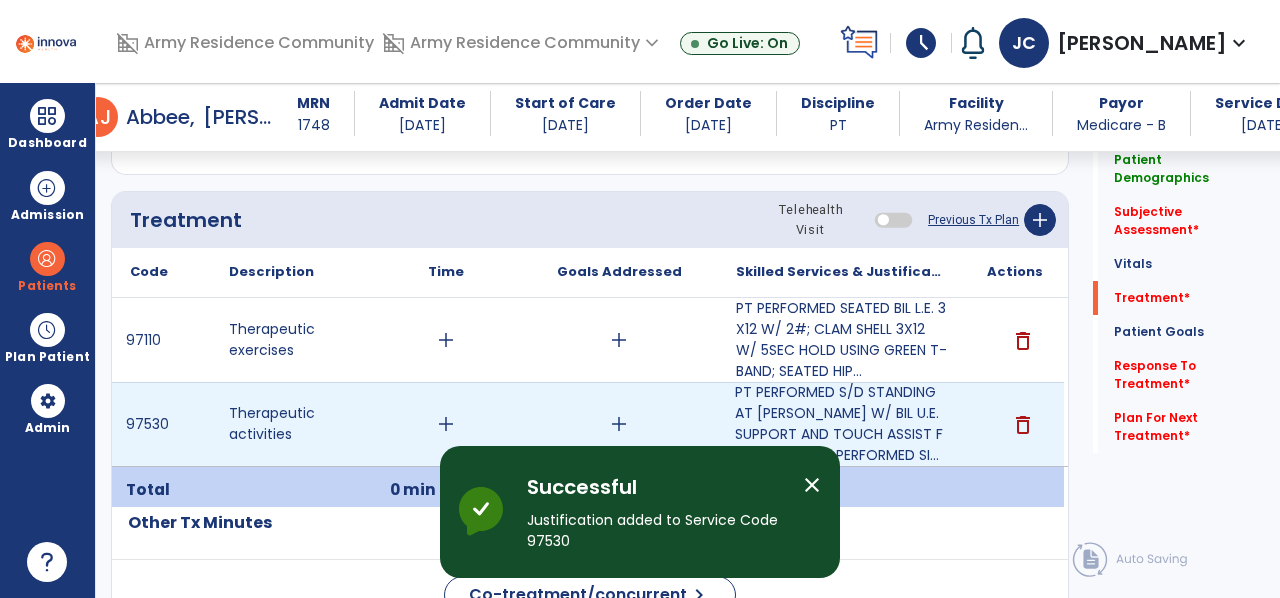 click on "add" at bounding box center (446, 424) 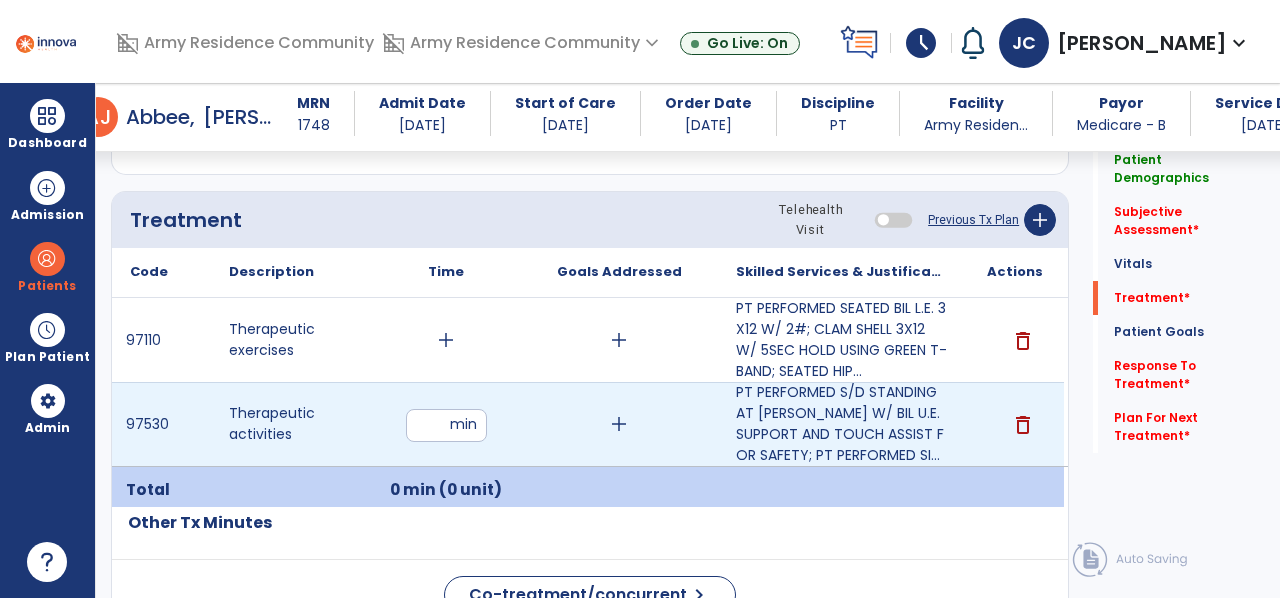 type on "**" 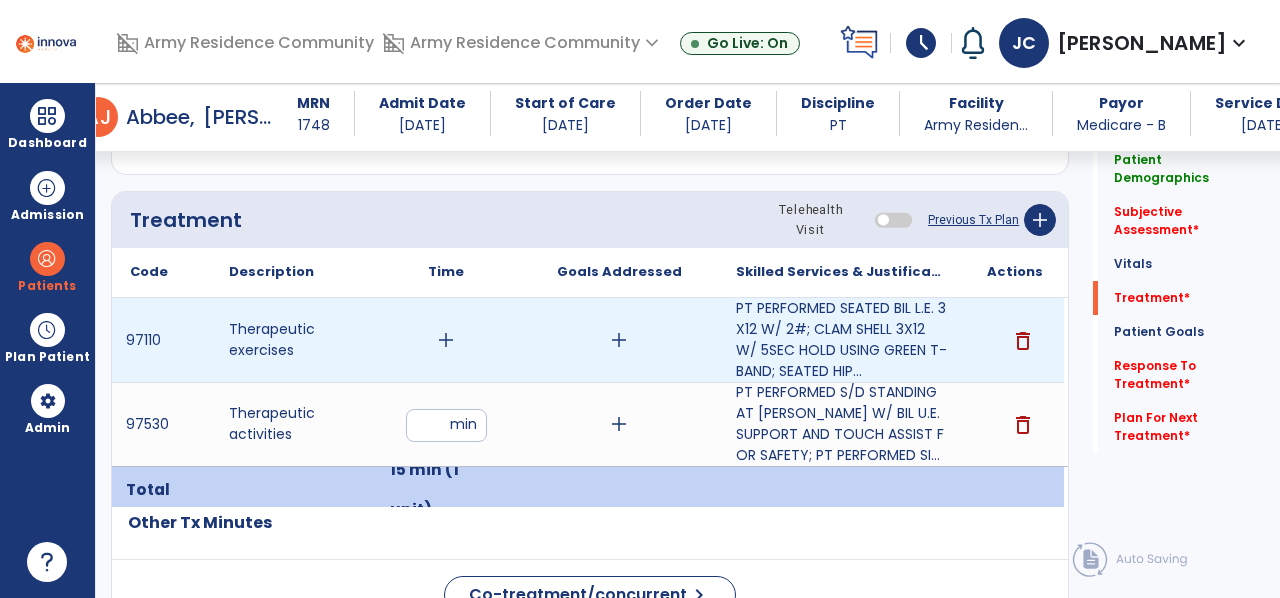click on "add" at bounding box center (446, 340) 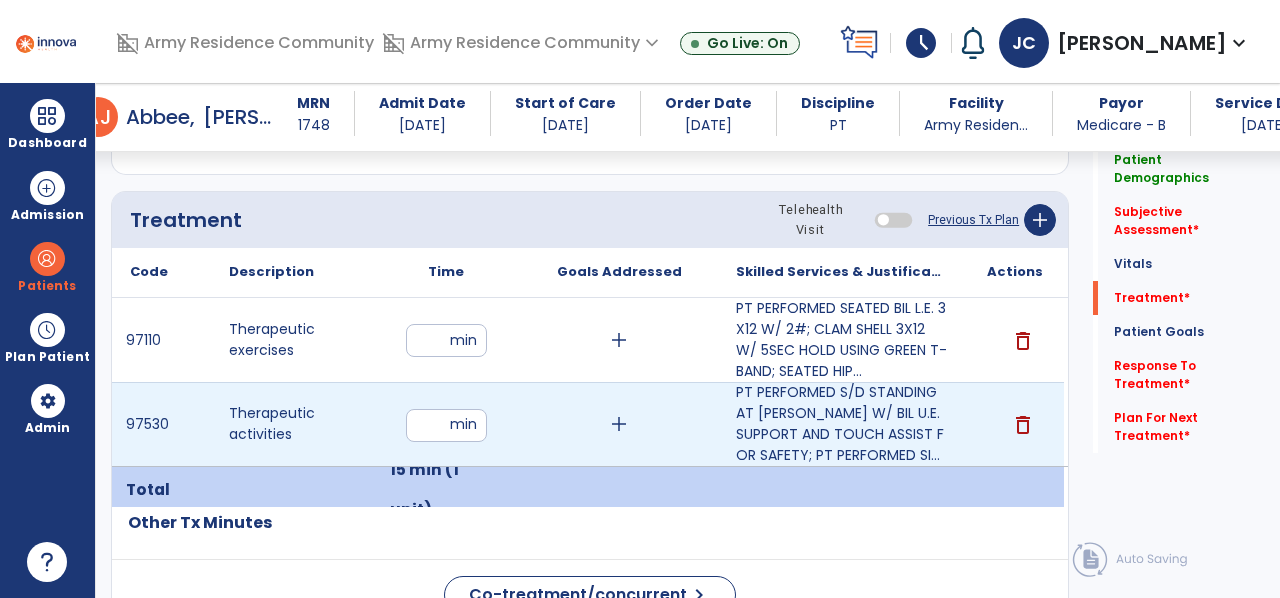 type on "**" 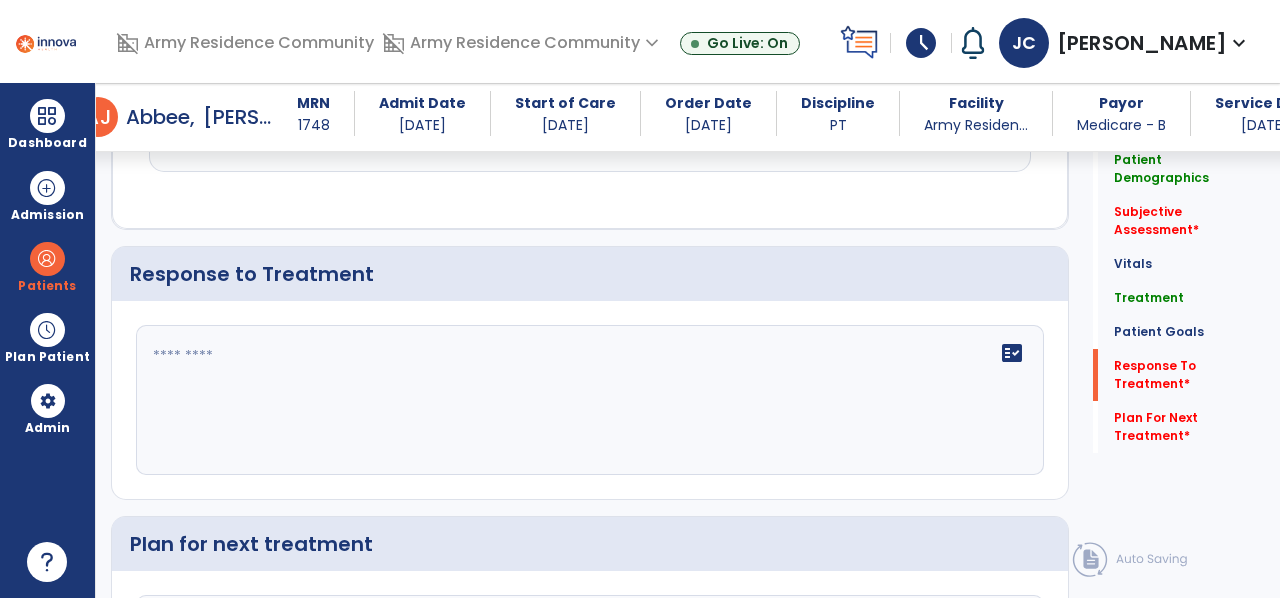 scroll, scrollTop: 3034, scrollLeft: 0, axis: vertical 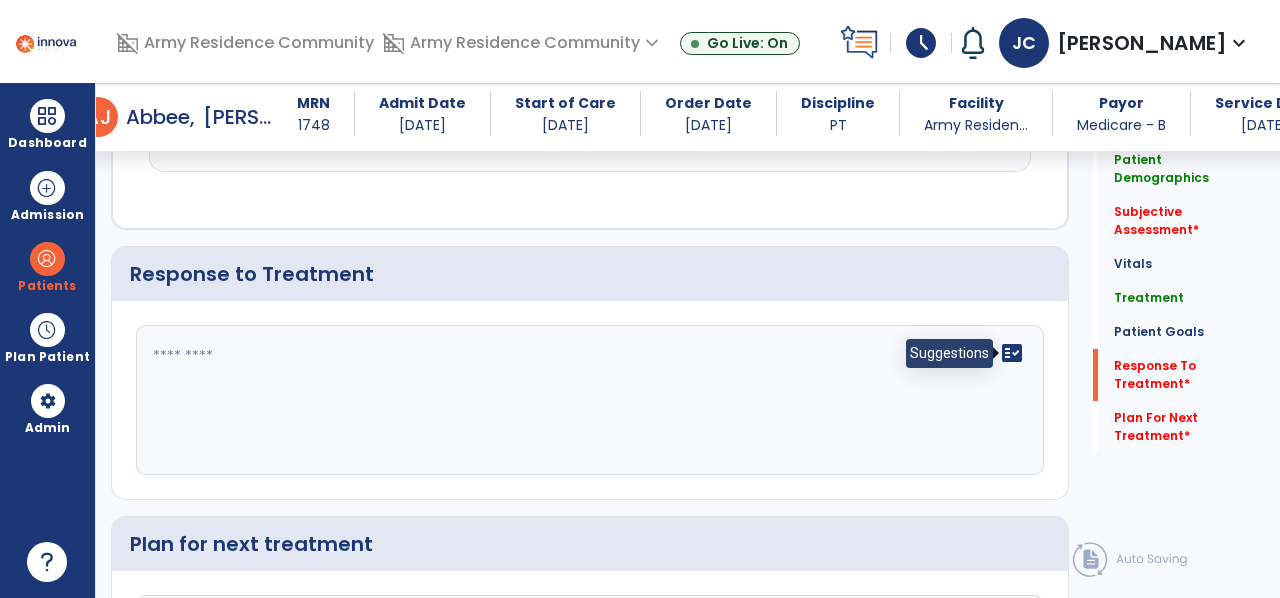 click on "fact_check" 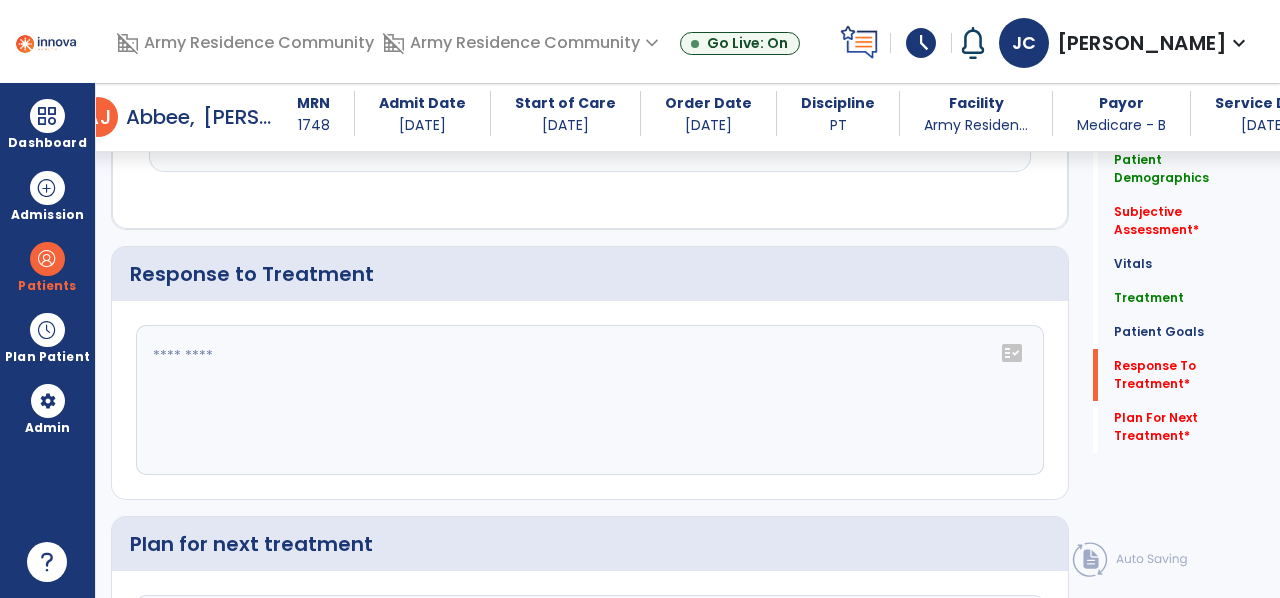 click 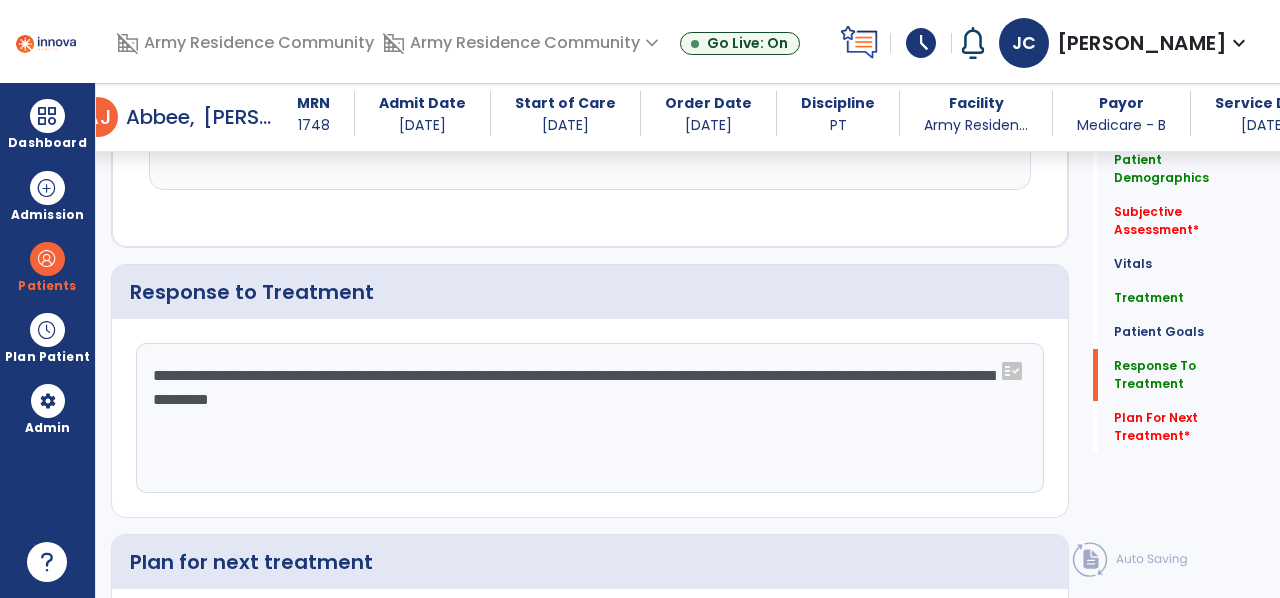 scroll, scrollTop: 3034, scrollLeft: 0, axis: vertical 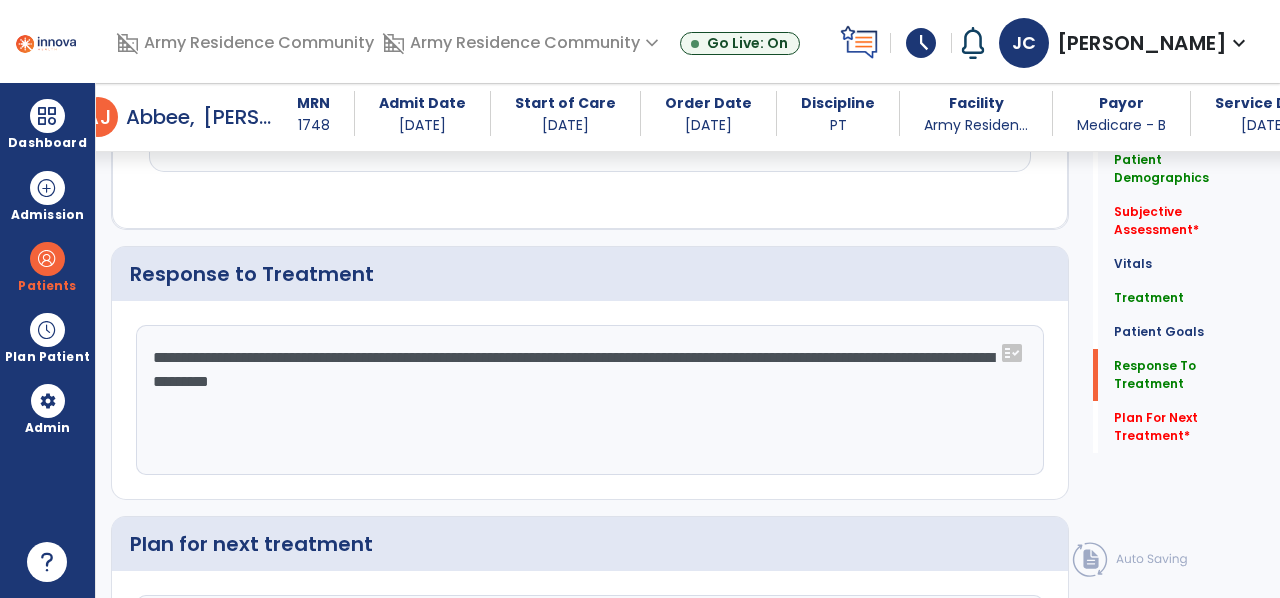 click on "**********" 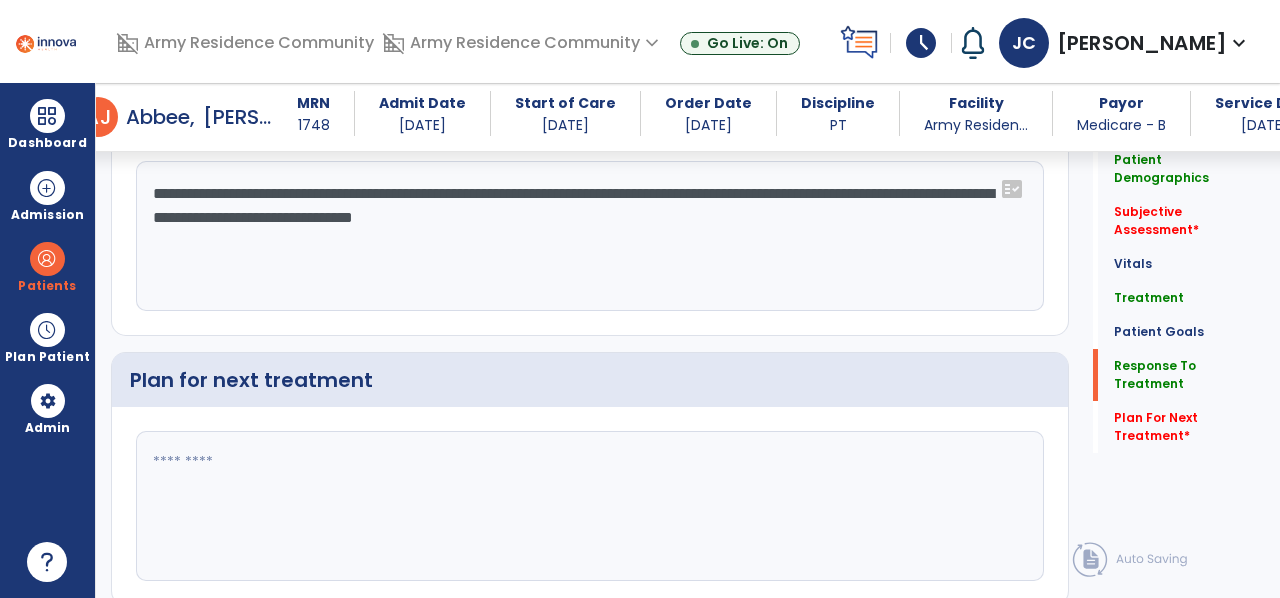 scroll, scrollTop: 3239, scrollLeft: 0, axis: vertical 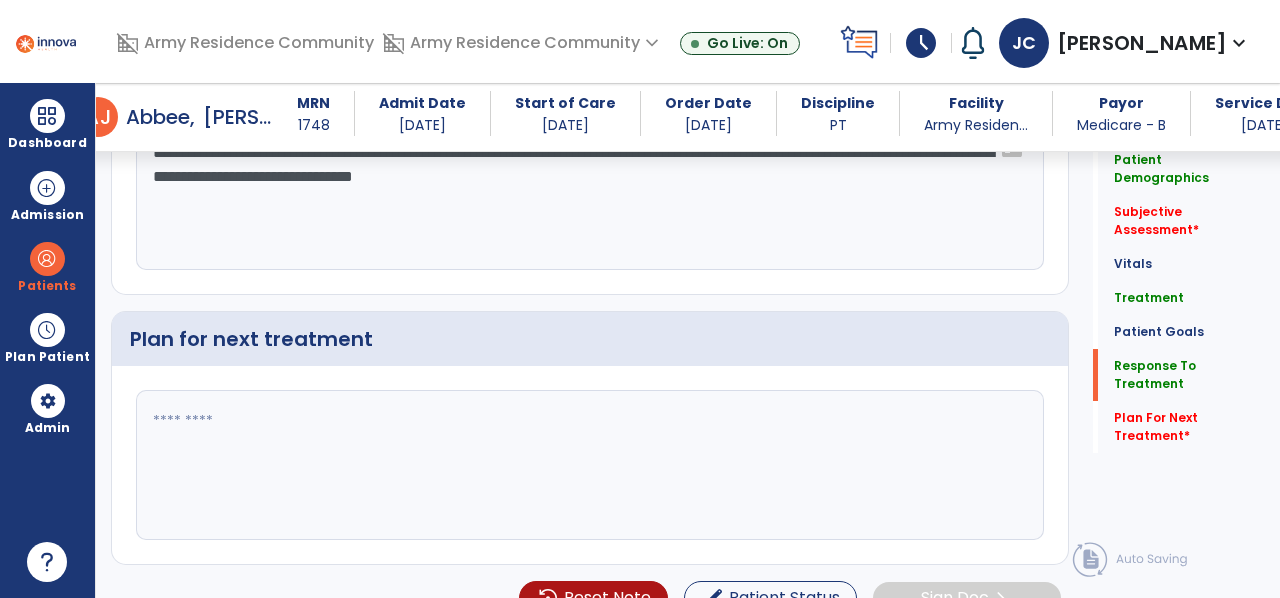 type on "**********" 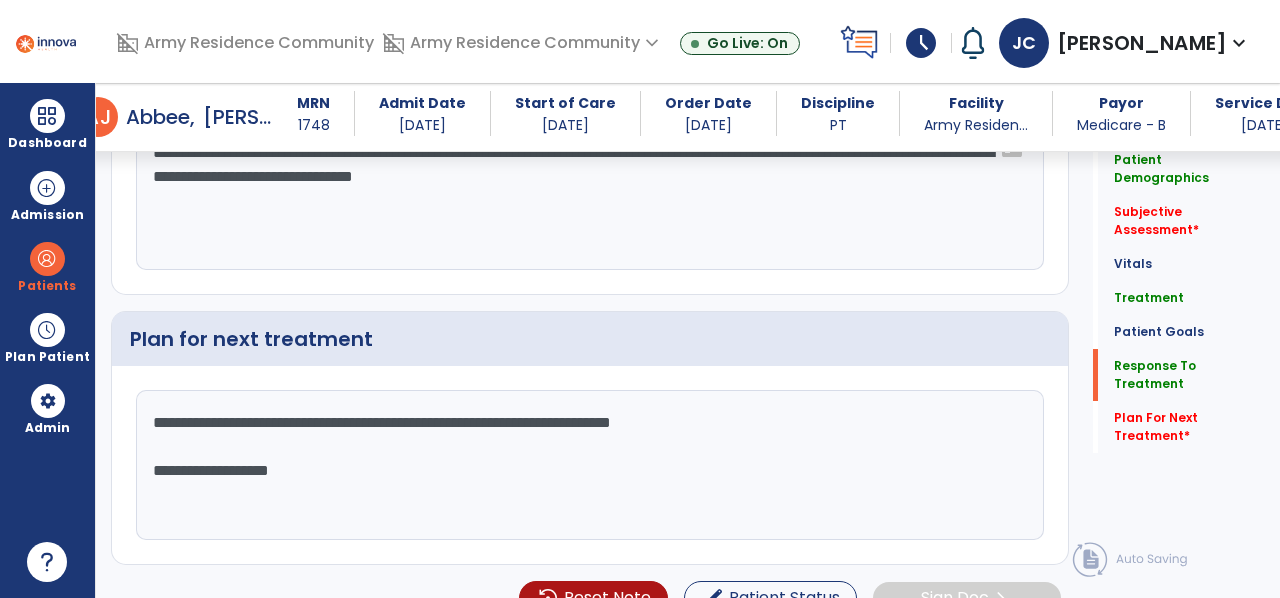 click on "**********" 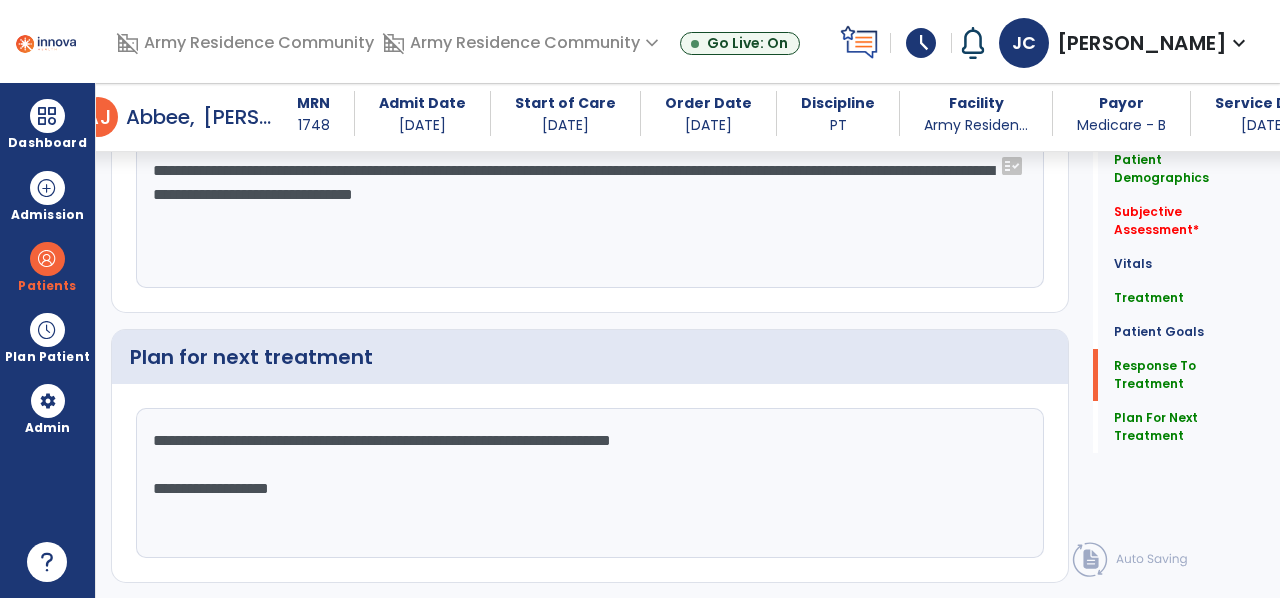 scroll, scrollTop: 3239, scrollLeft: 0, axis: vertical 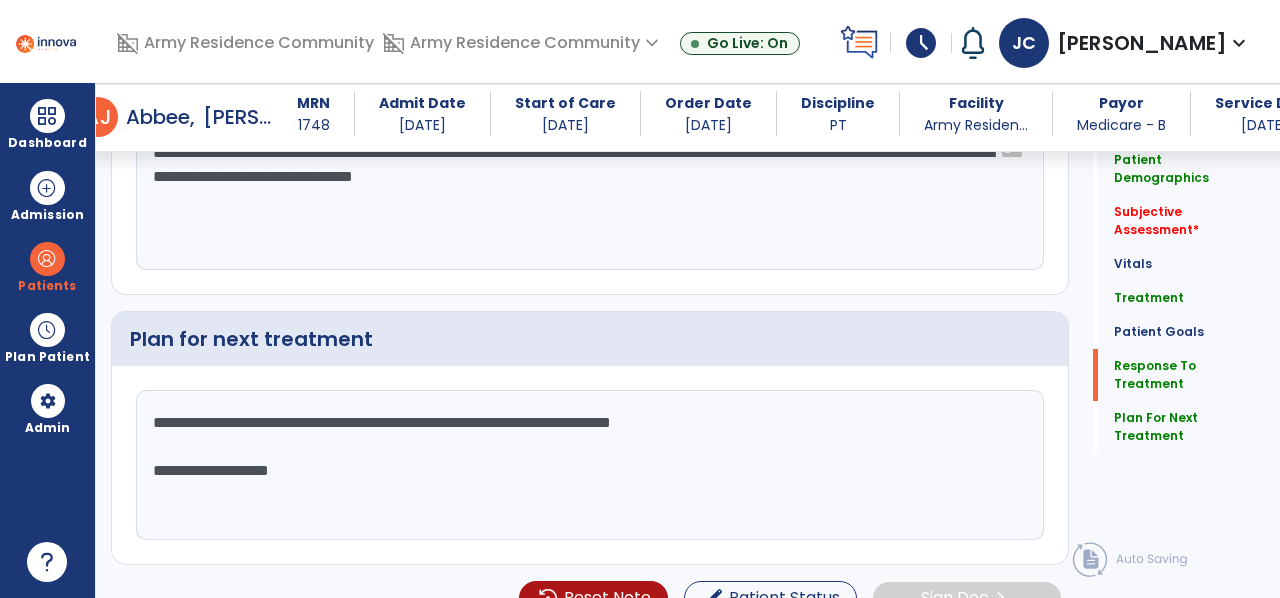 click on "**********" 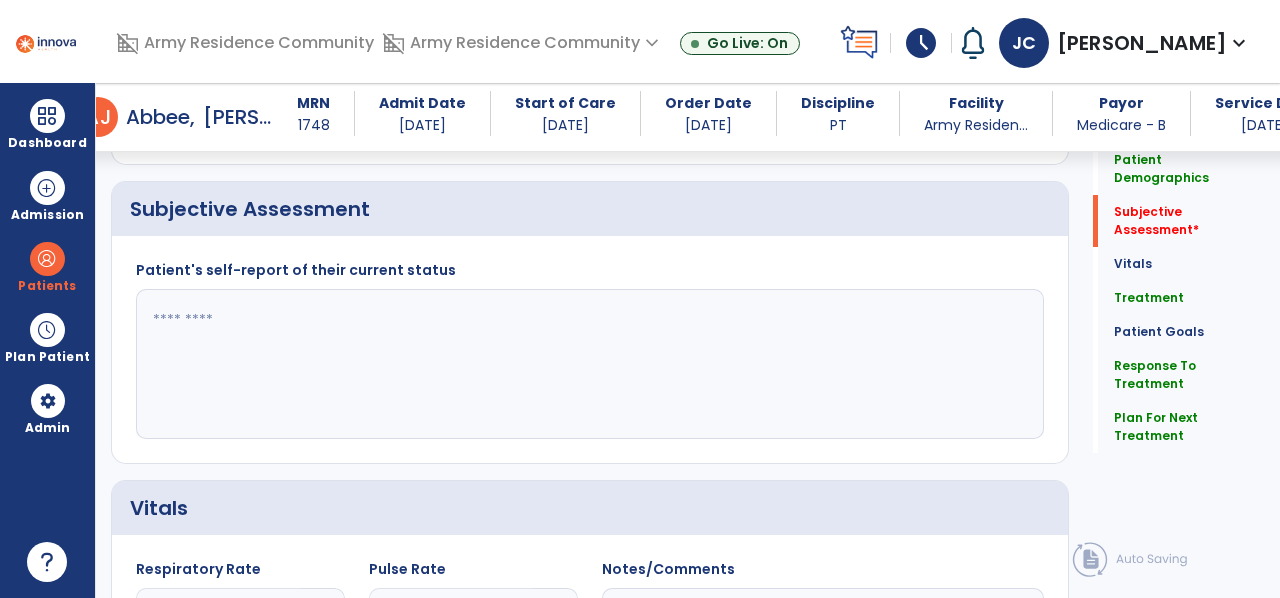 scroll, scrollTop: 459, scrollLeft: 0, axis: vertical 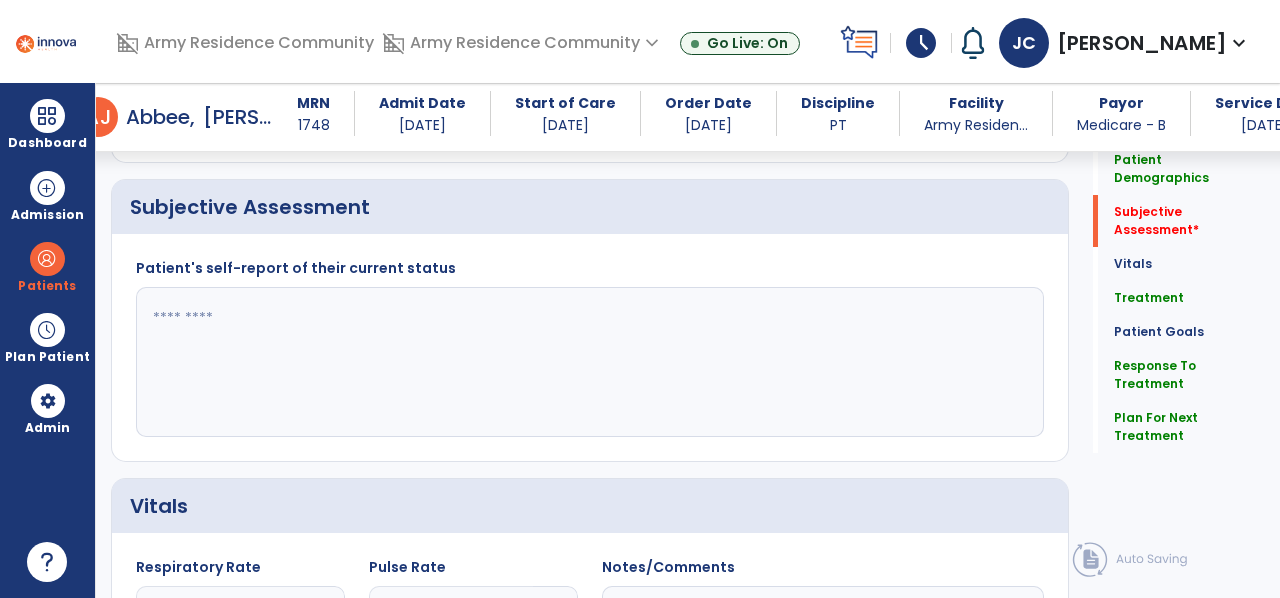 type on "**********" 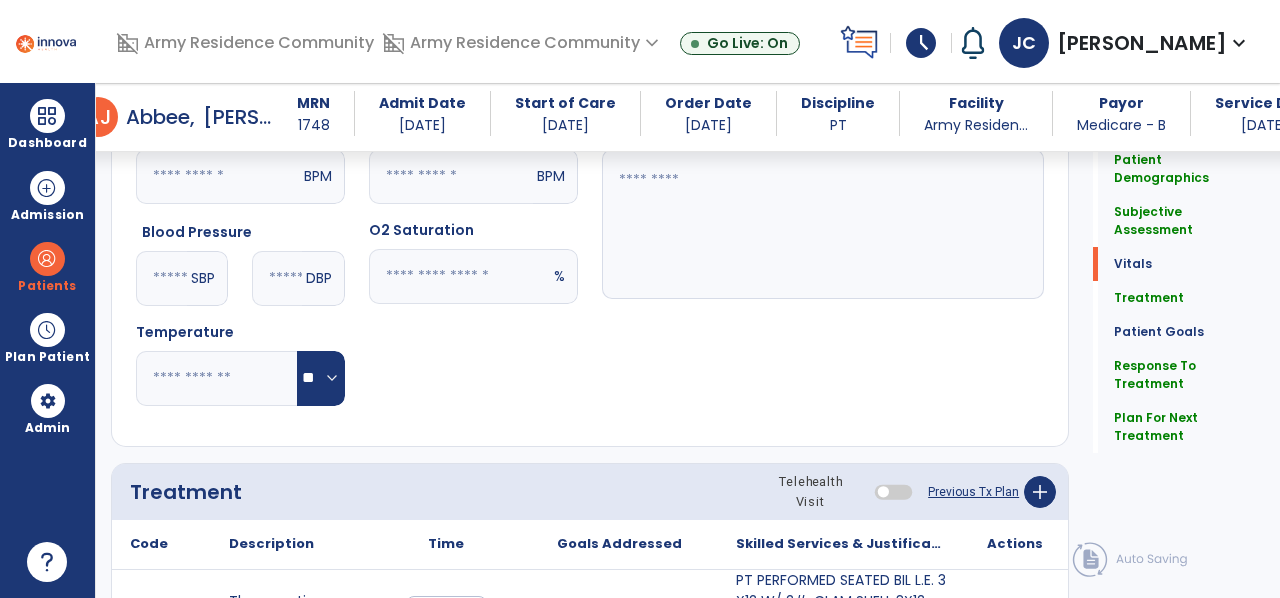 scroll, scrollTop: 824, scrollLeft: 0, axis: vertical 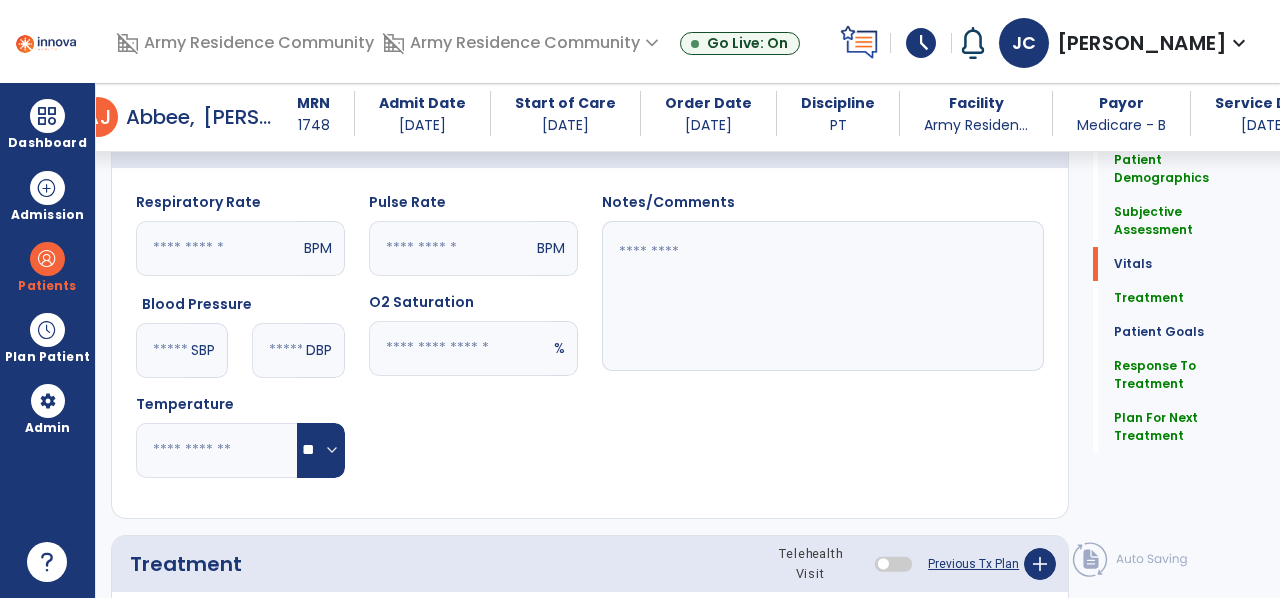 type on "**********" 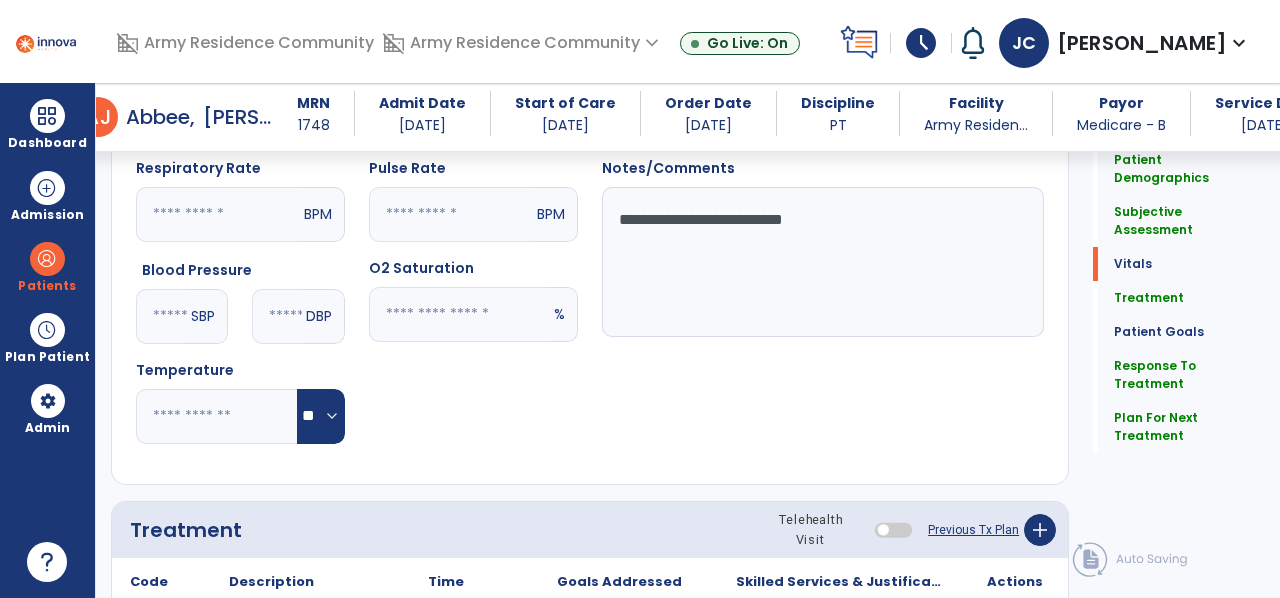 scroll, scrollTop: 860, scrollLeft: 0, axis: vertical 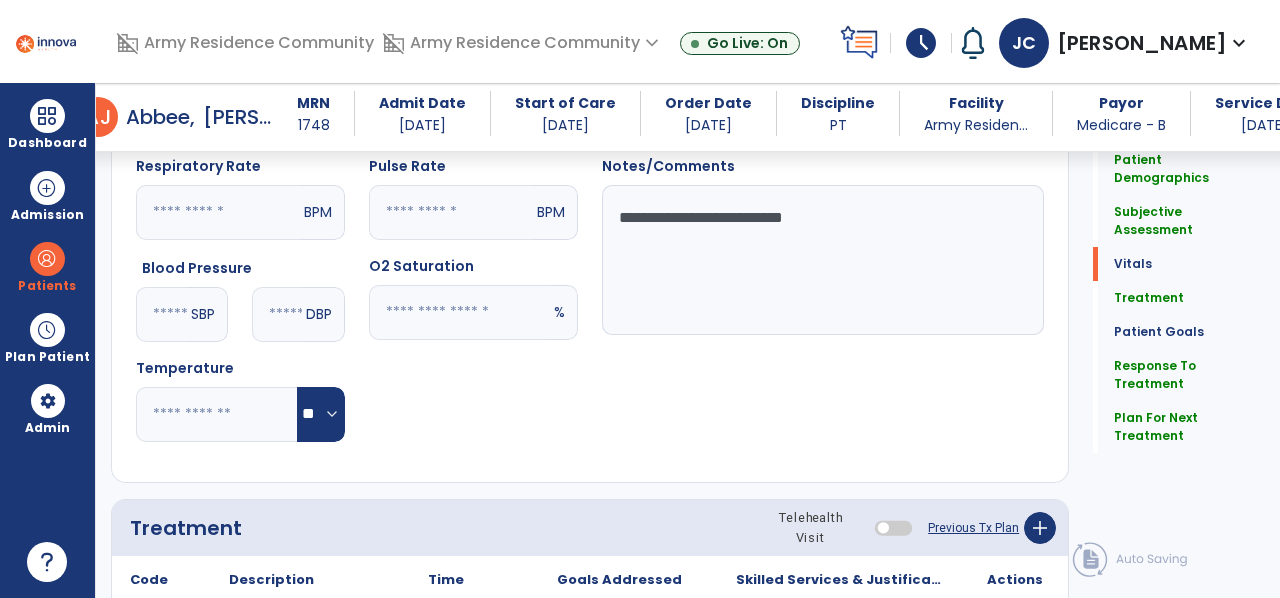 click on "**********" 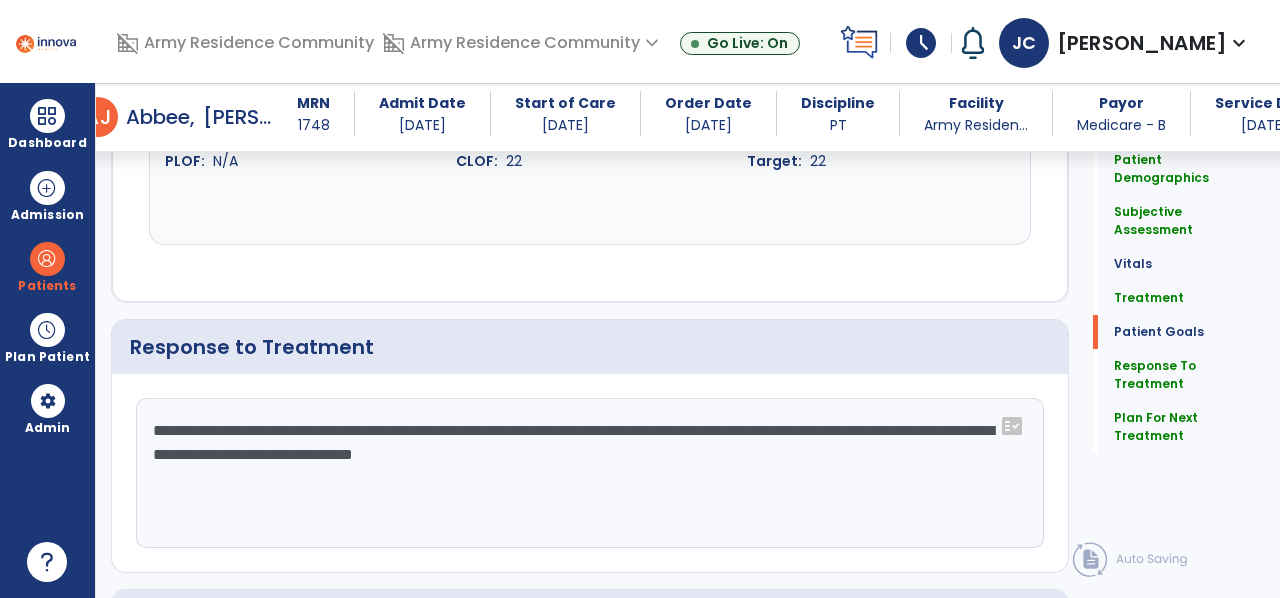 scroll, scrollTop: 3258, scrollLeft: 0, axis: vertical 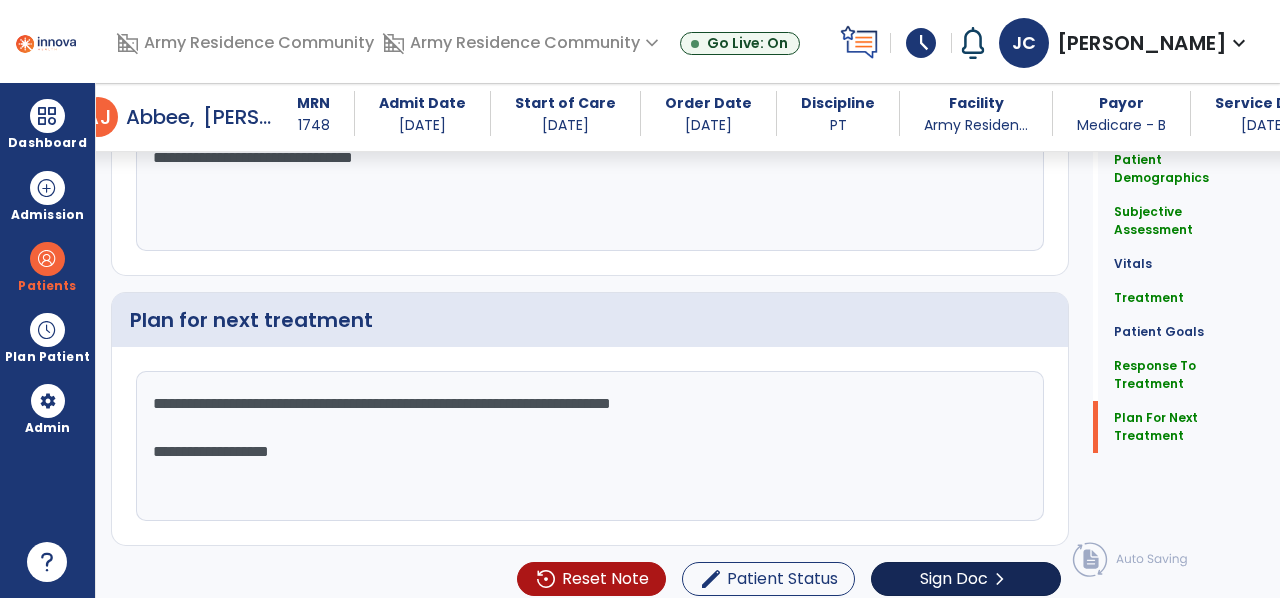 type on "**********" 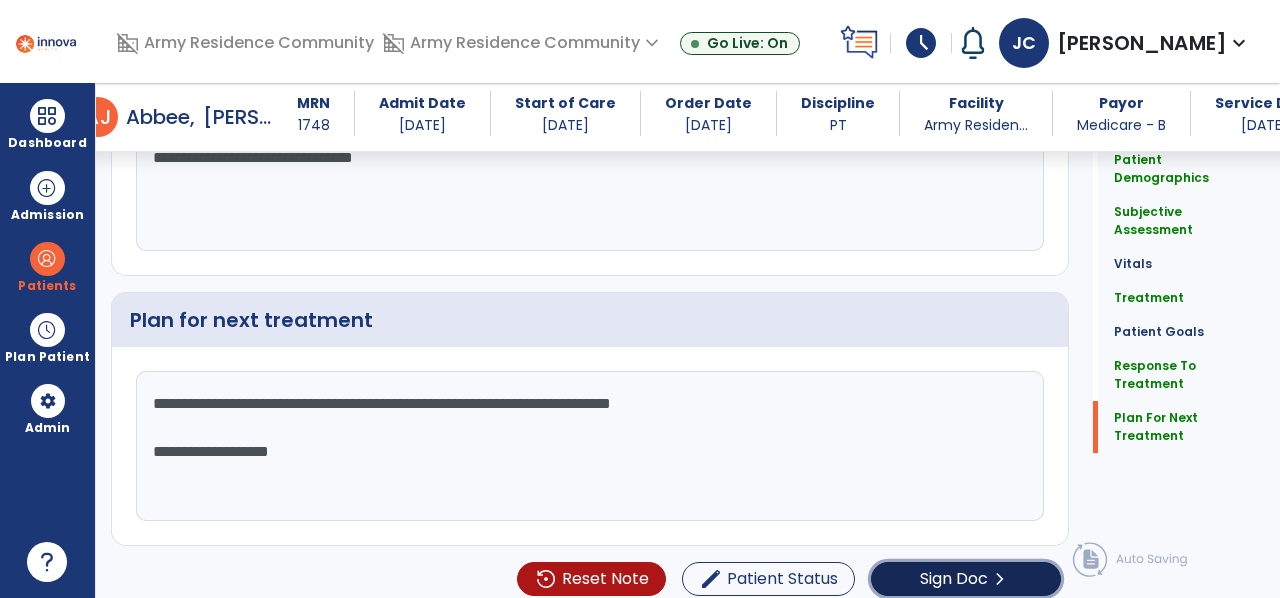 click on "Sign Doc" 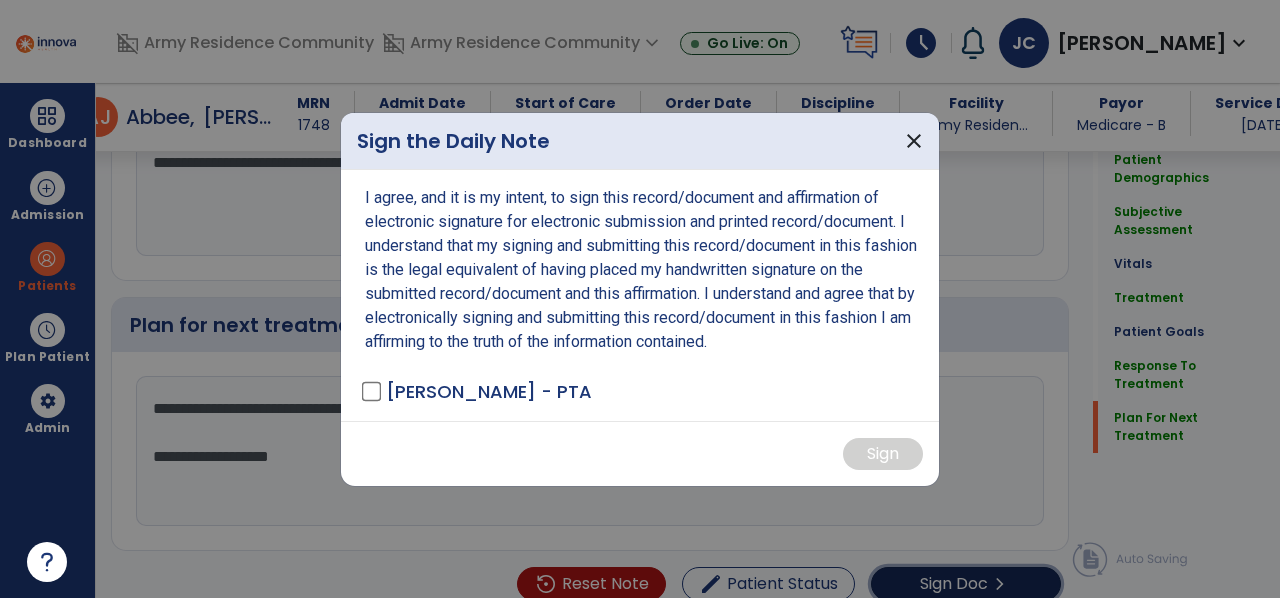 scroll, scrollTop: 3258, scrollLeft: 0, axis: vertical 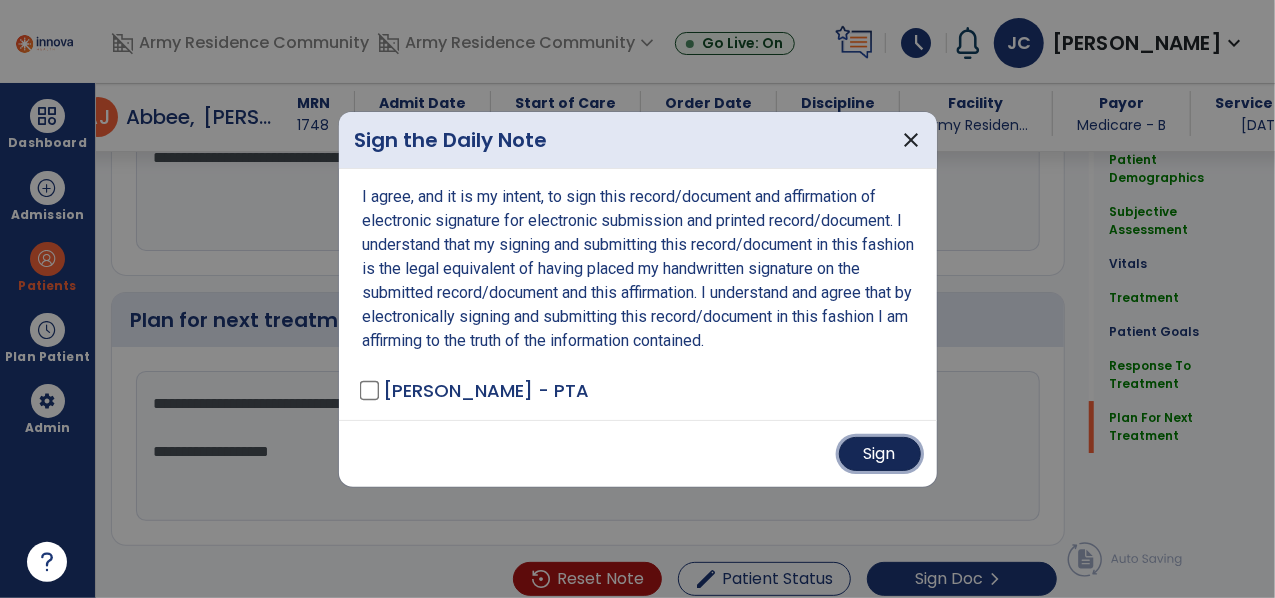 click on "Sign" at bounding box center [880, 454] 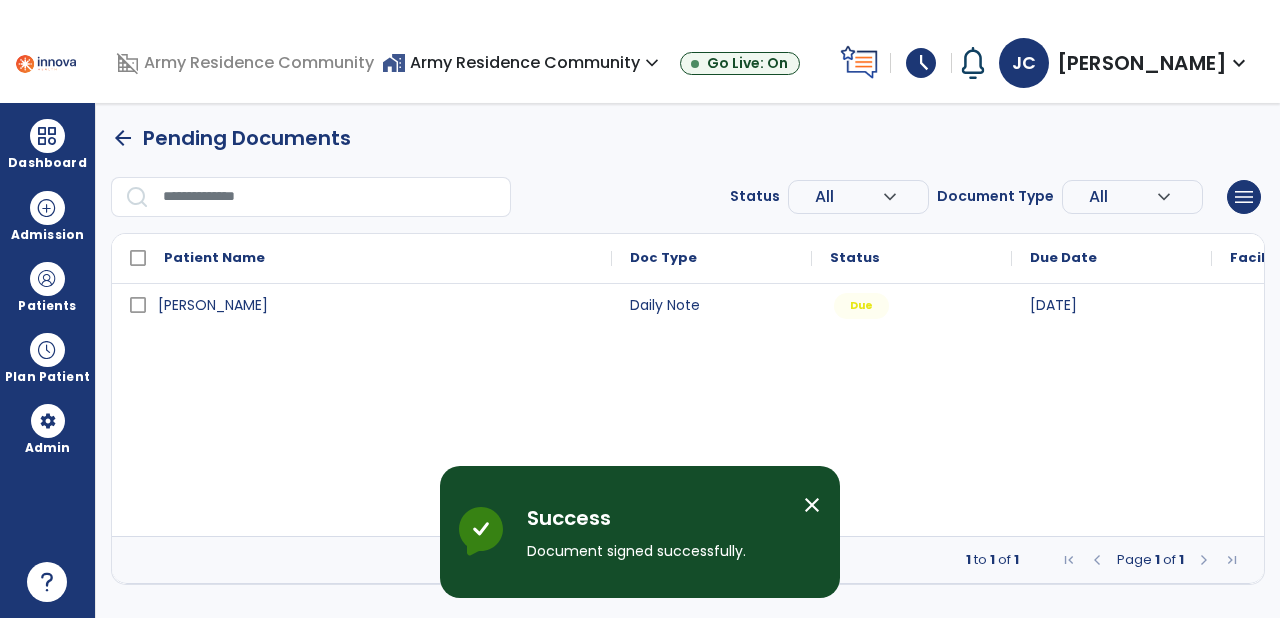 scroll, scrollTop: 0, scrollLeft: 0, axis: both 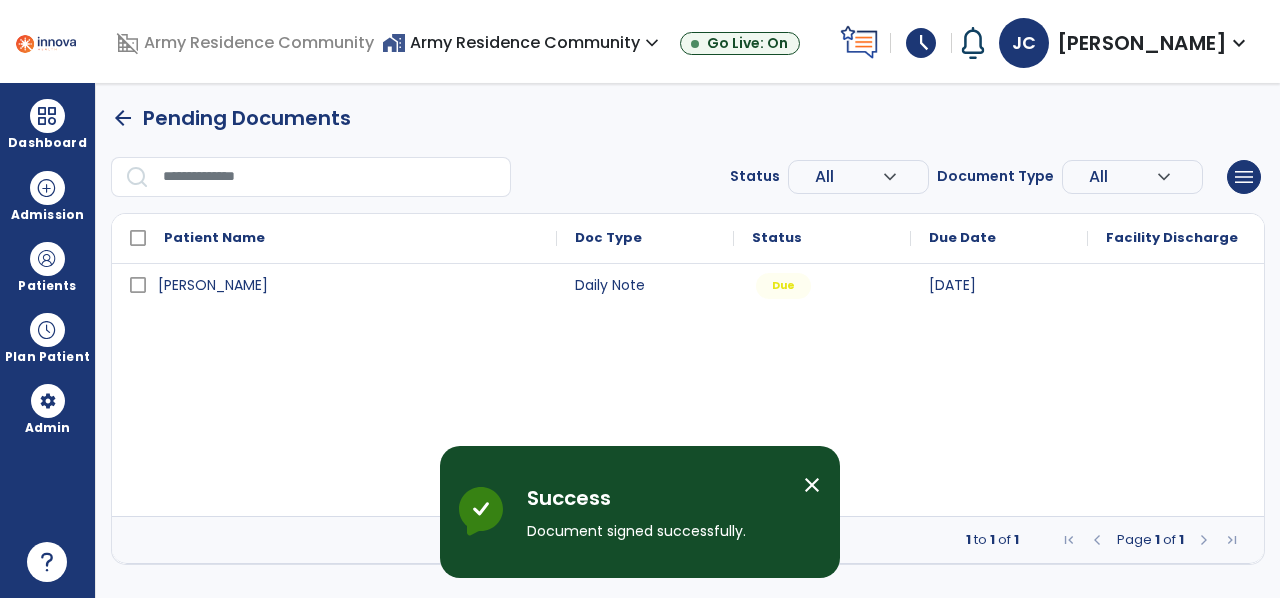 click on "[PERSON_NAME] Daily Note Due [DATE]" at bounding box center (688, 390) 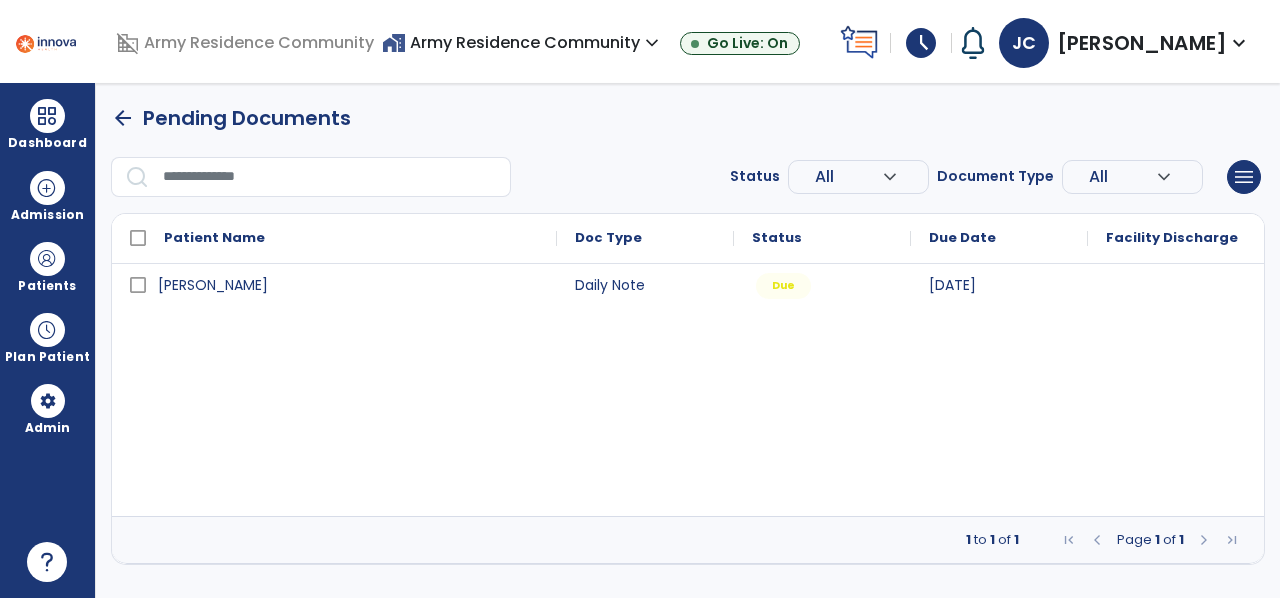 click on "expand_more" at bounding box center (1239, 43) 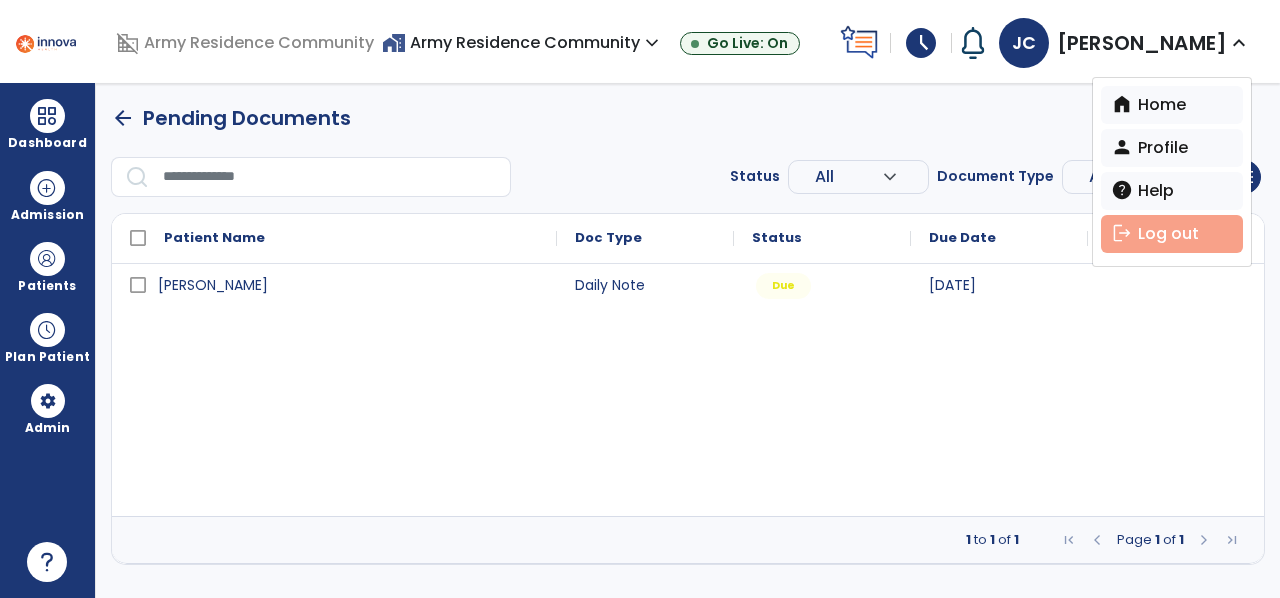 click on "logout   Log out" at bounding box center (1172, 234) 